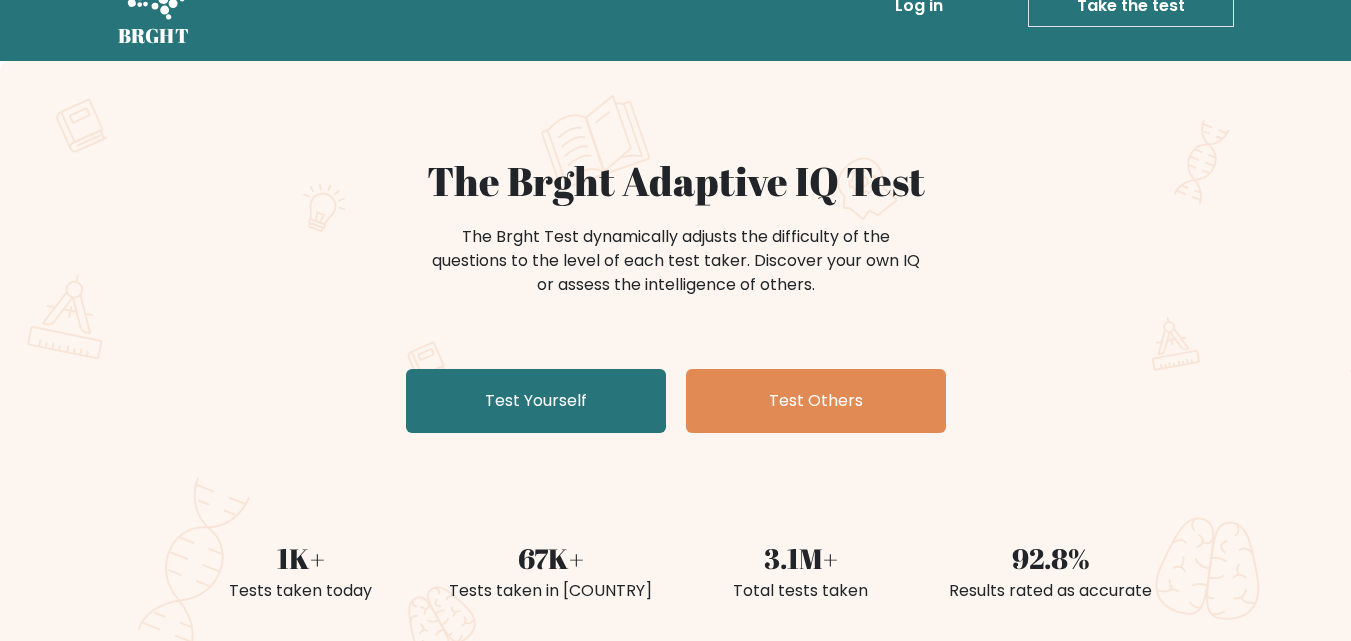 scroll, scrollTop: 0, scrollLeft: 0, axis: both 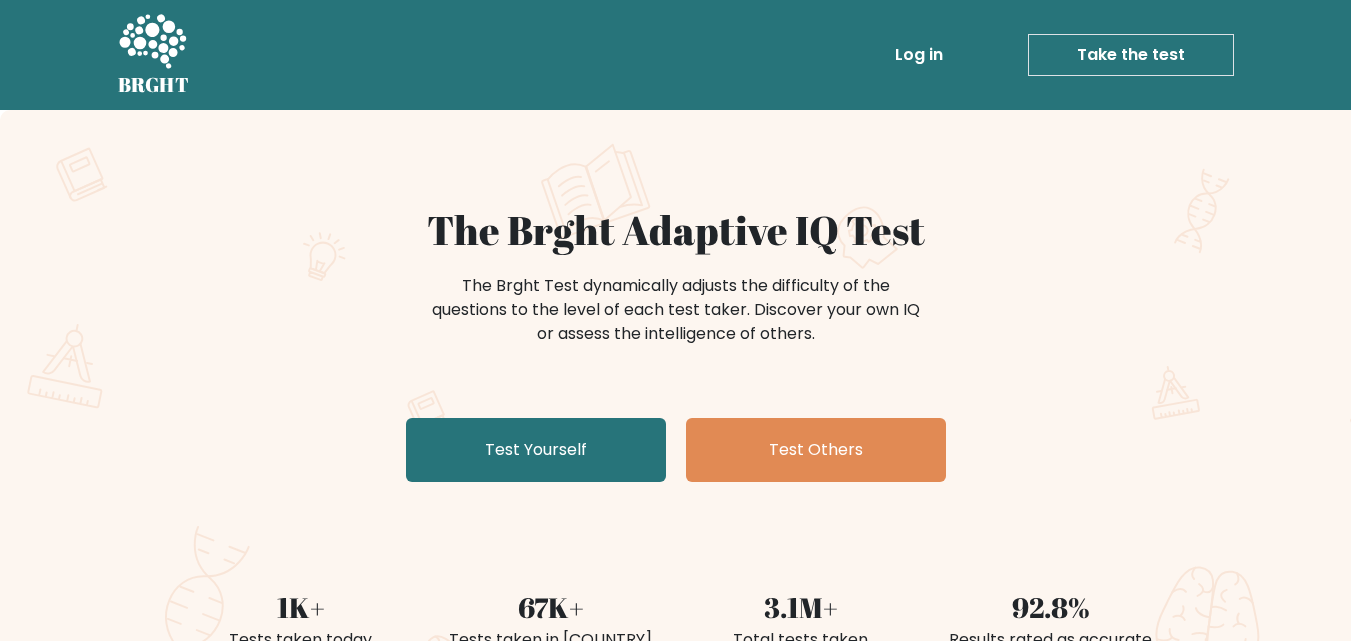 click on "Take the test" at bounding box center [1131, 55] 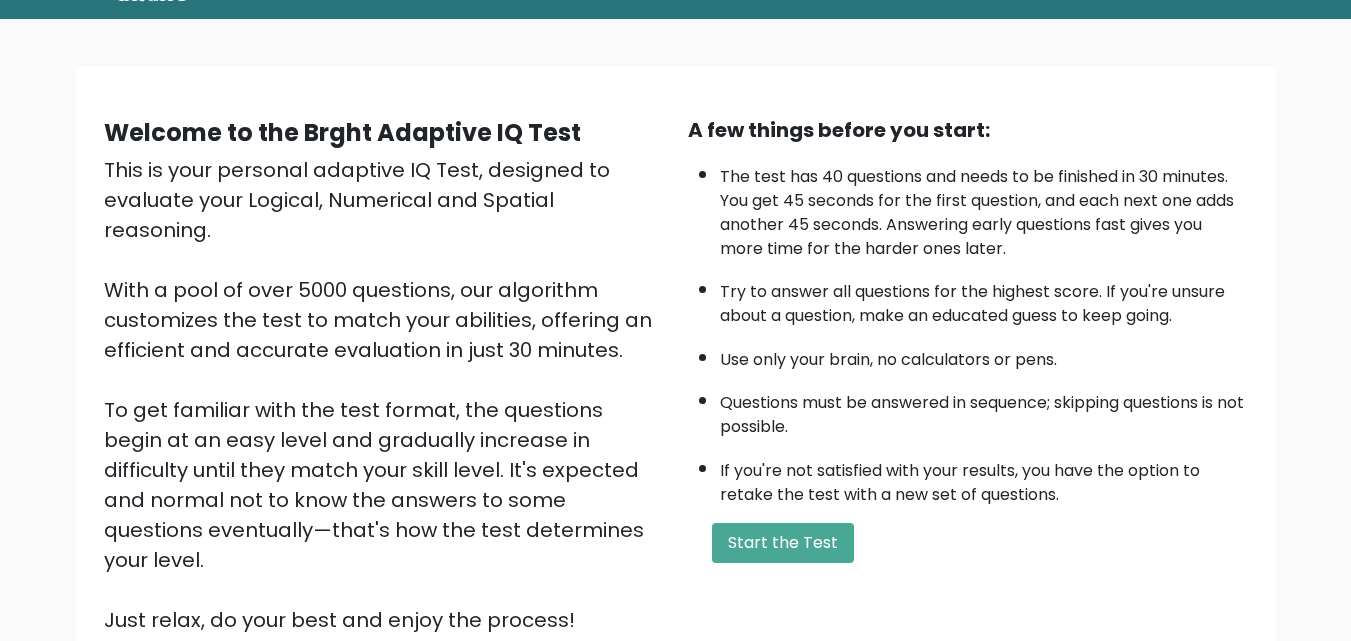 scroll, scrollTop: 92, scrollLeft: 0, axis: vertical 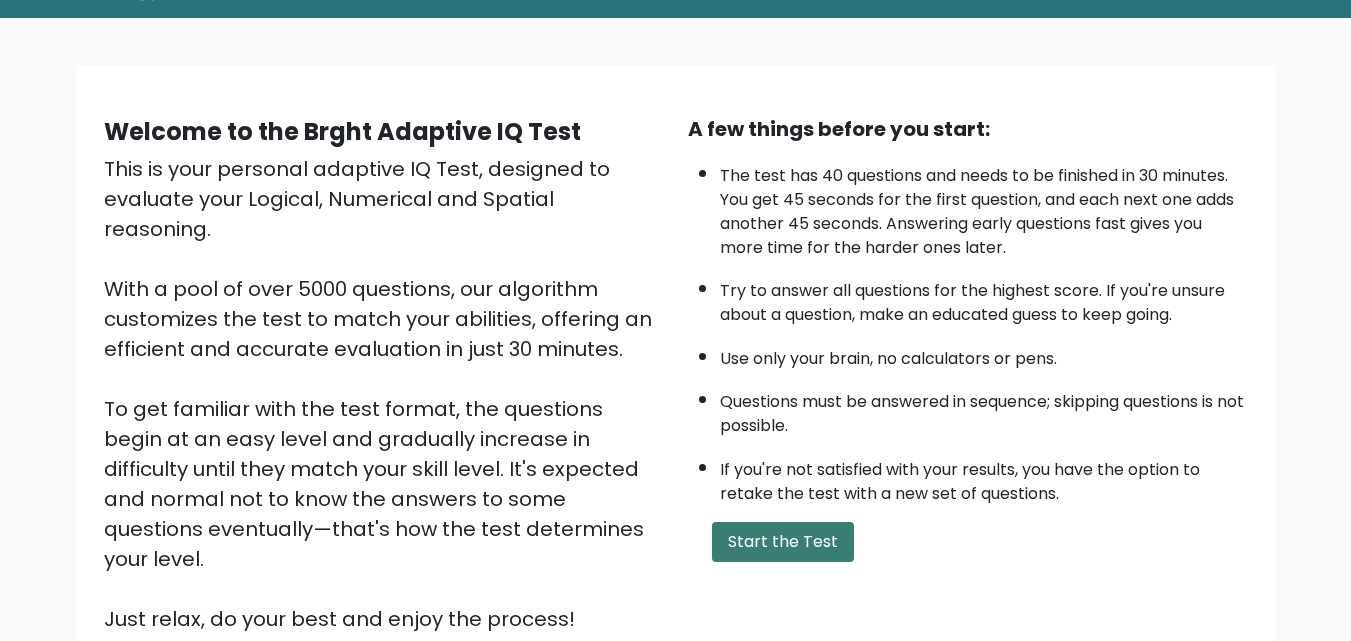 click on "Start the Test" at bounding box center (783, 542) 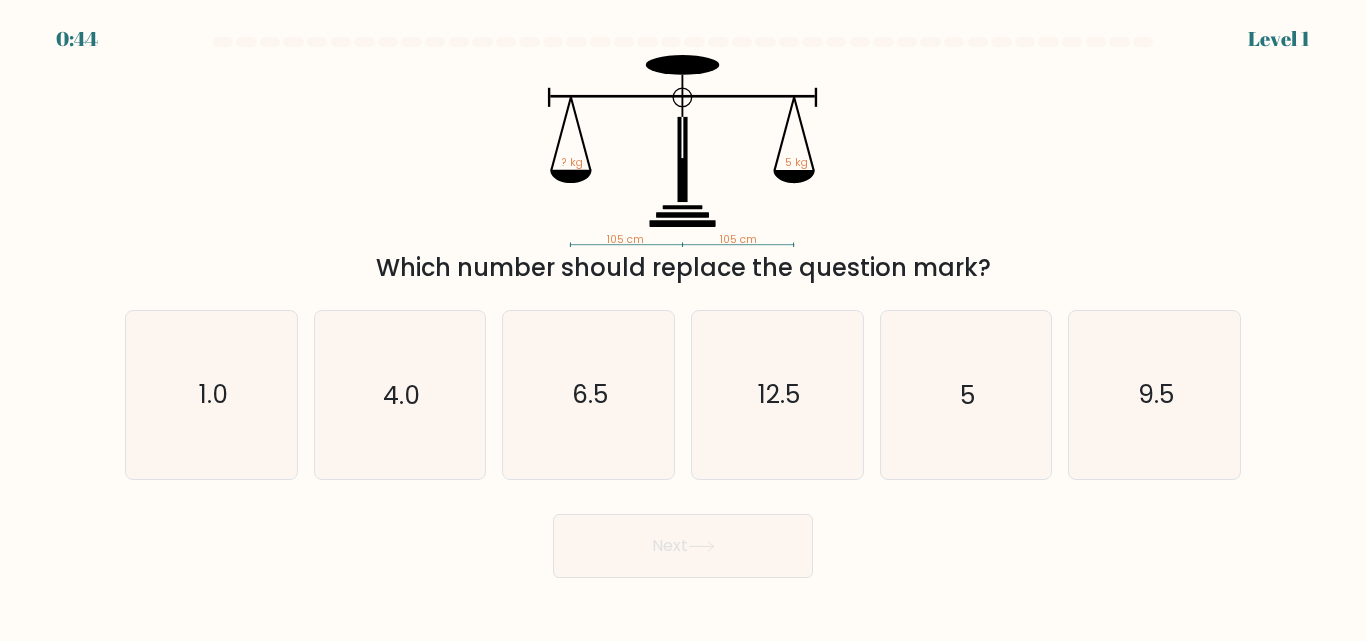 scroll, scrollTop: 0, scrollLeft: 0, axis: both 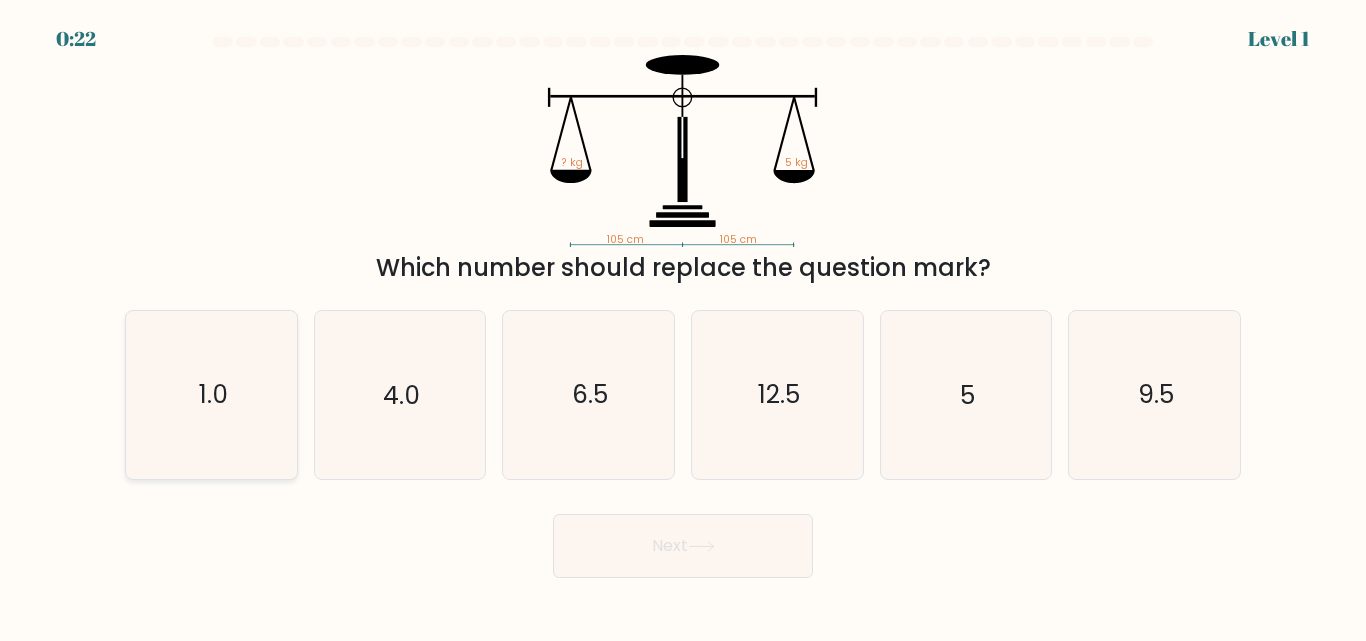 click on "1.0" at bounding box center (211, 394) 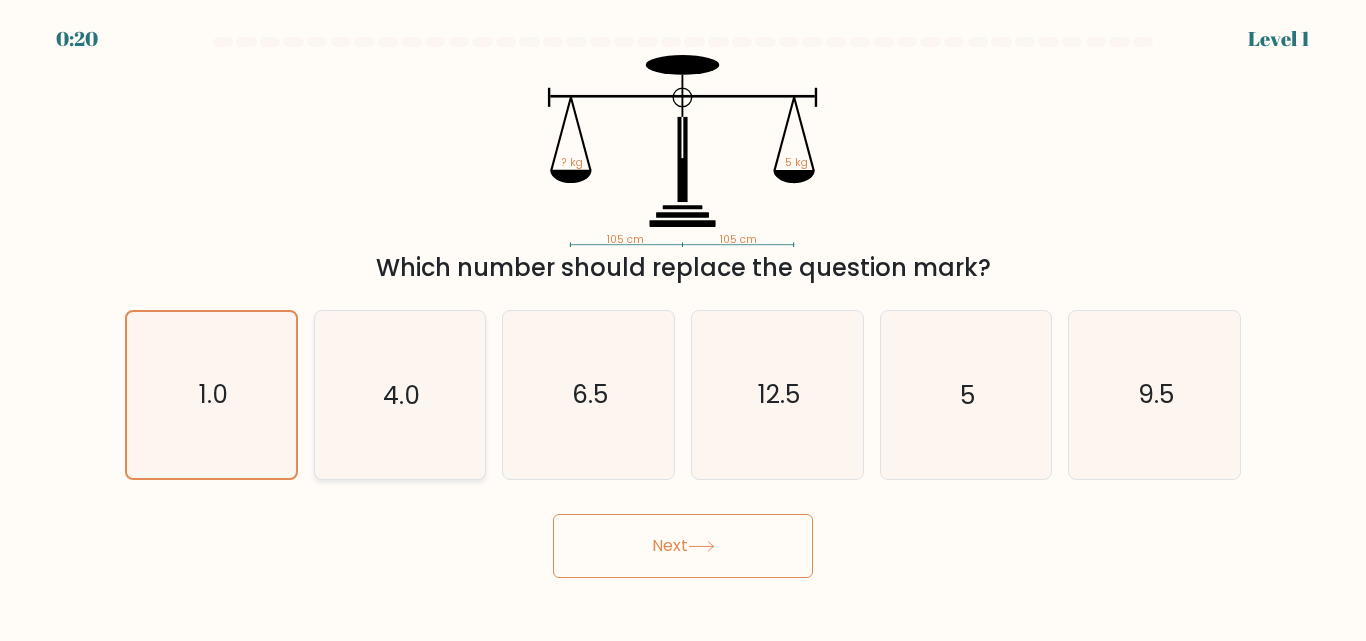click on "4.0" at bounding box center (399, 394) 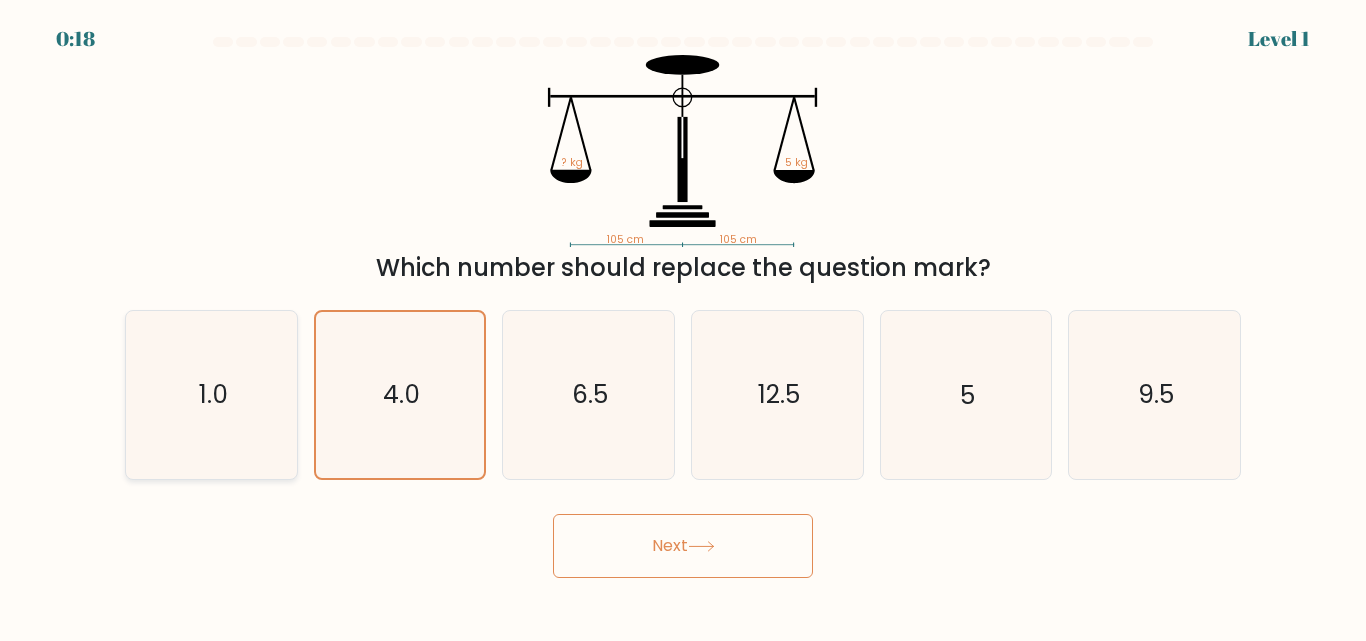 click on "1.0" at bounding box center [211, 394] 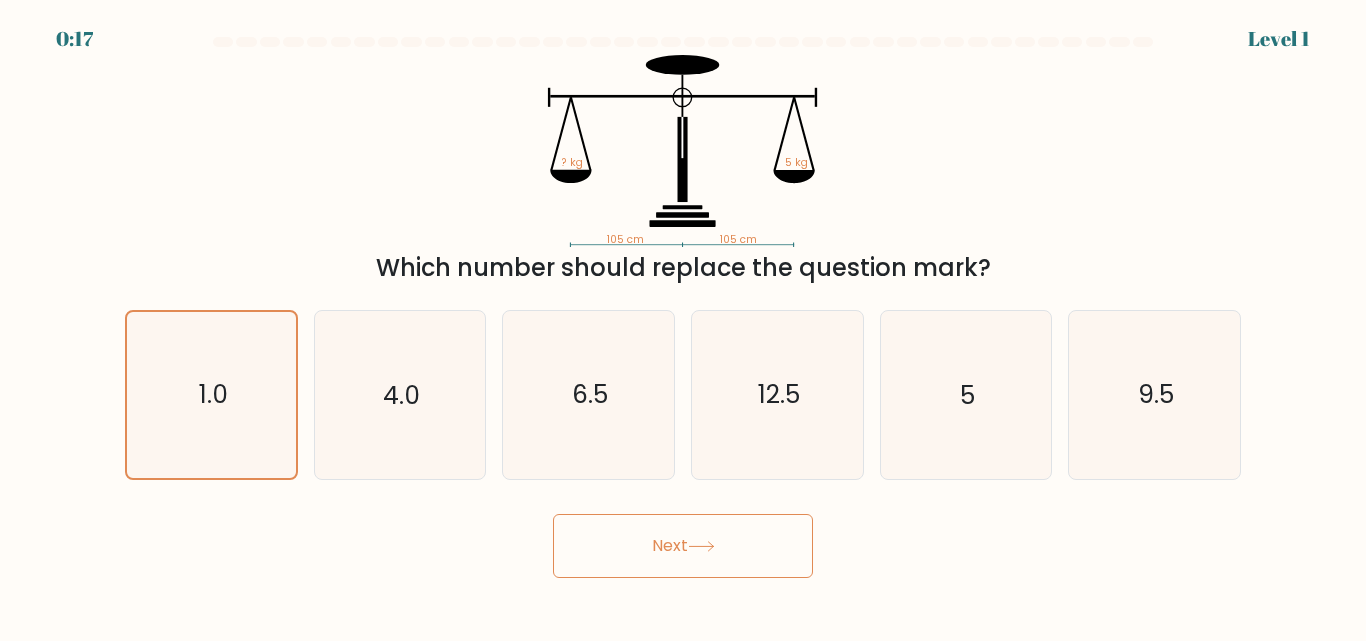 click on "Next" at bounding box center [683, 546] 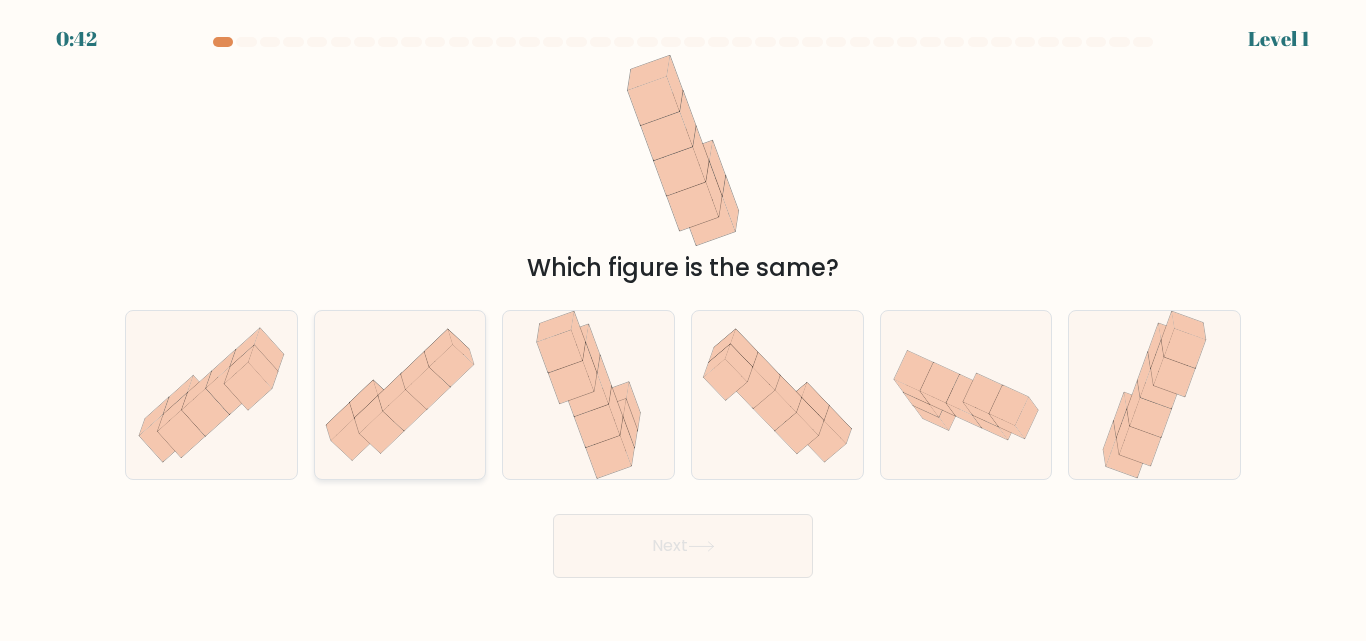 click at bounding box center [400, 395] 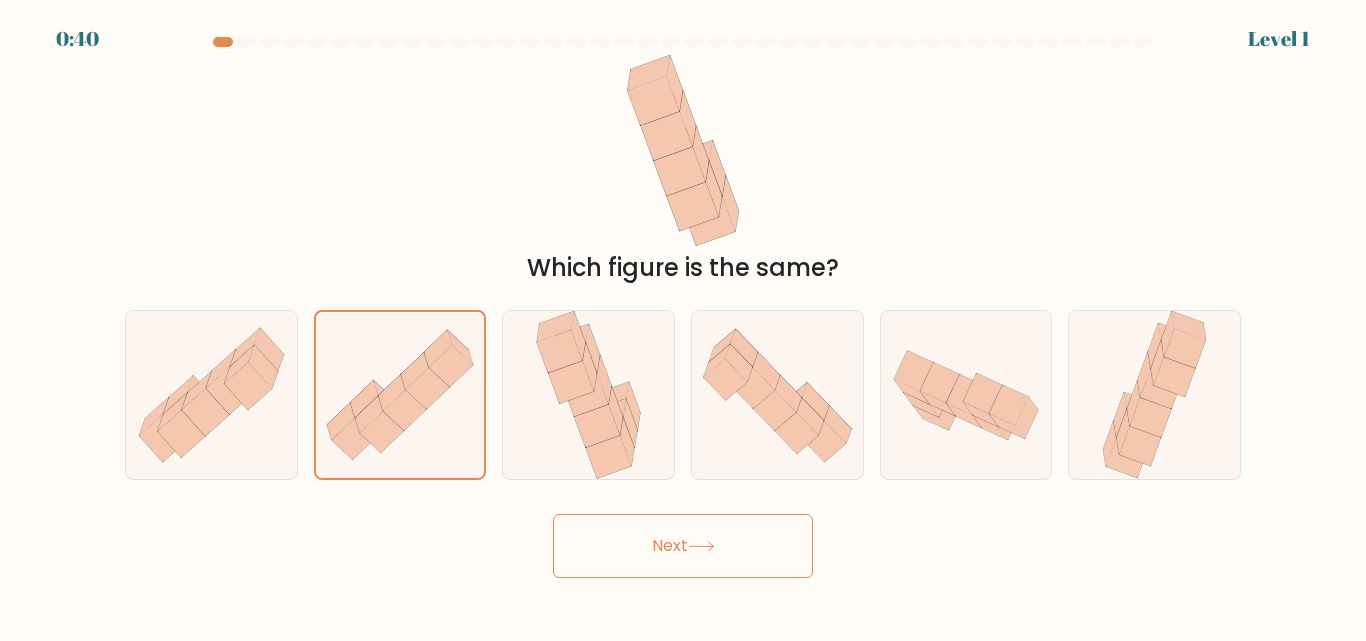 drag, startPoint x: 341, startPoint y: 410, endPoint x: 672, endPoint y: 559, distance: 362.99036 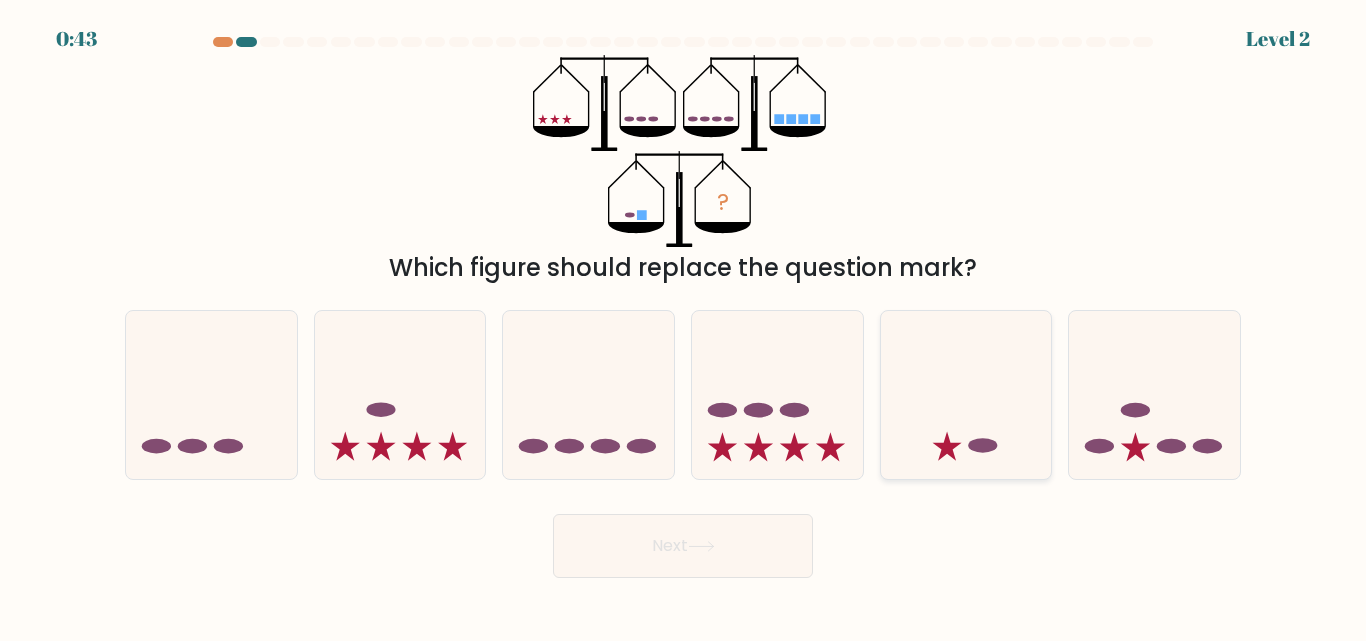click at bounding box center (966, 394) 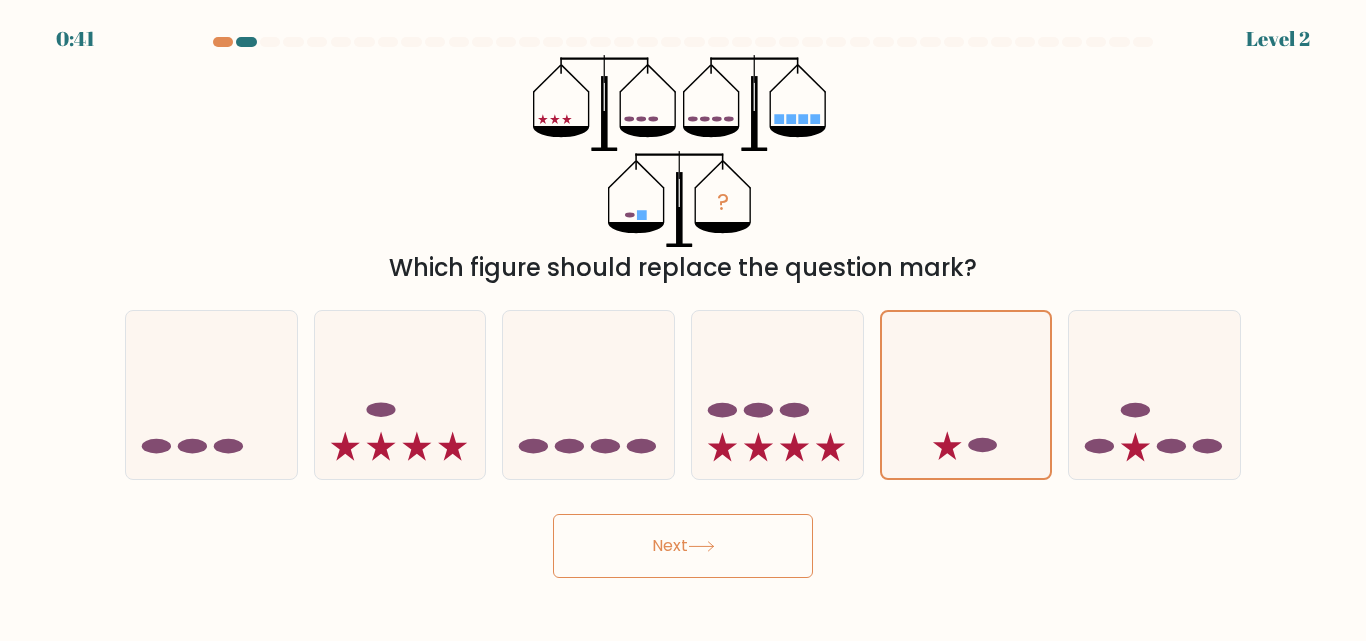 click on "Next" at bounding box center (683, 546) 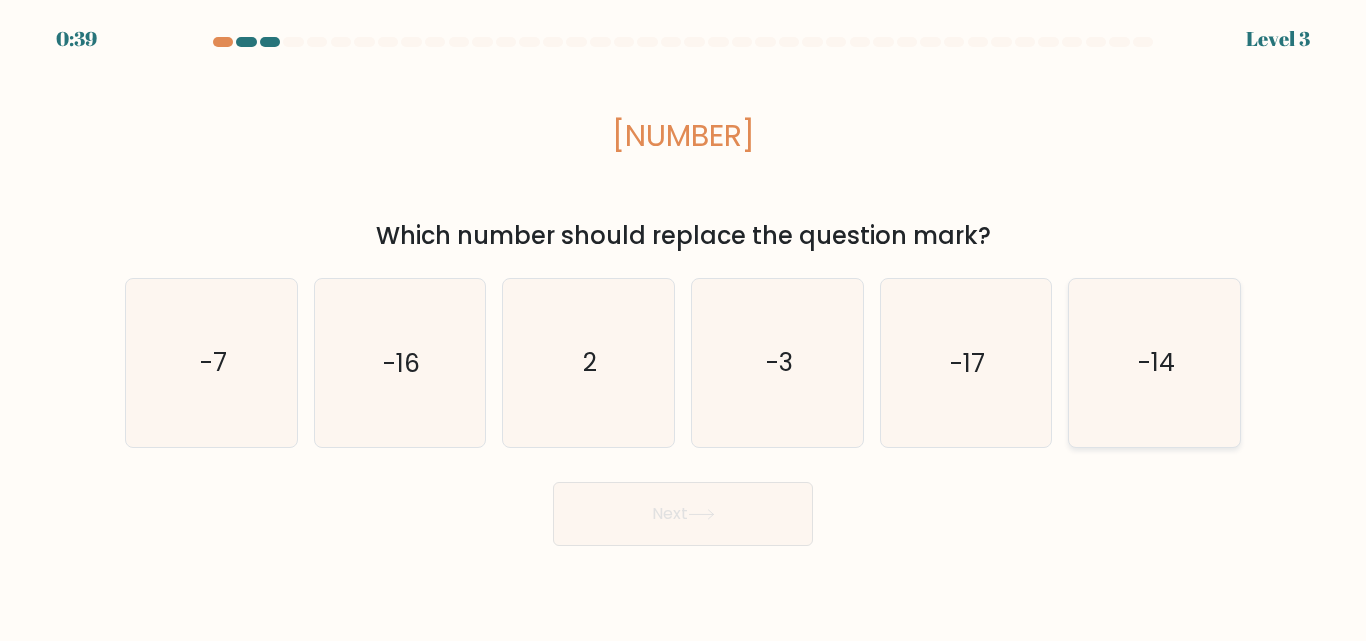 click on "-14" at bounding box center (1156, 362) 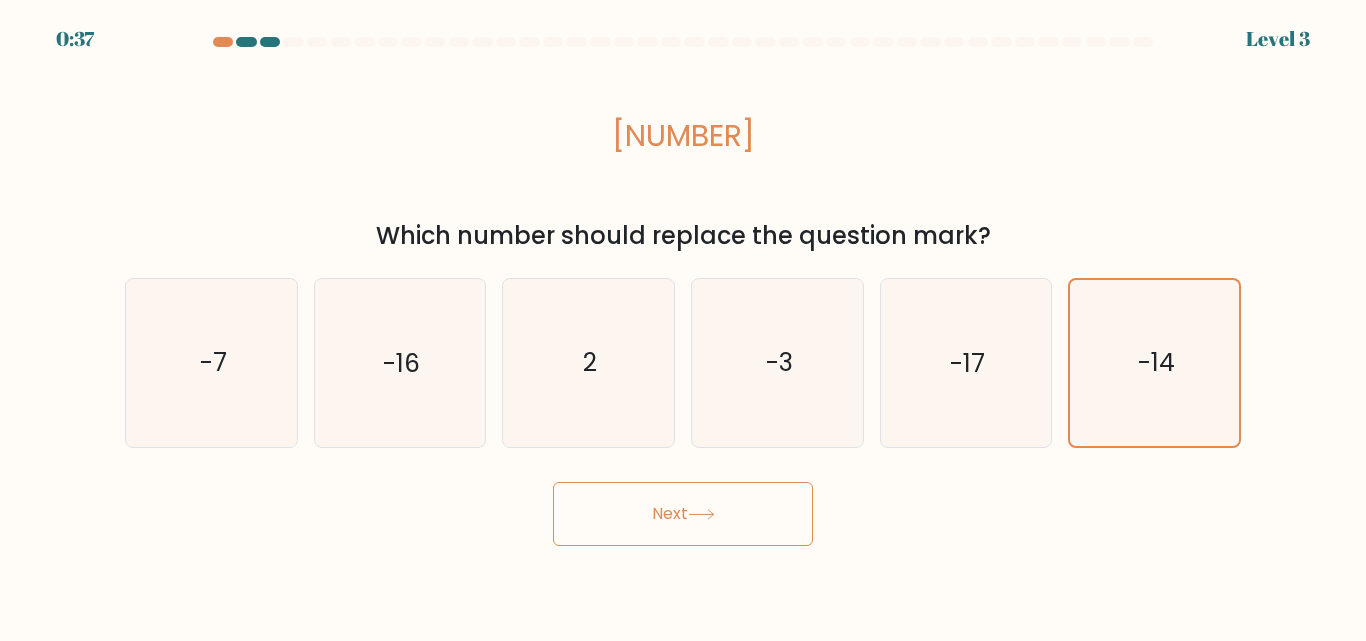 click on "Next" at bounding box center (683, 514) 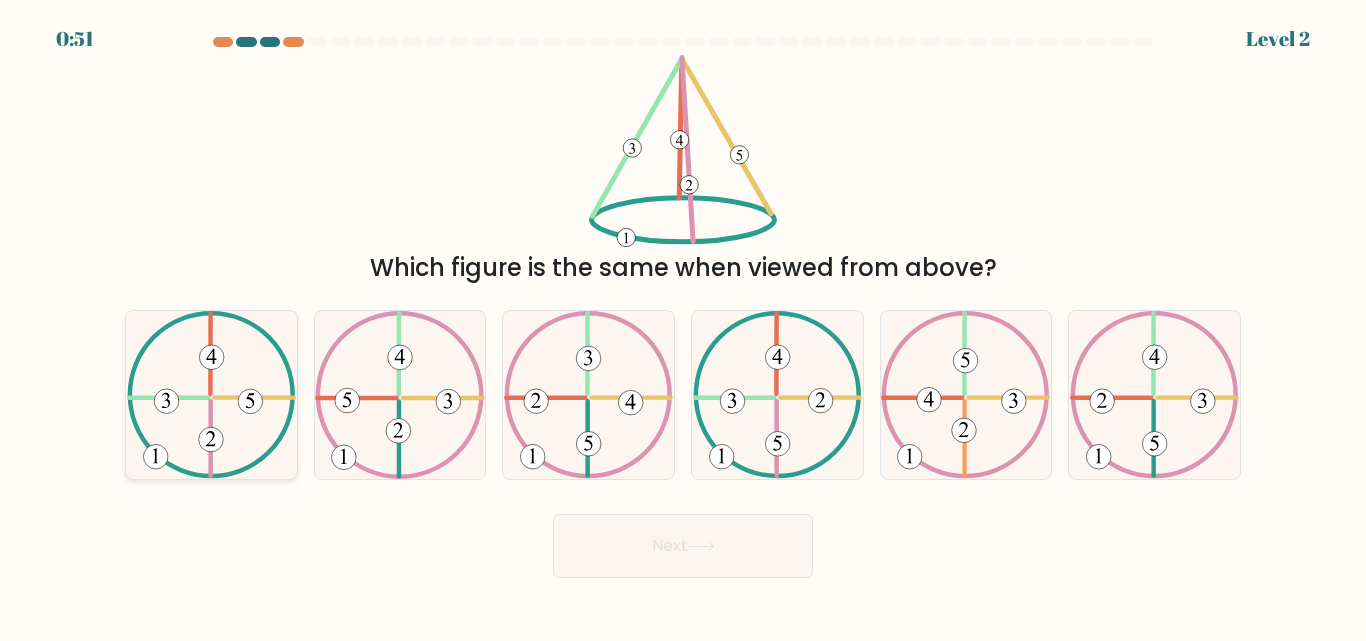 click at bounding box center [168, 398] 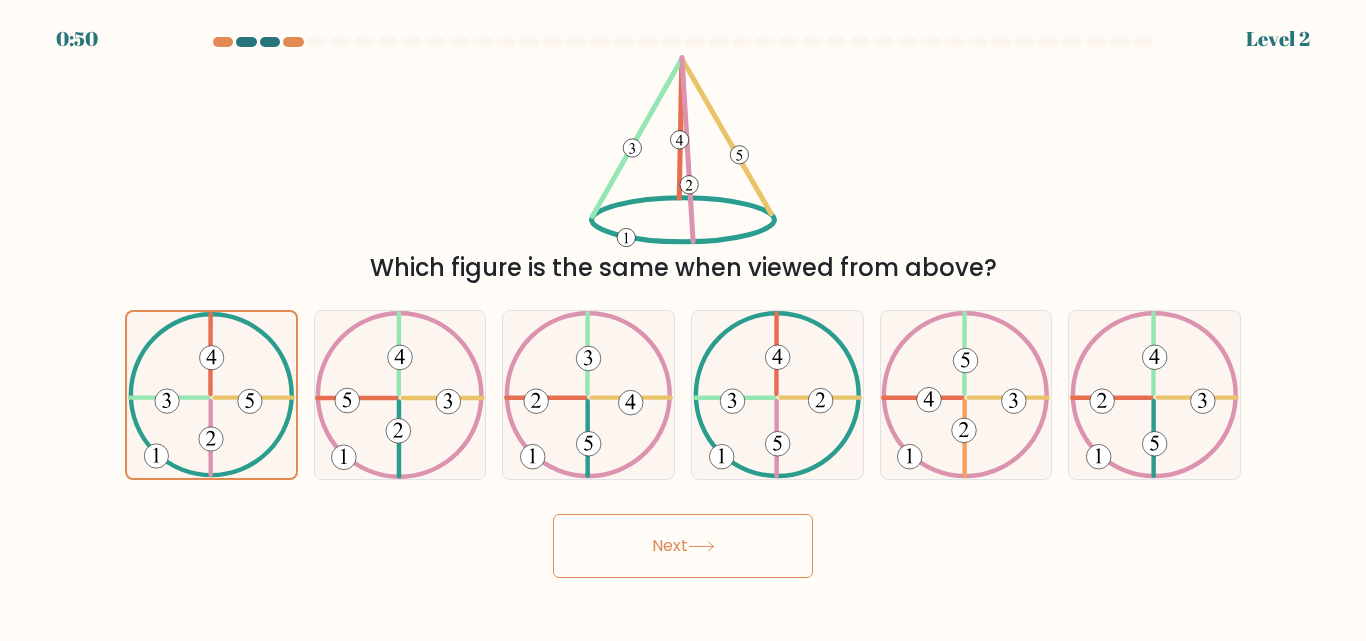 click on "Next" at bounding box center (683, 546) 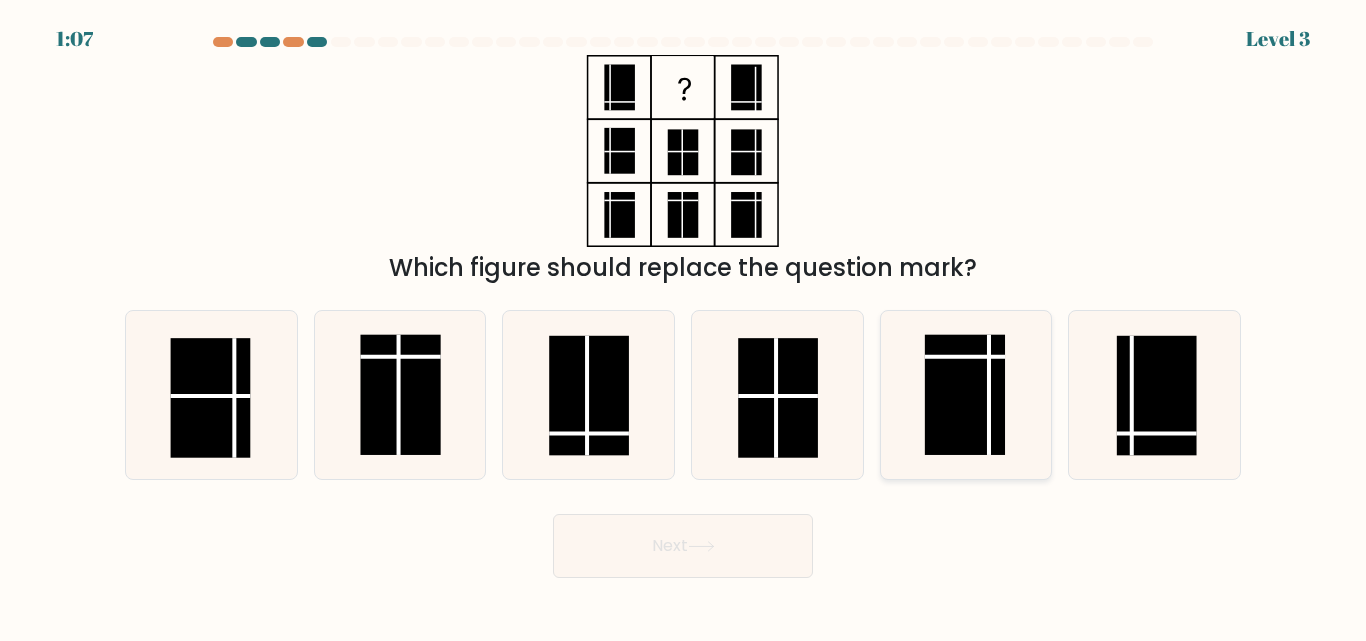 click at bounding box center [965, 394] 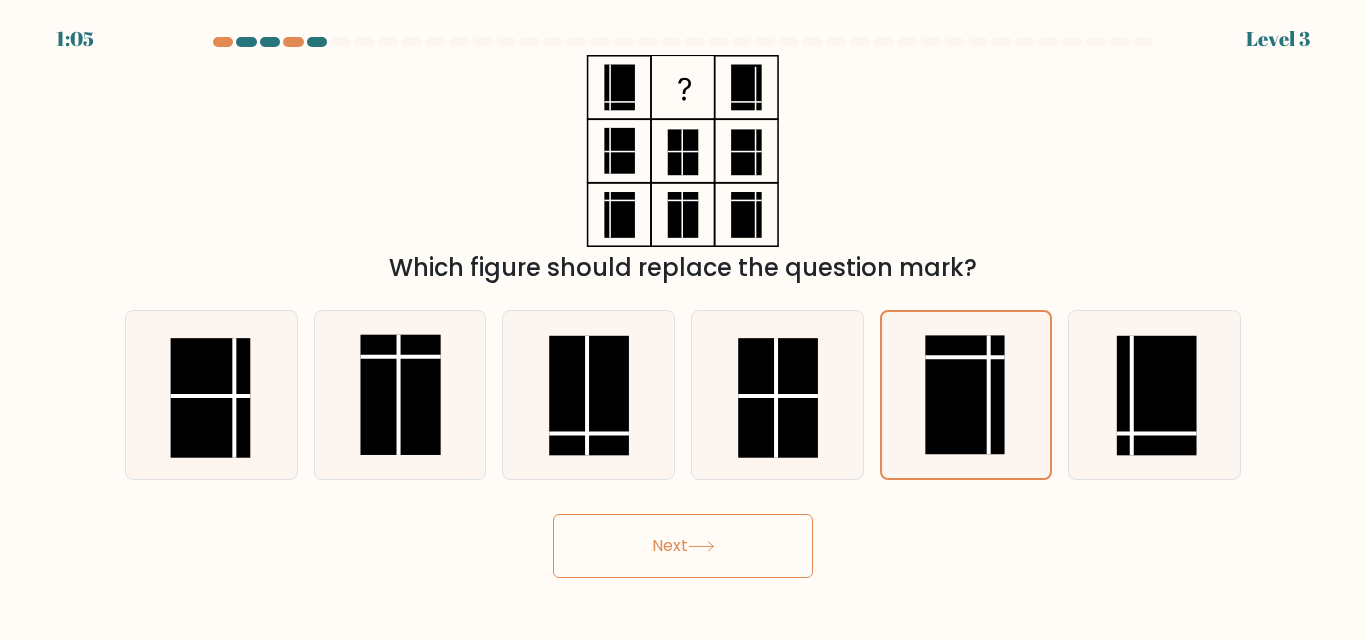 click on "Next" at bounding box center [683, 546] 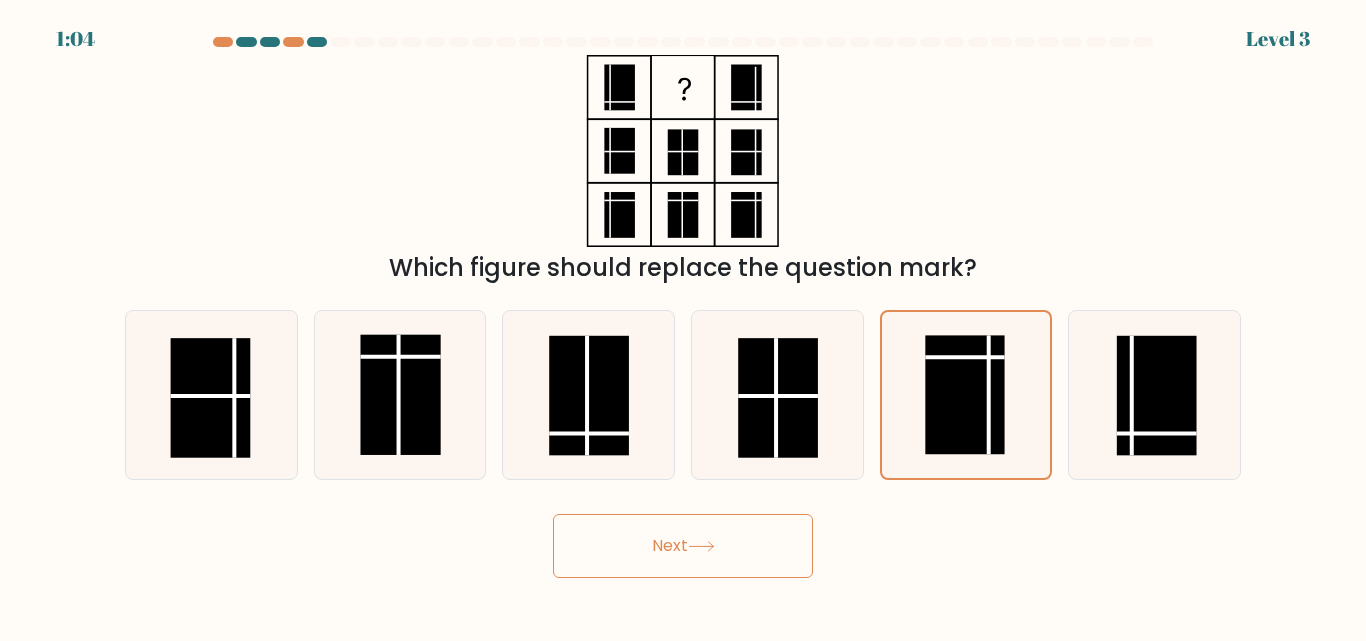 click on "Next" at bounding box center (683, 546) 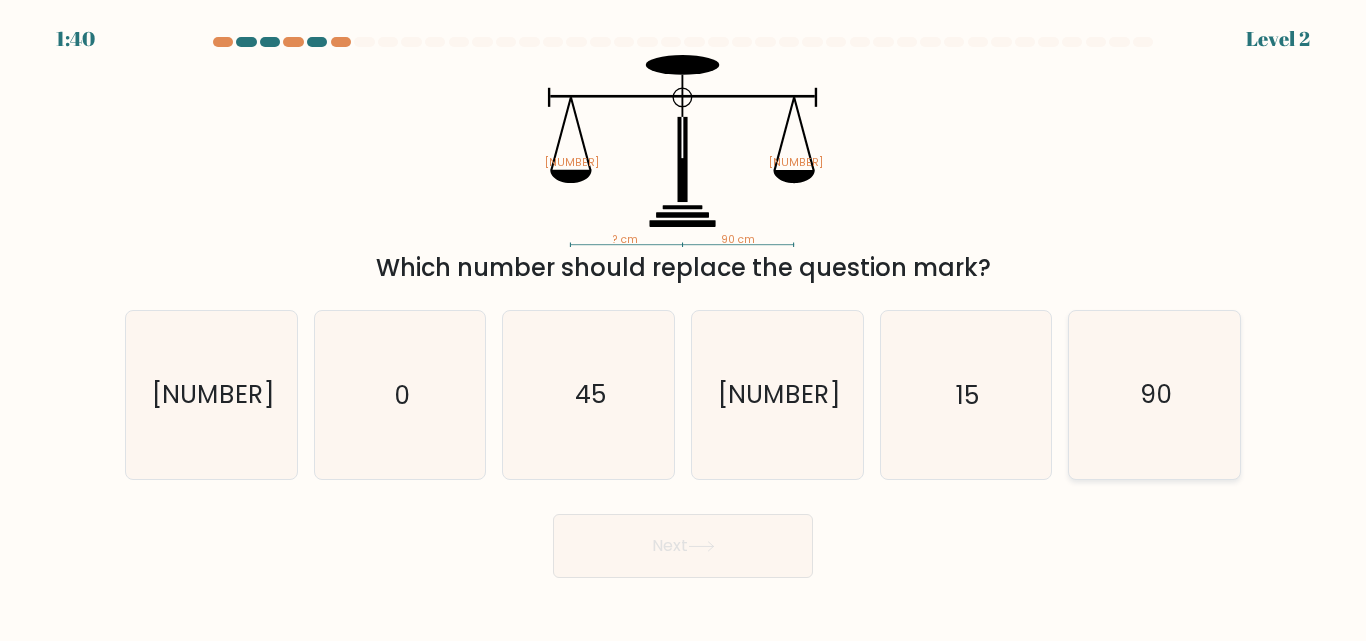 click on "90" at bounding box center (1156, 395) 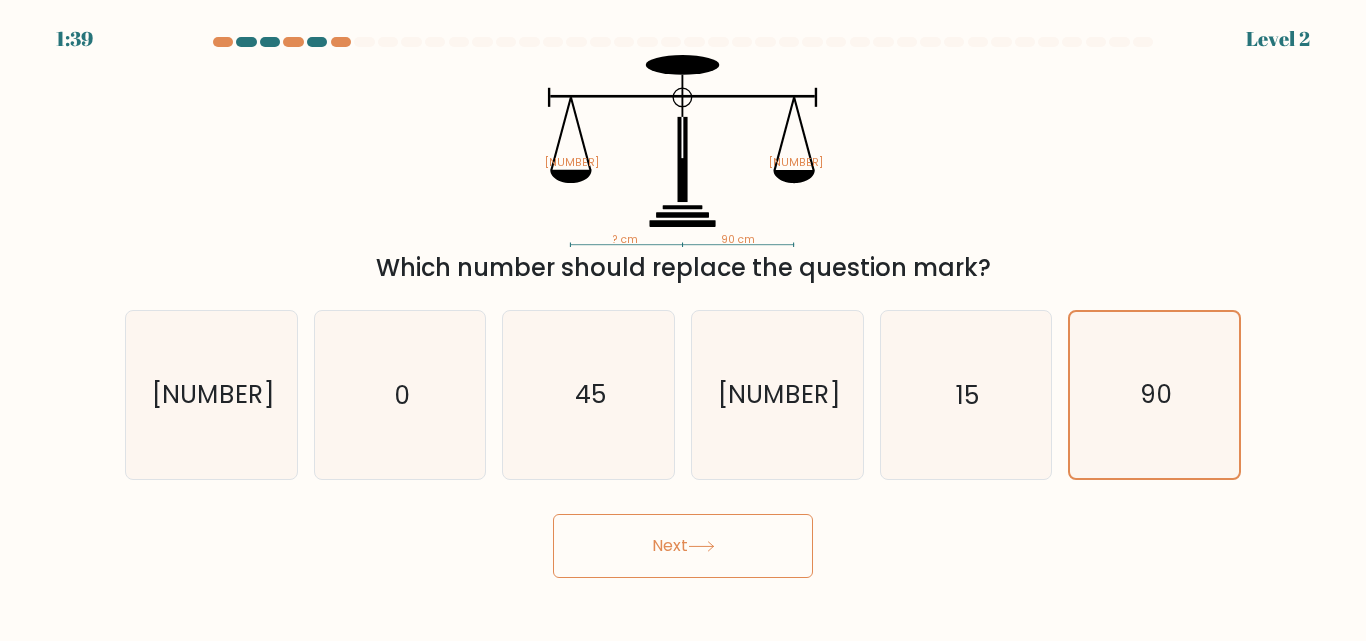 click on "1:39
Level 2" at bounding box center (683, 320) 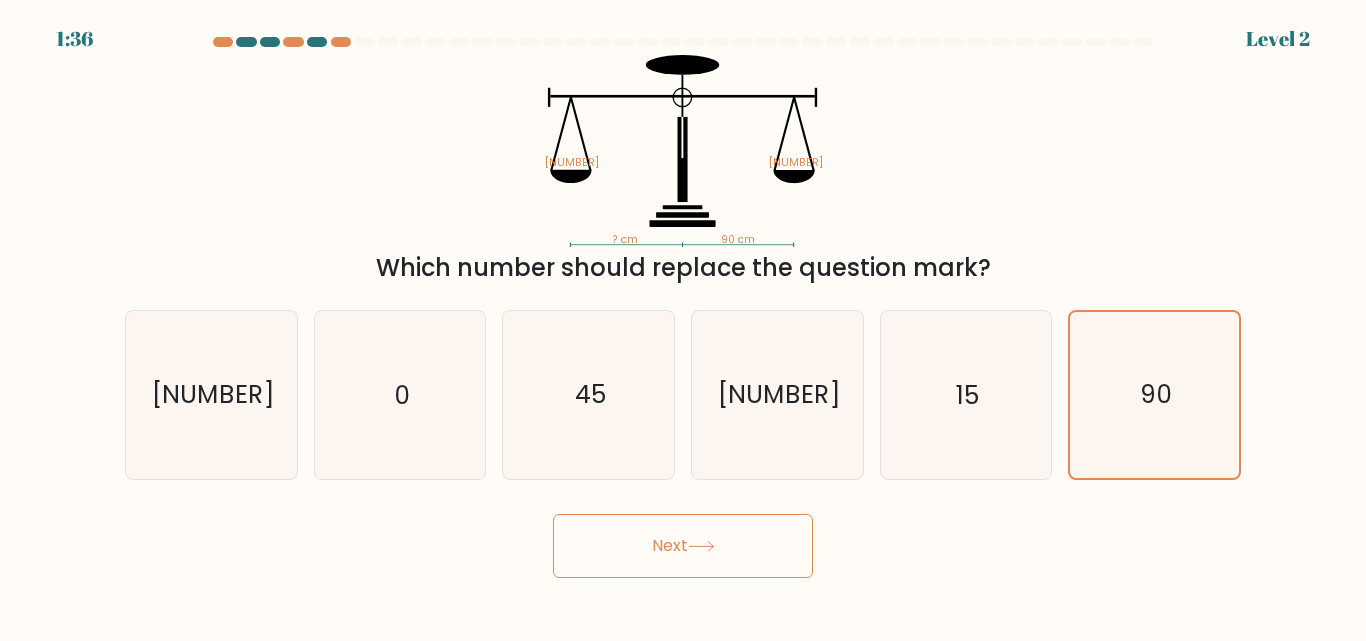 click at bounding box center (701, 546) 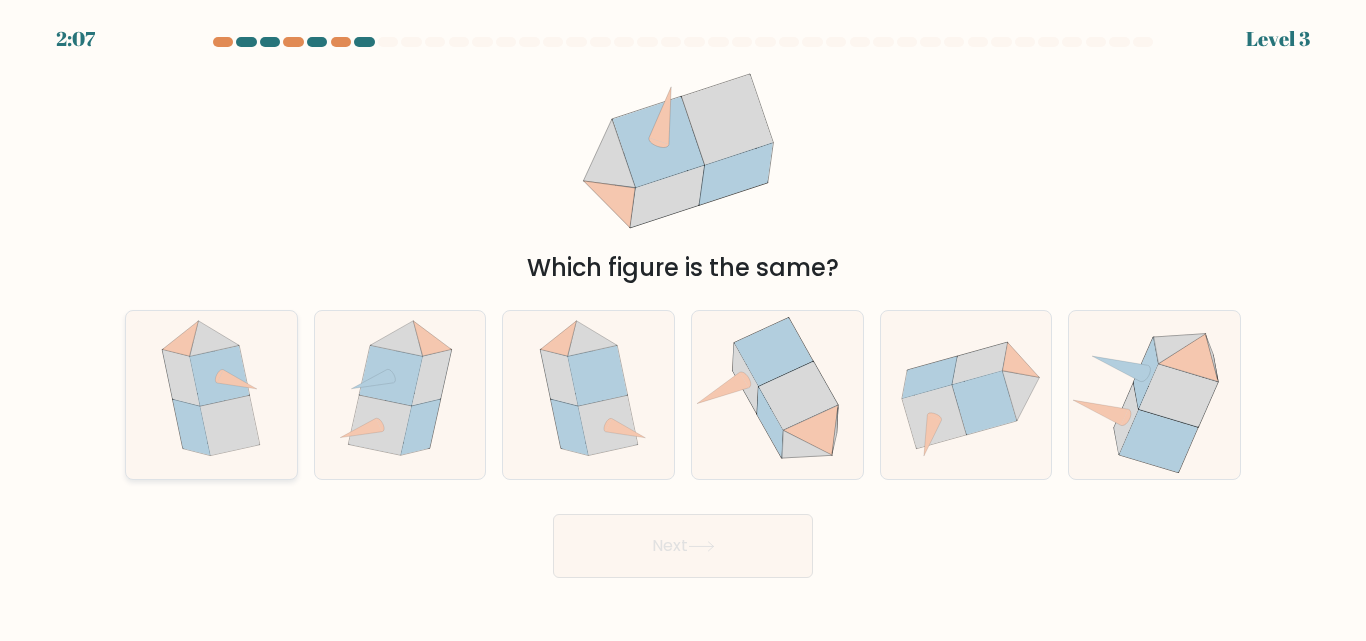 click at bounding box center [214, 339] 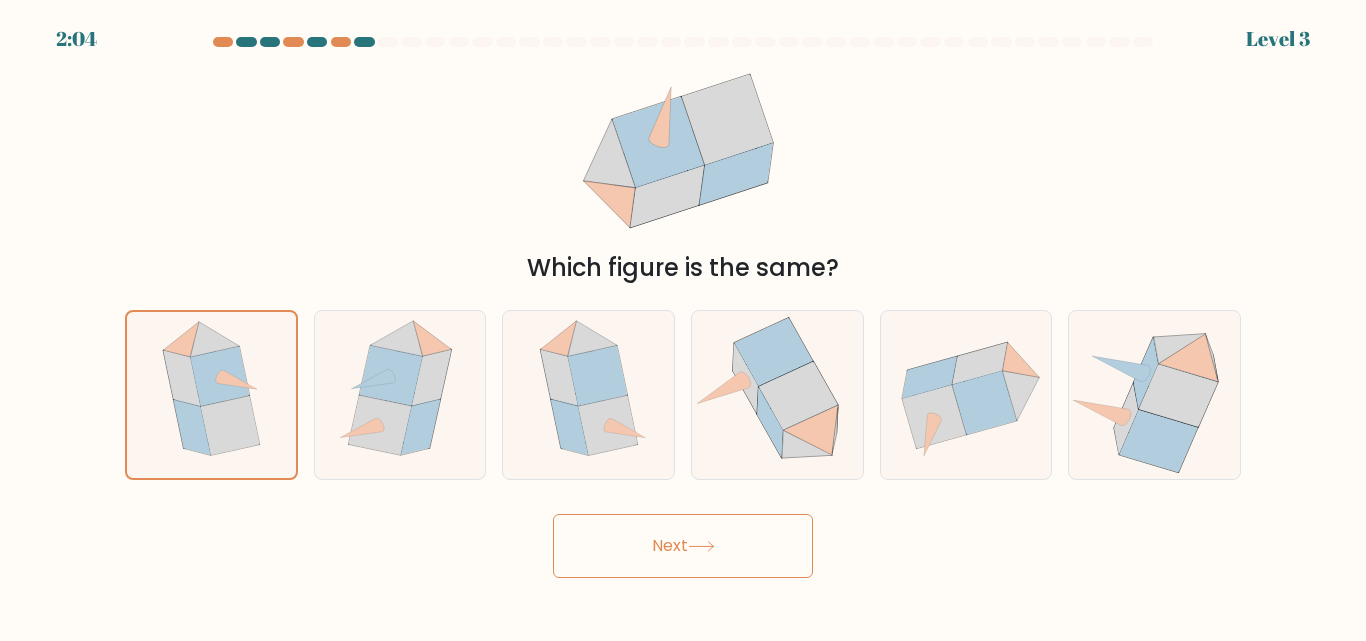 click on "Next" at bounding box center (683, 546) 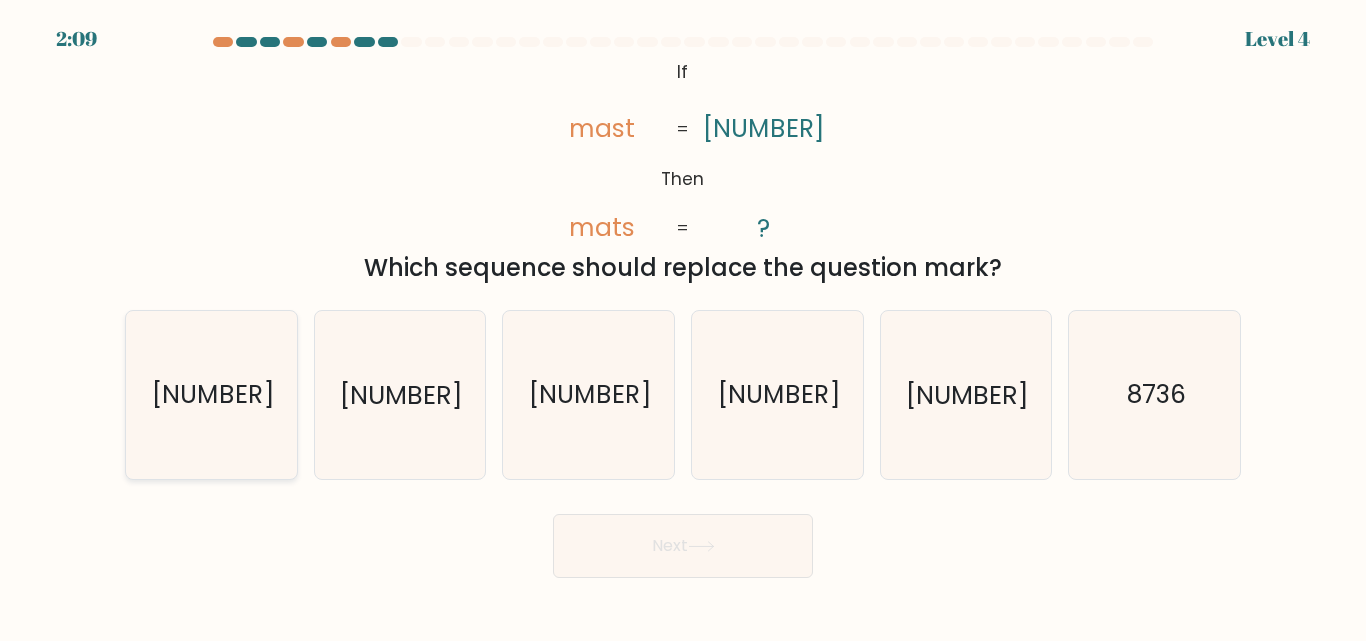 click on "3786" at bounding box center [211, 394] 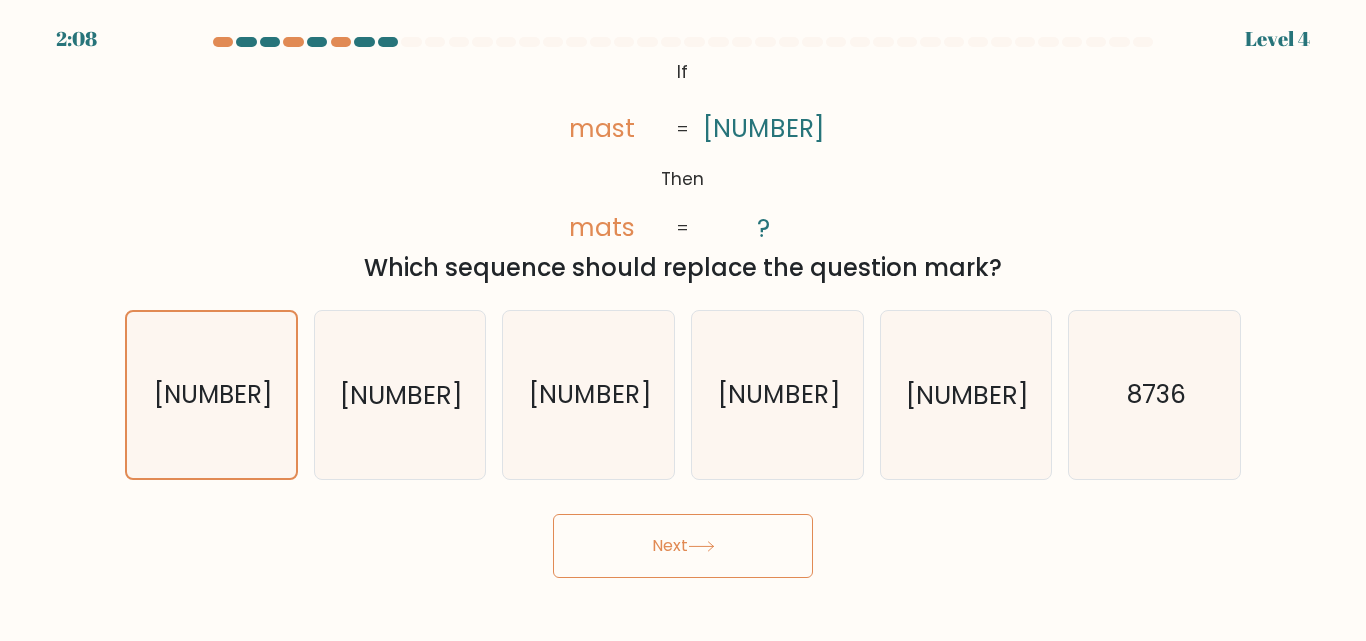 click on "Next" at bounding box center (683, 546) 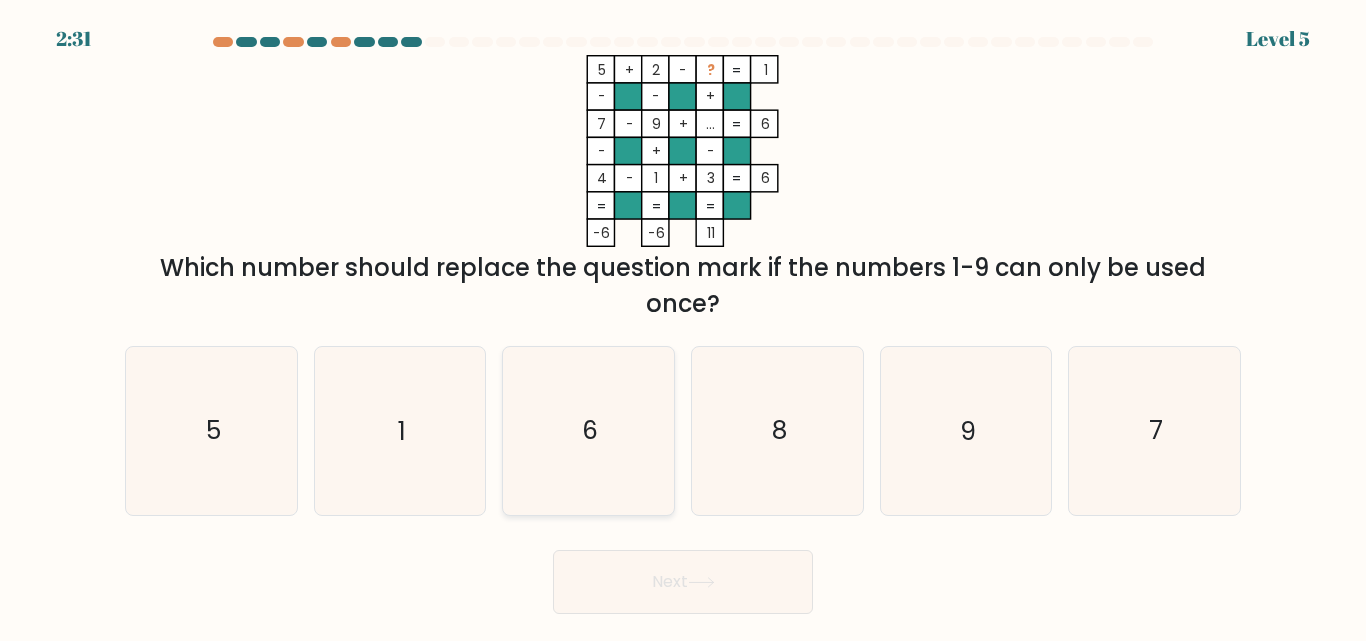 click on "6" at bounding box center [588, 430] 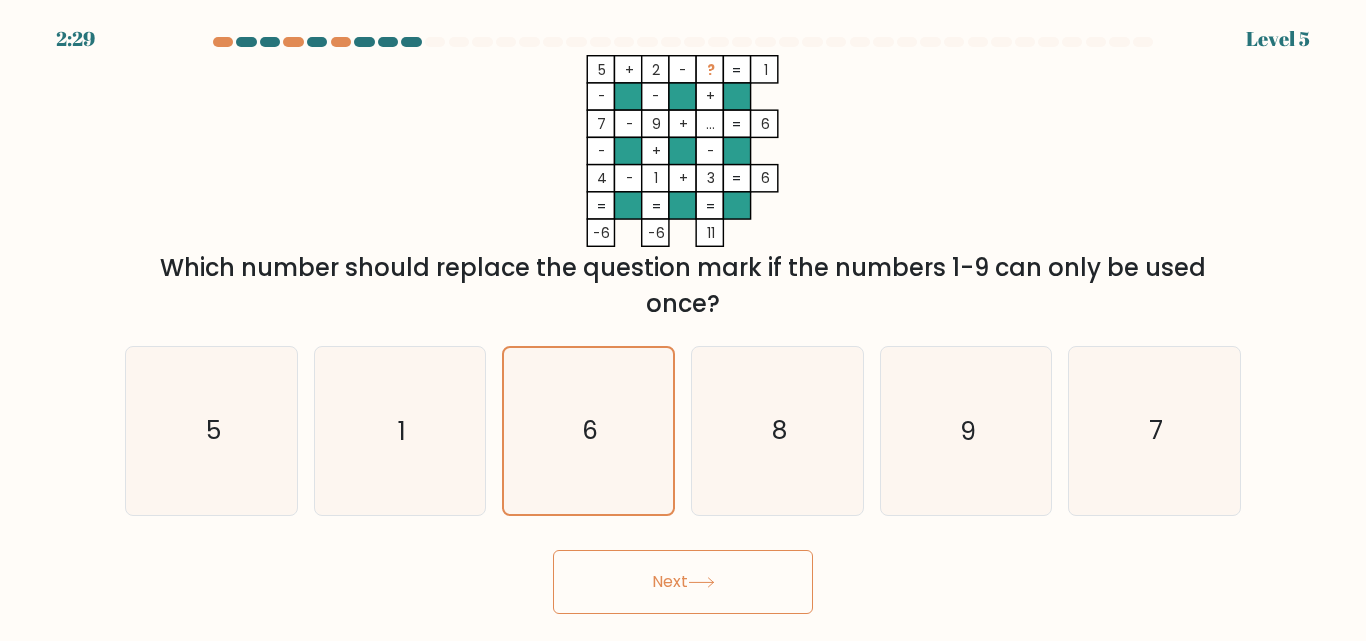 click on "Next" at bounding box center [683, 582] 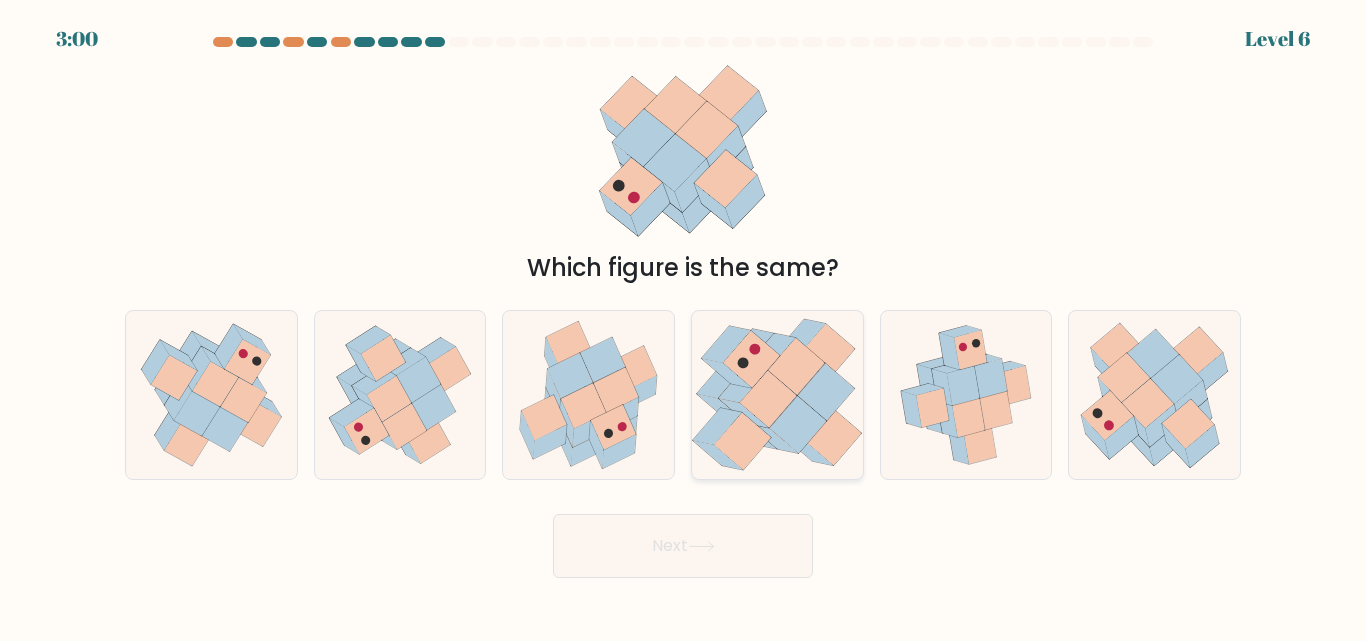 click at bounding box center [777, 394] 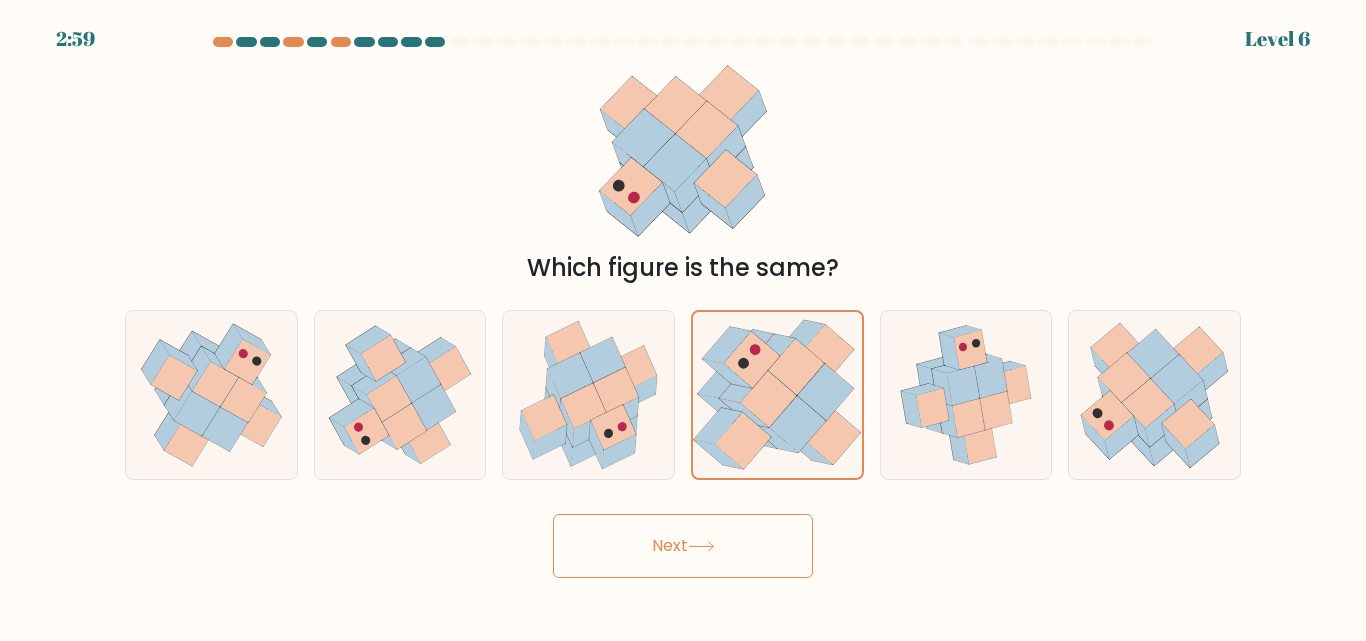 click on "Next" at bounding box center [683, 546] 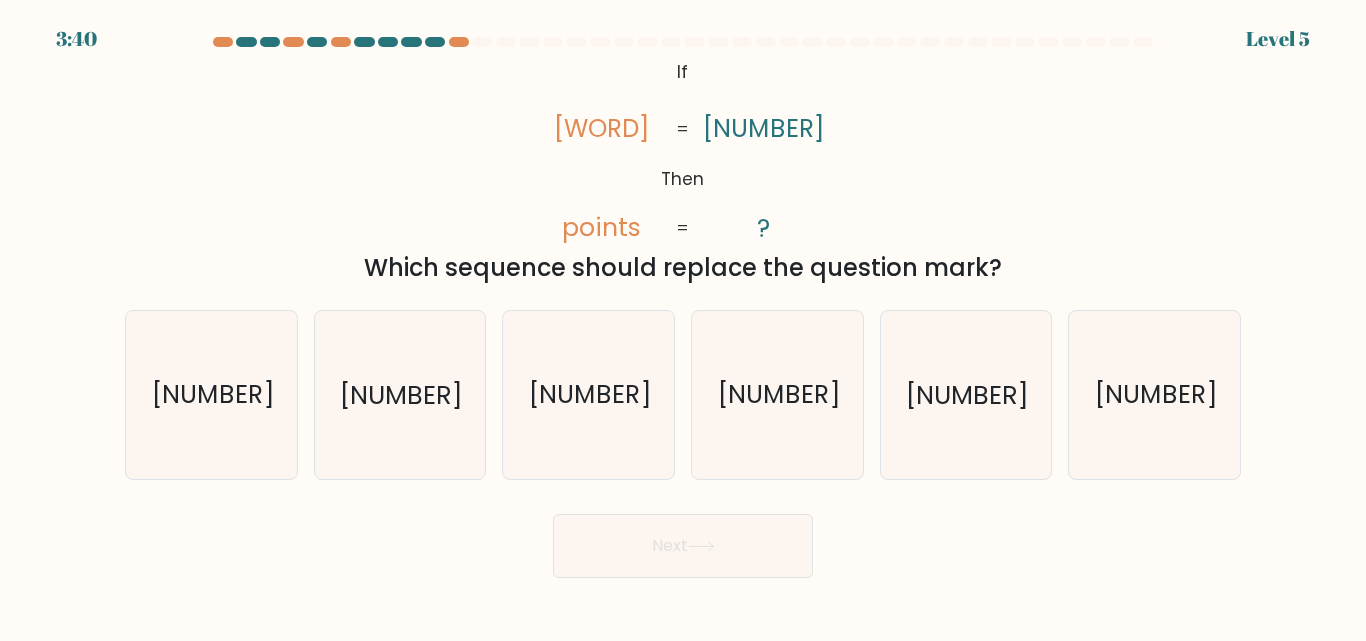 drag, startPoint x: 726, startPoint y: 532, endPoint x: 693, endPoint y: 275, distance: 259.11002 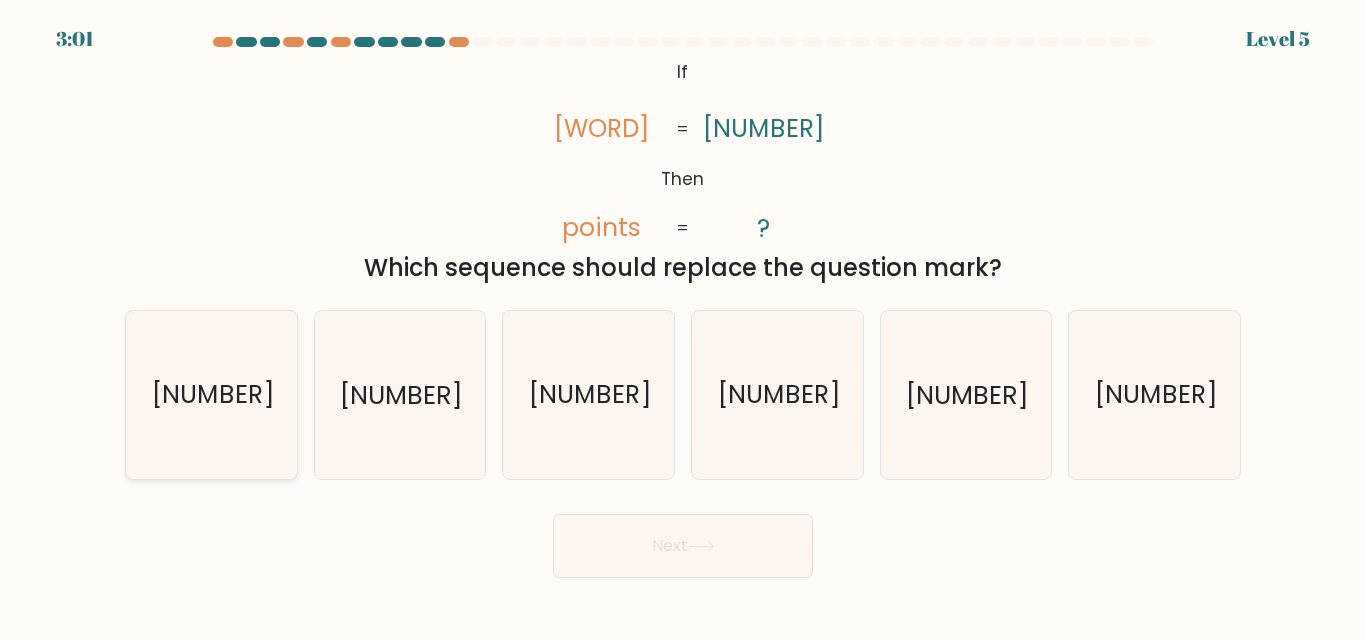 click on "375982" at bounding box center [211, 394] 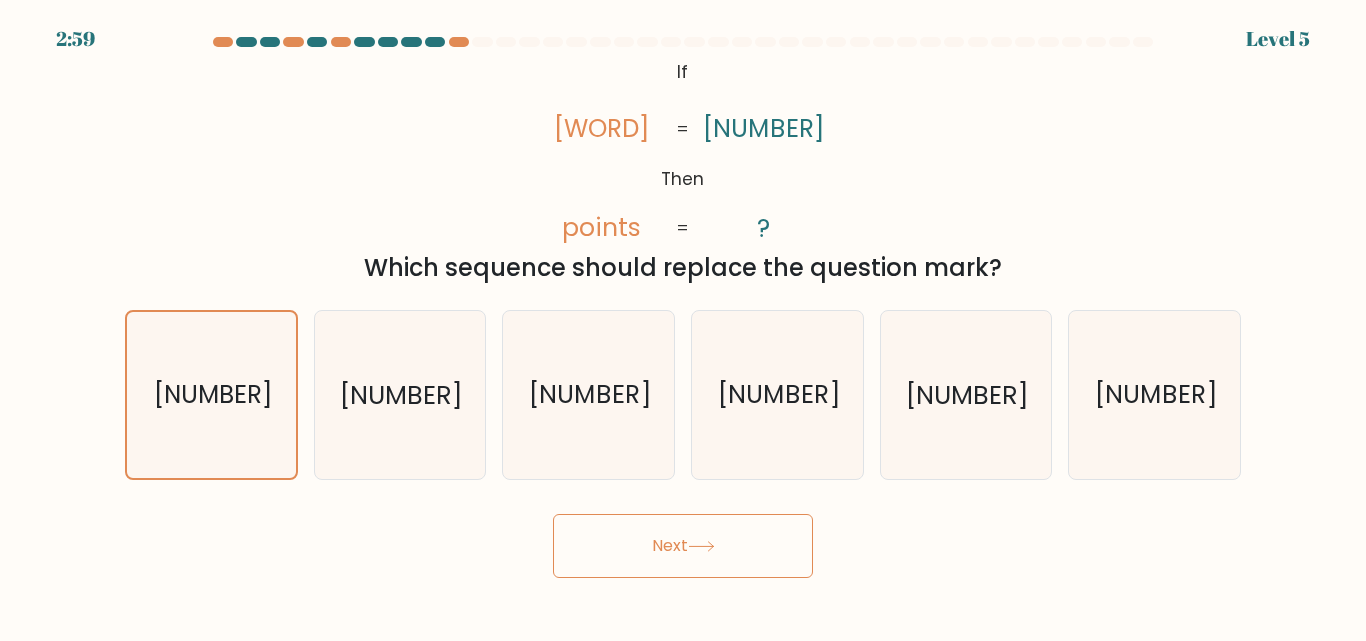 click on "Next" at bounding box center [683, 546] 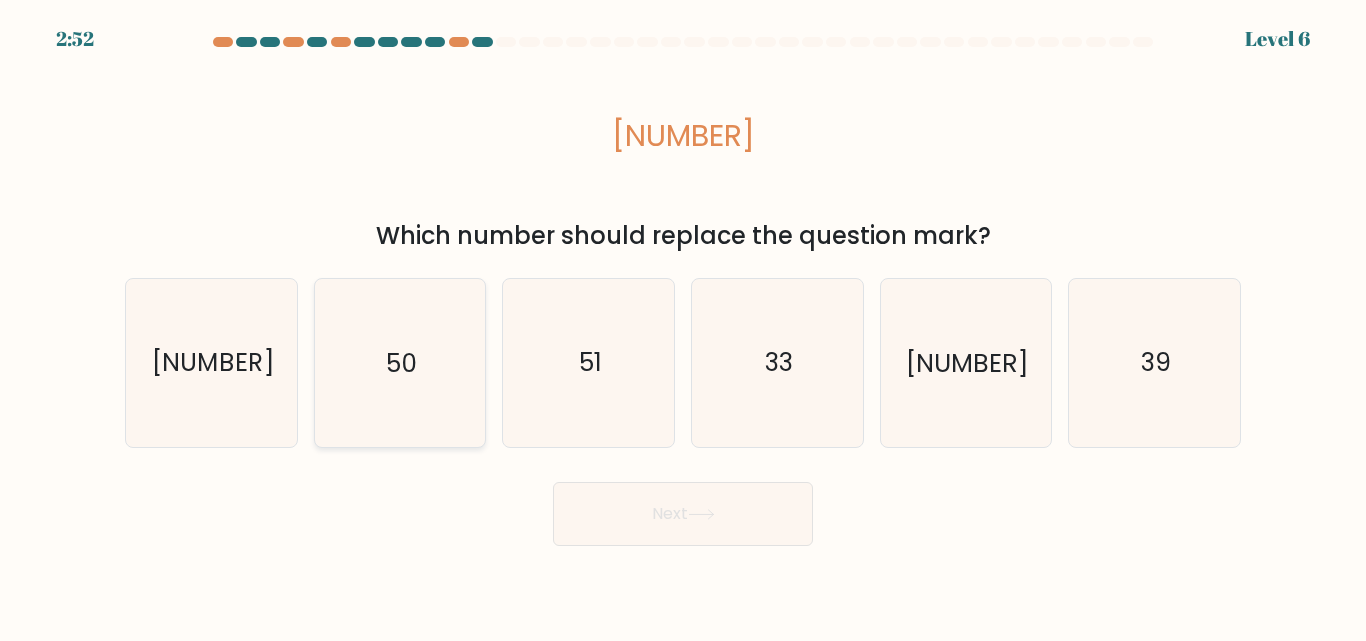 click on "50" at bounding box center (399, 362) 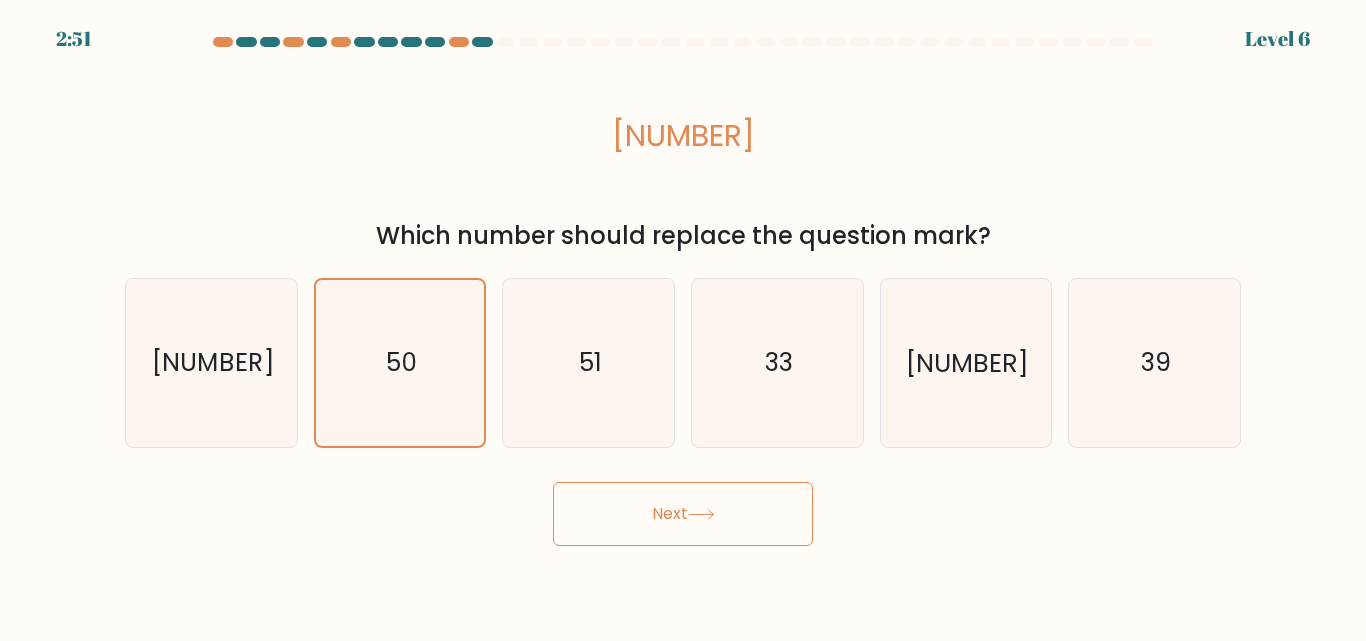 click on "Next" at bounding box center [683, 514] 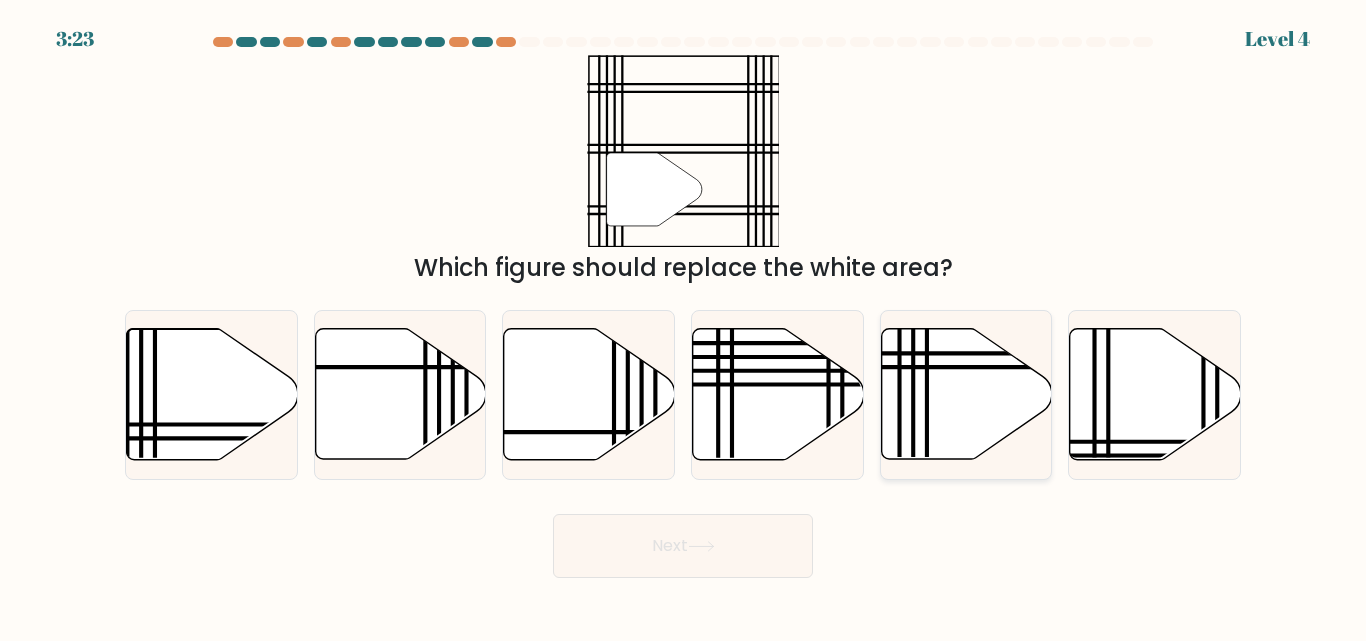 click at bounding box center [966, 394] 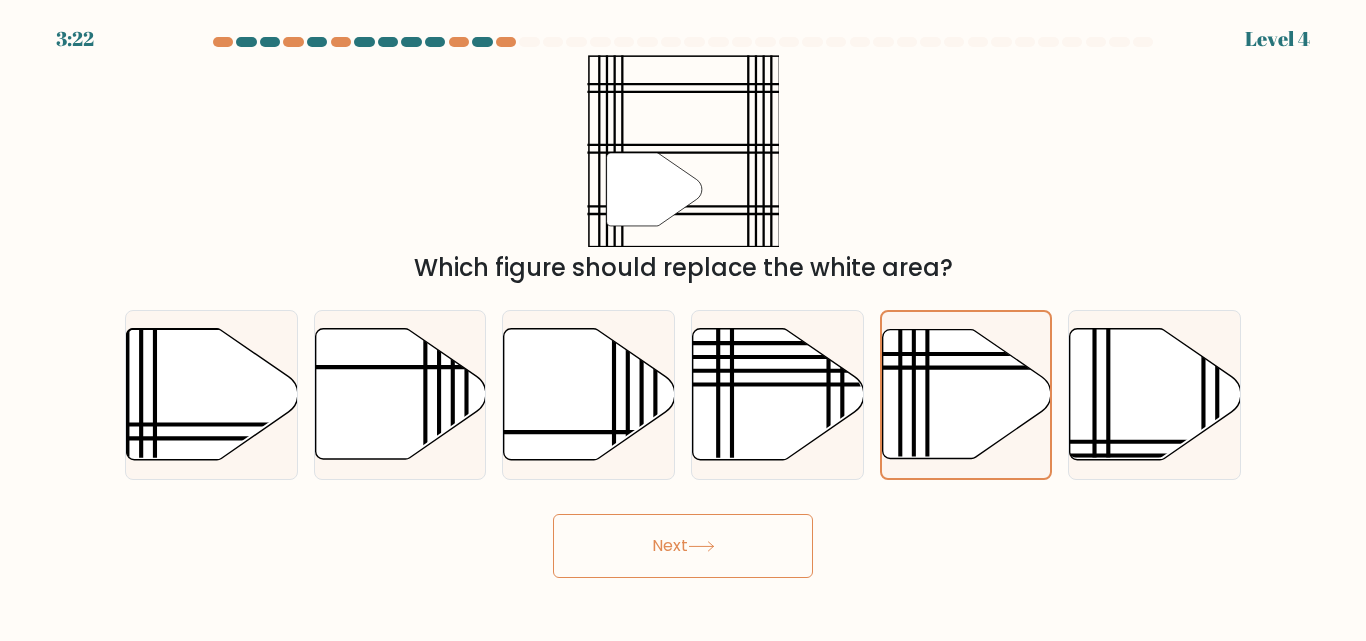 click on "Next" at bounding box center (683, 546) 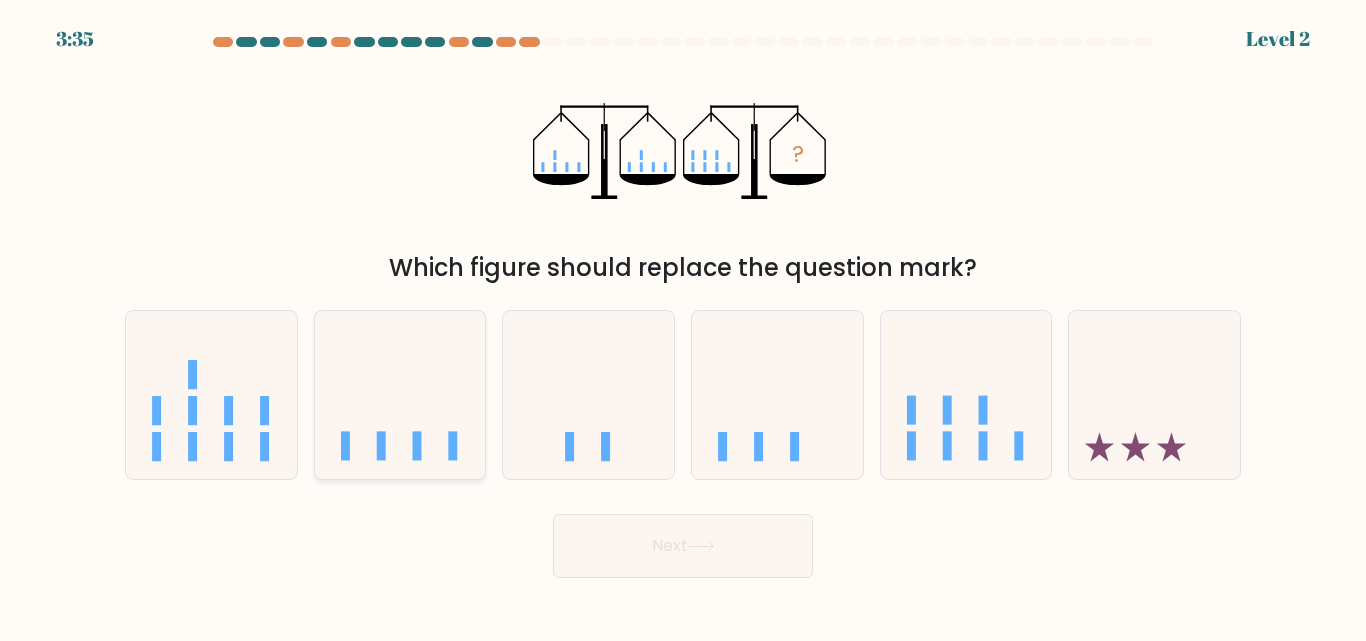 click at bounding box center (400, 394) 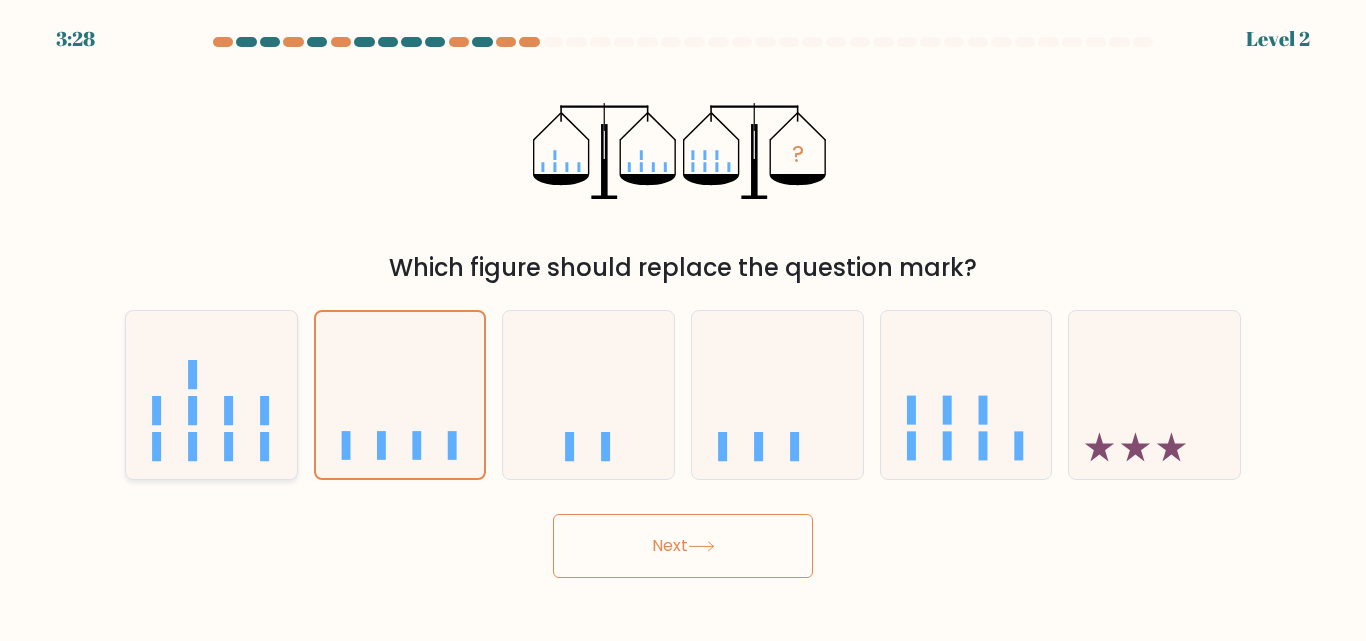 click at bounding box center [211, 394] 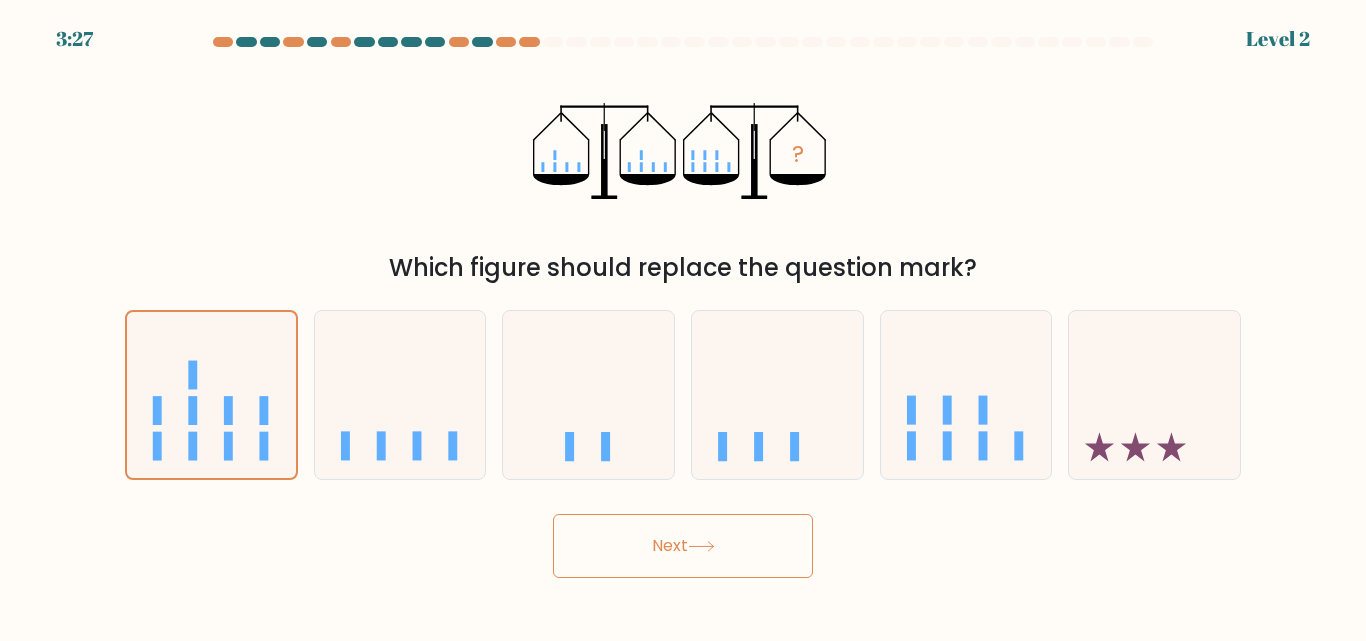 click on "Next" at bounding box center (683, 546) 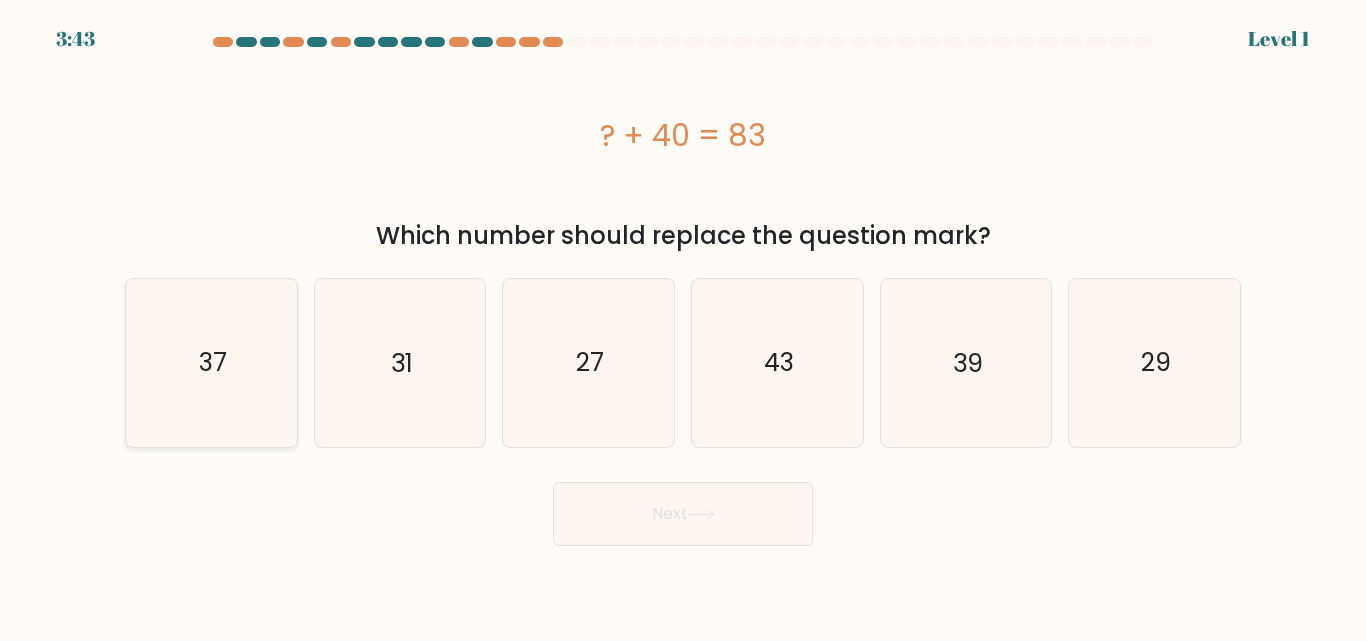 click on "37" at bounding box center [211, 362] 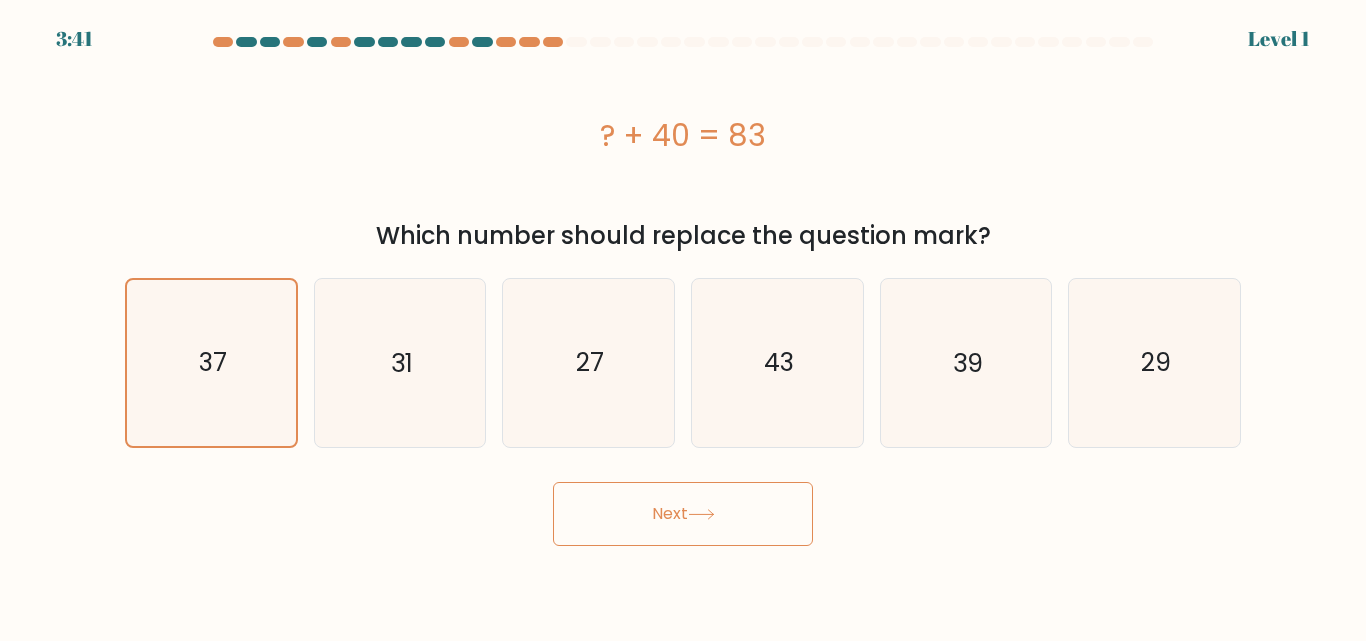 click on "Next" at bounding box center [683, 509] 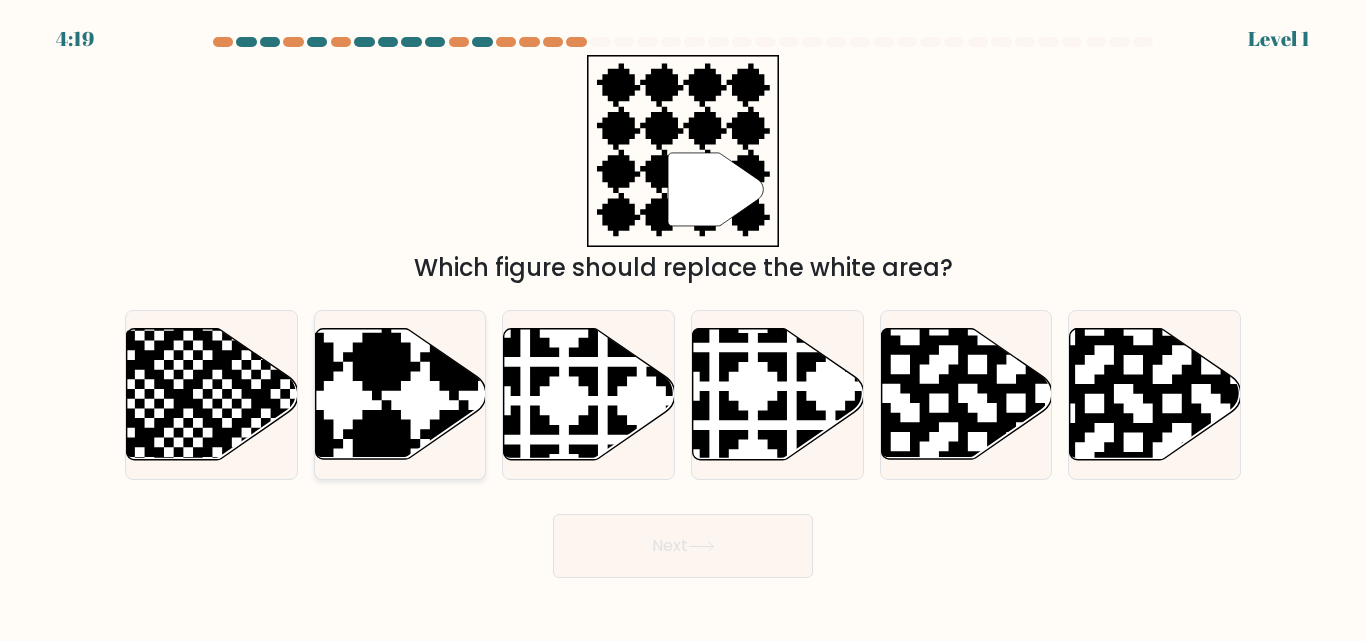 click at bounding box center [400, 394] 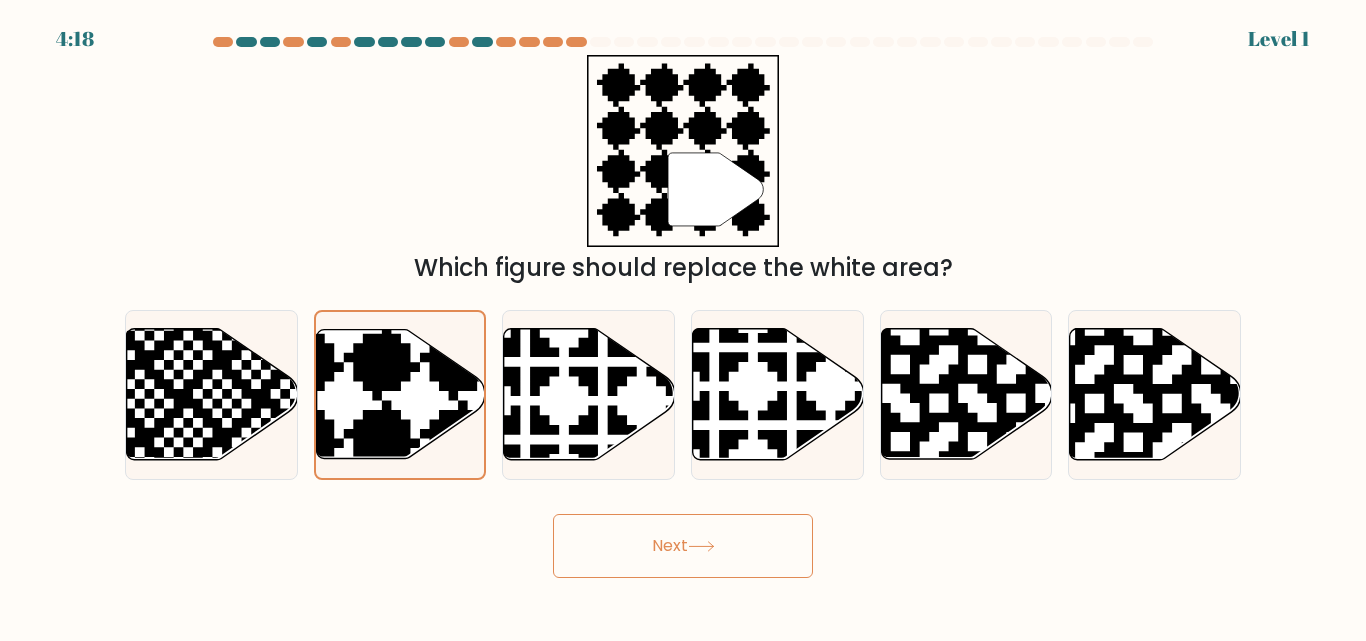 click on "Next" at bounding box center (683, 546) 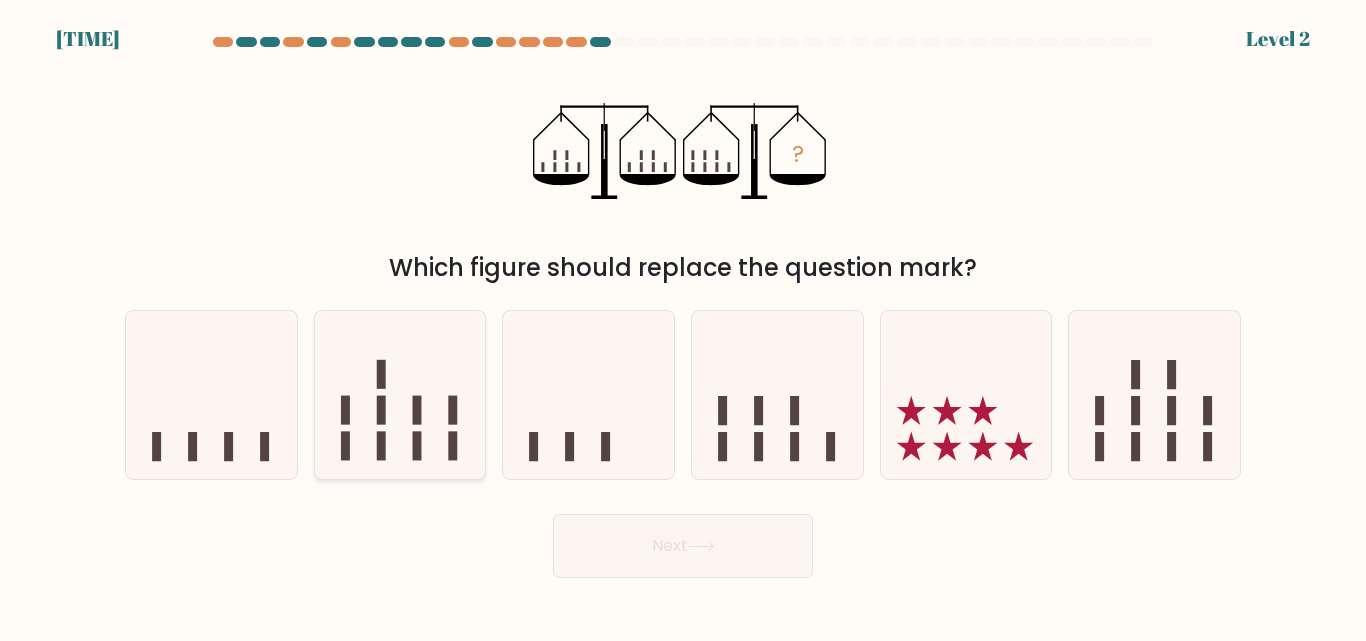 click at bounding box center (381, 446) 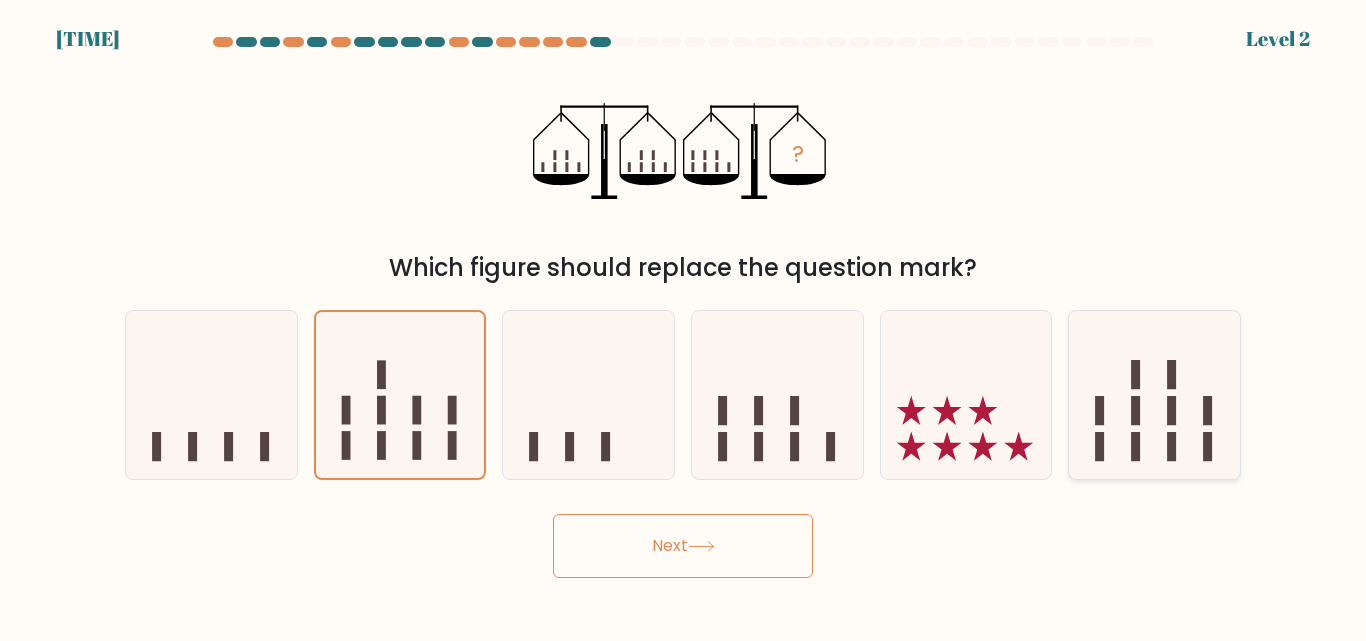 click at bounding box center (1154, 394) 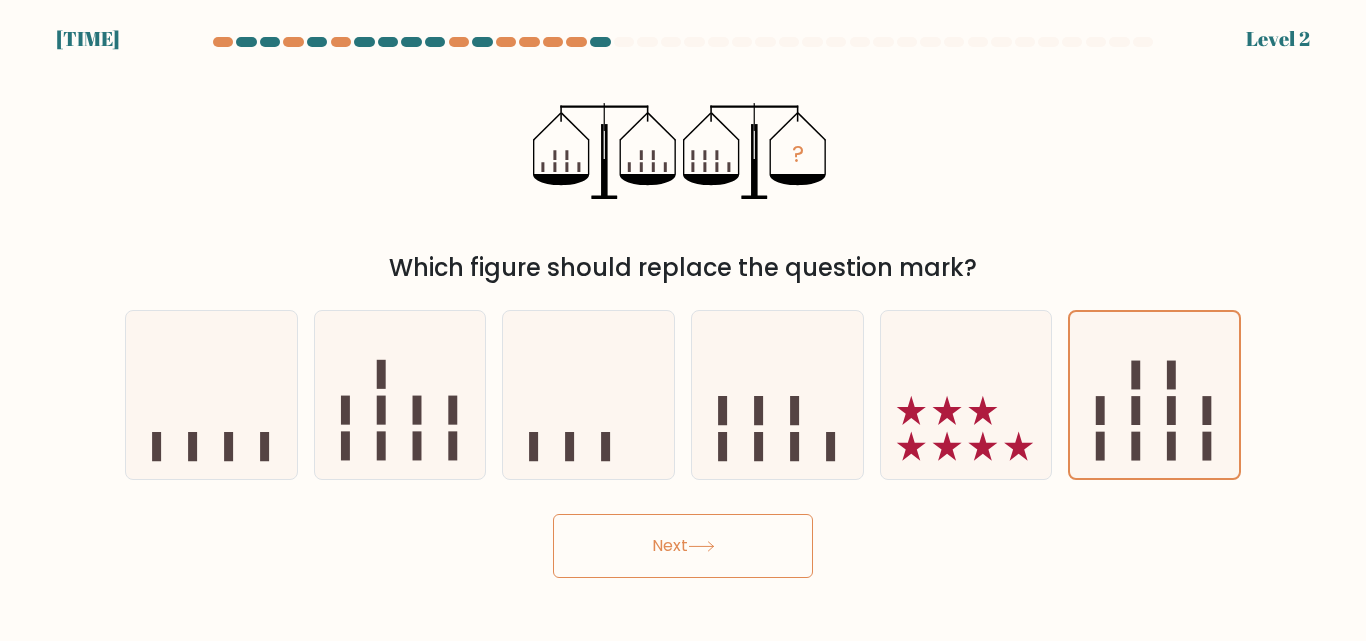 click at bounding box center [701, 546] 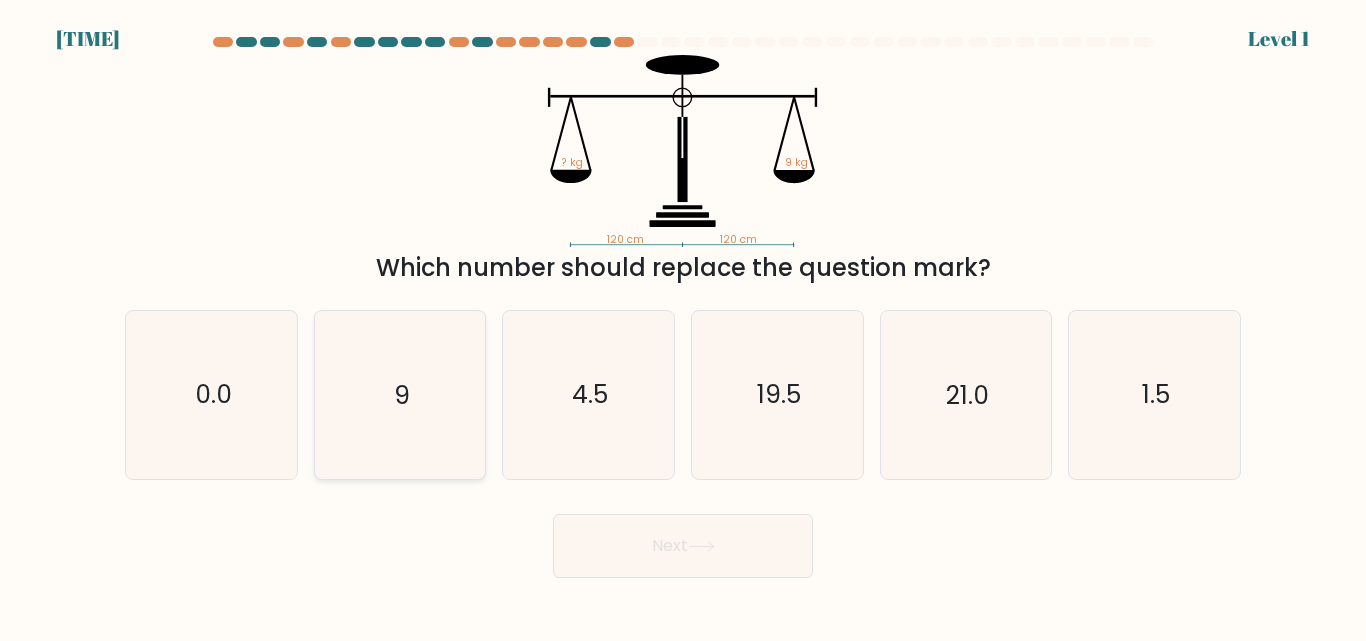 click on "9" at bounding box center (399, 394) 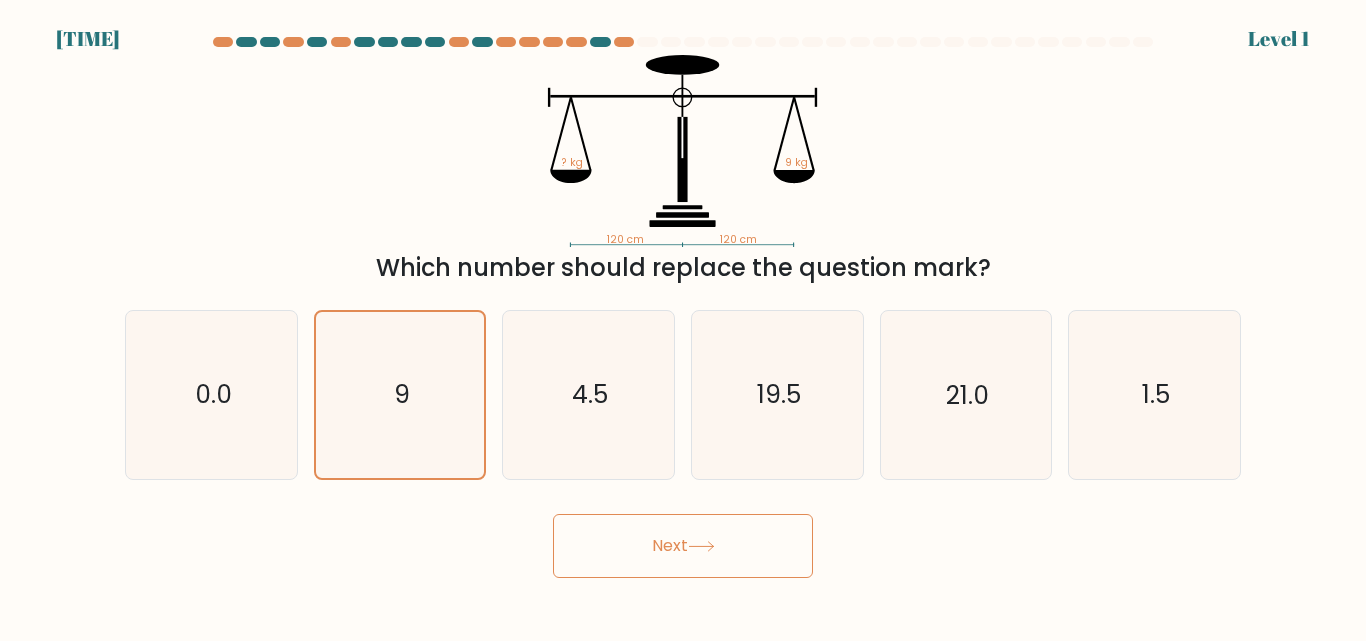 click on "Next" at bounding box center [683, 546] 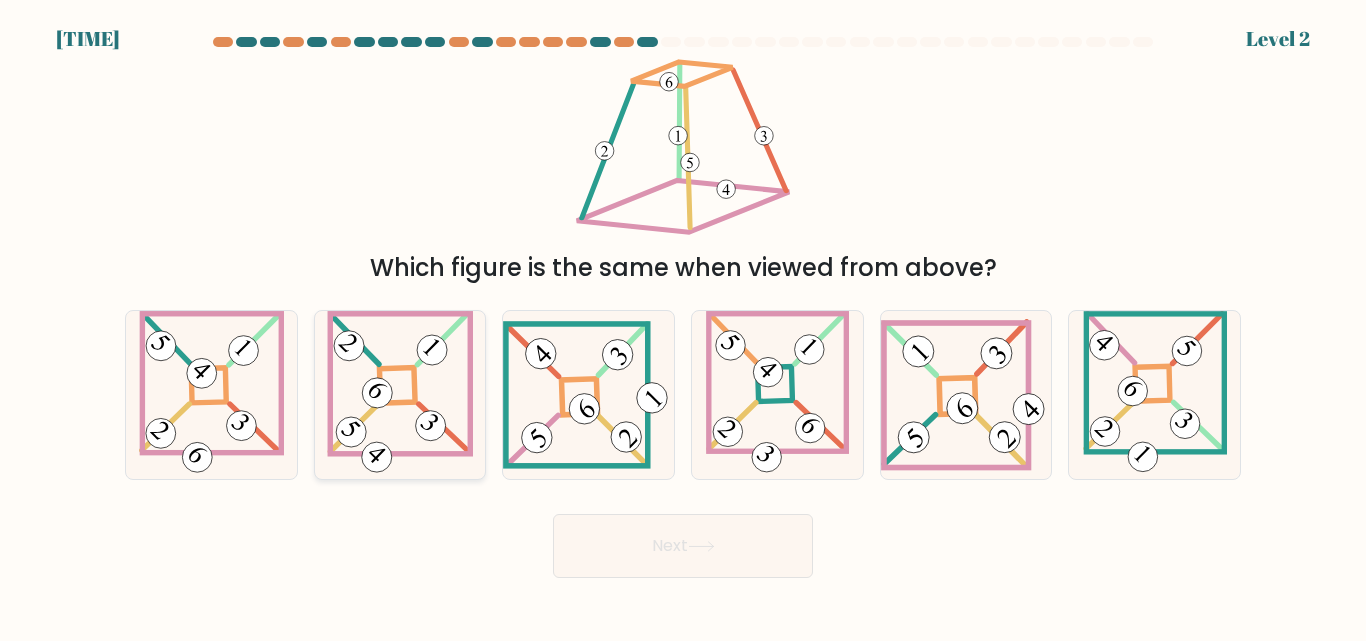 click at bounding box center (400, 394) 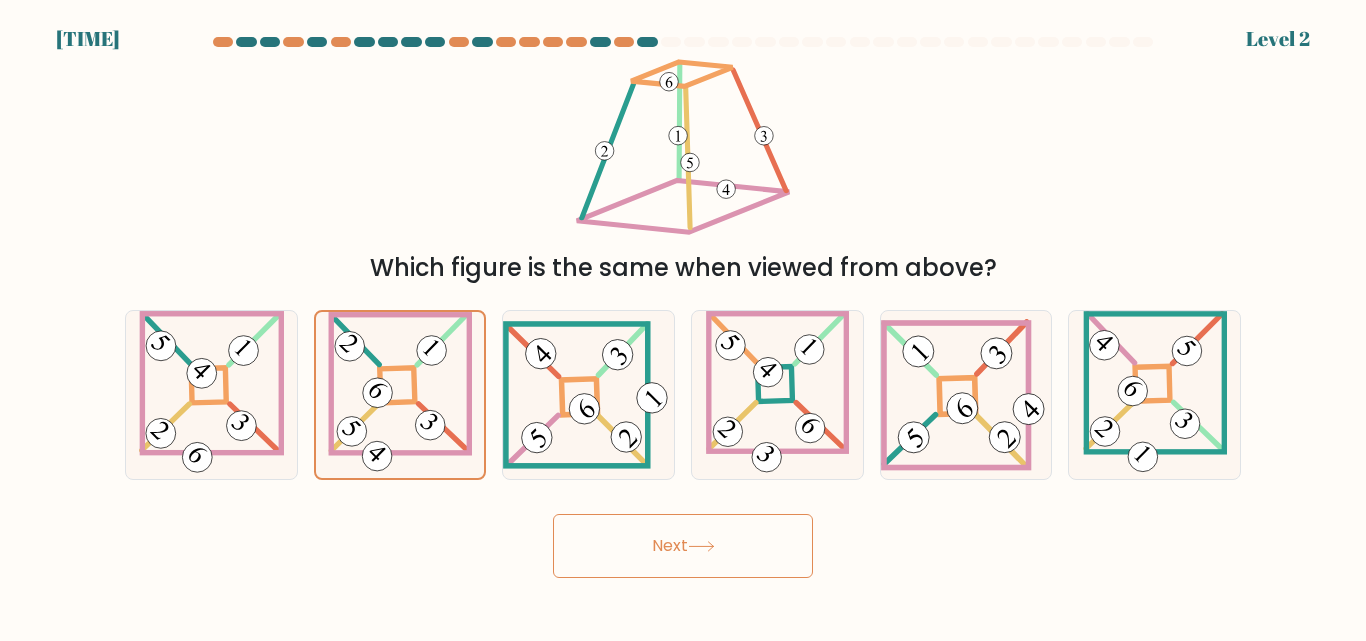 click on "Next" at bounding box center (683, 546) 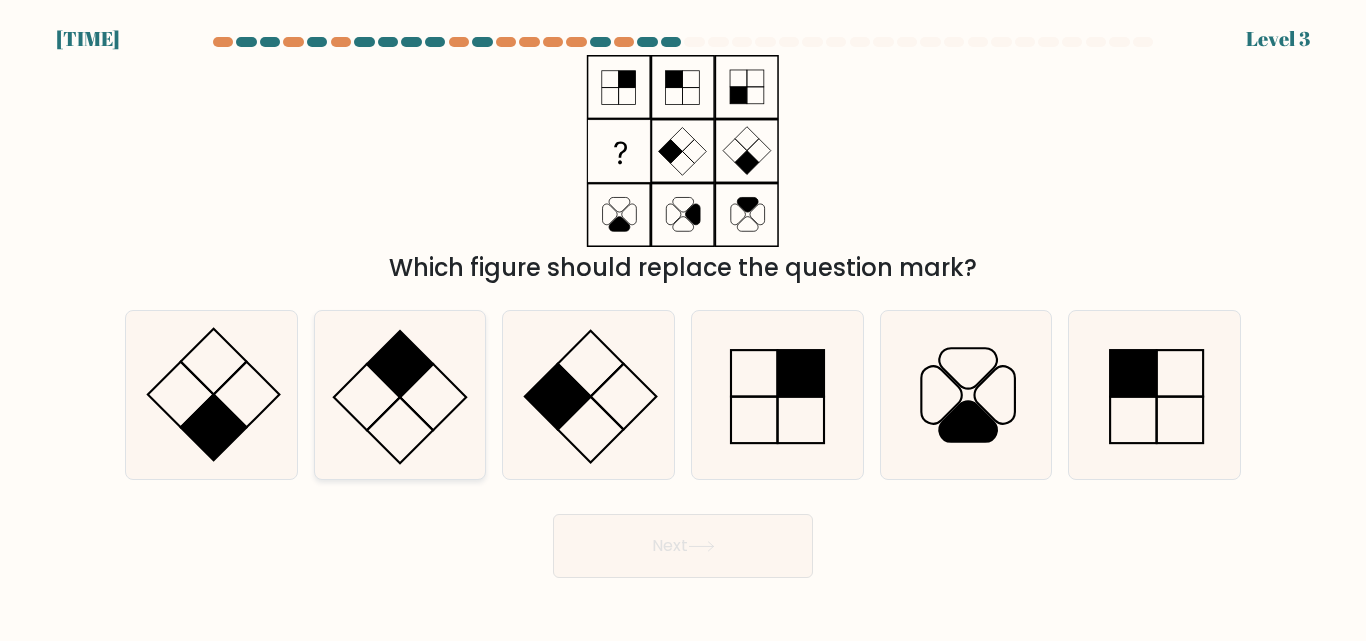 click at bounding box center [400, 430] 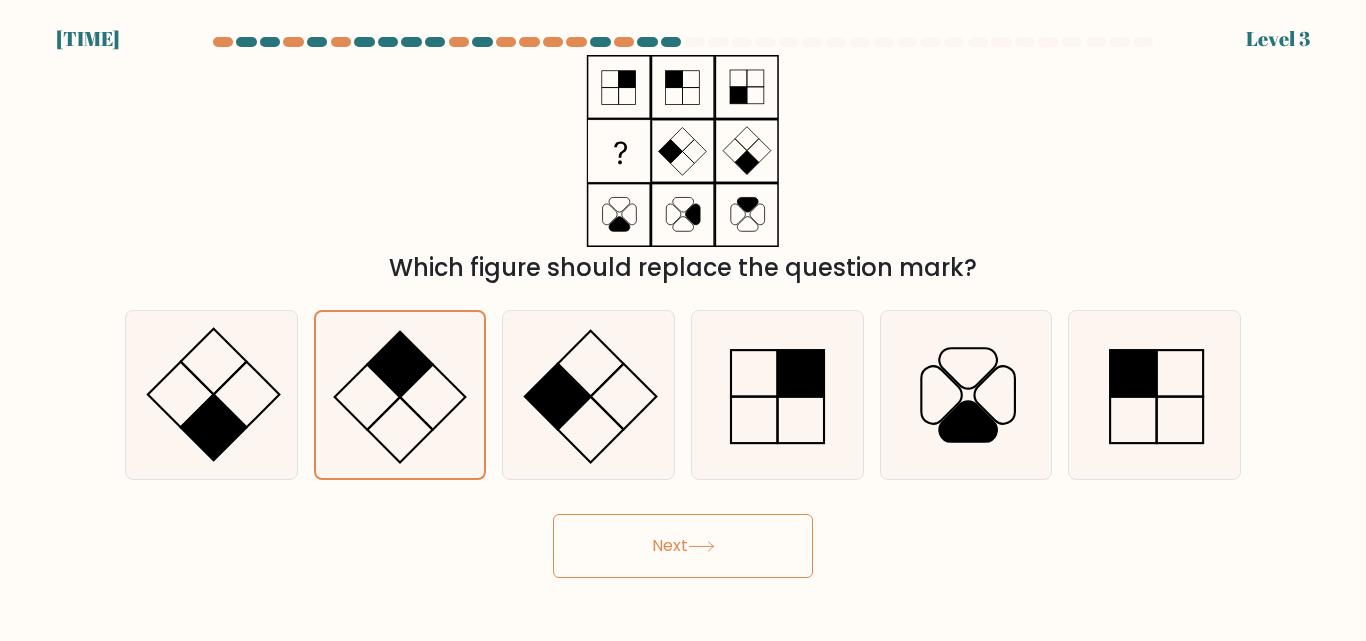 click on "Next" at bounding box center (683, 546) 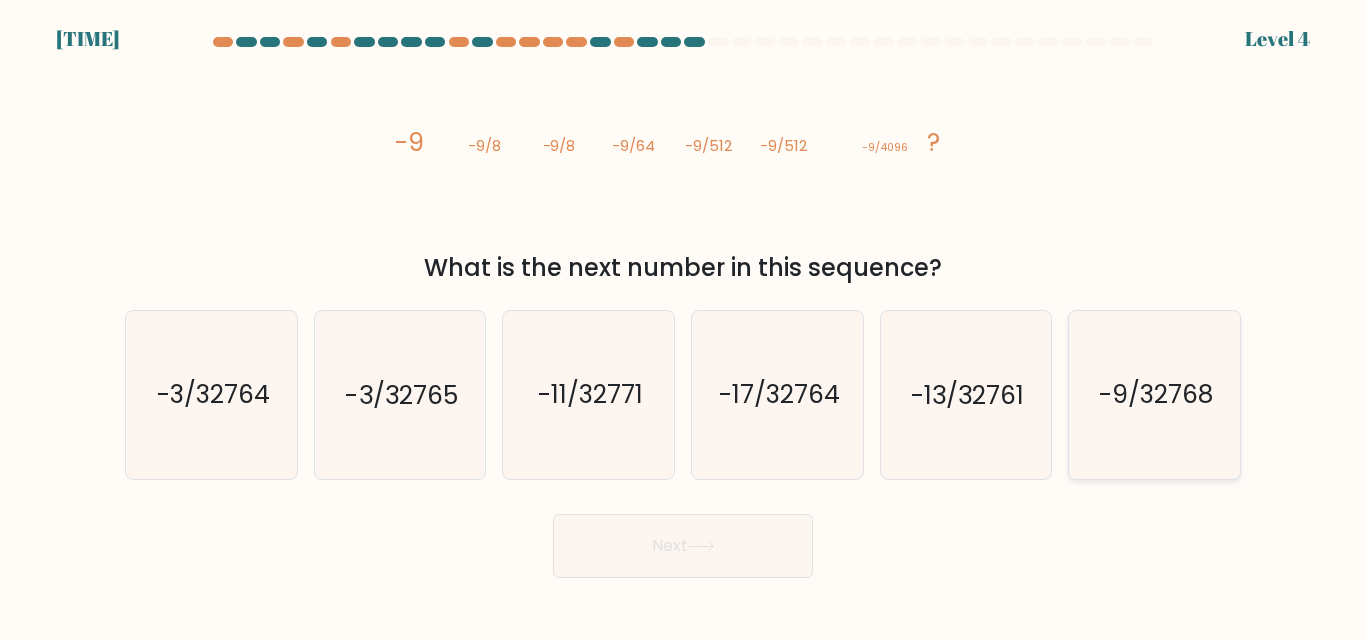 click on "-9/32768" at bounding box center (1154, 394) 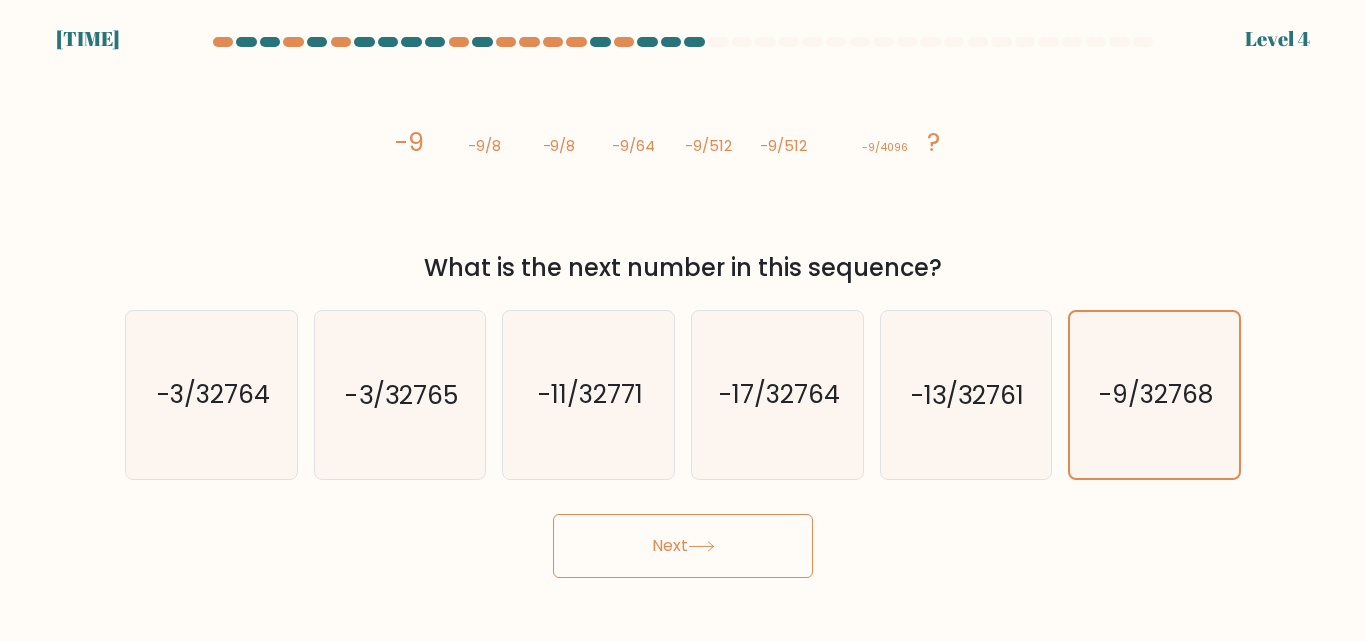 click on "Next" at bounding box center [683, 546] 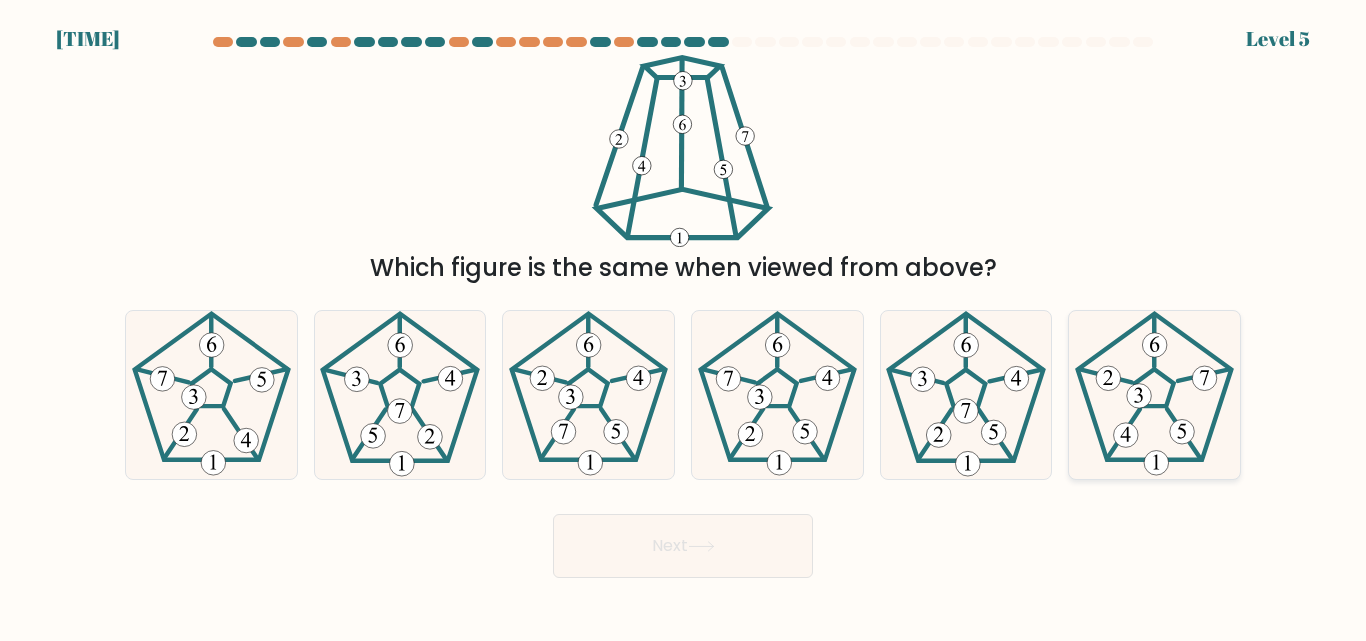 click at bounding box center (1139, 396) 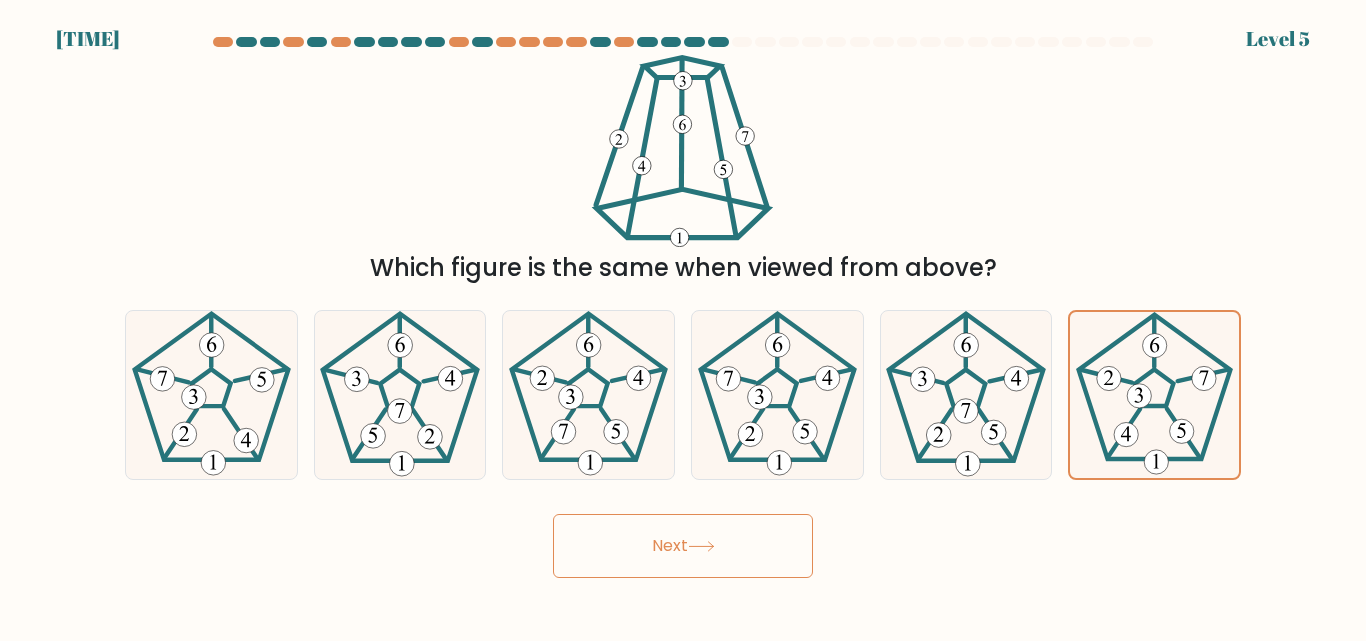 click on "6:53
Level 5" at bounding box center [683, 320] 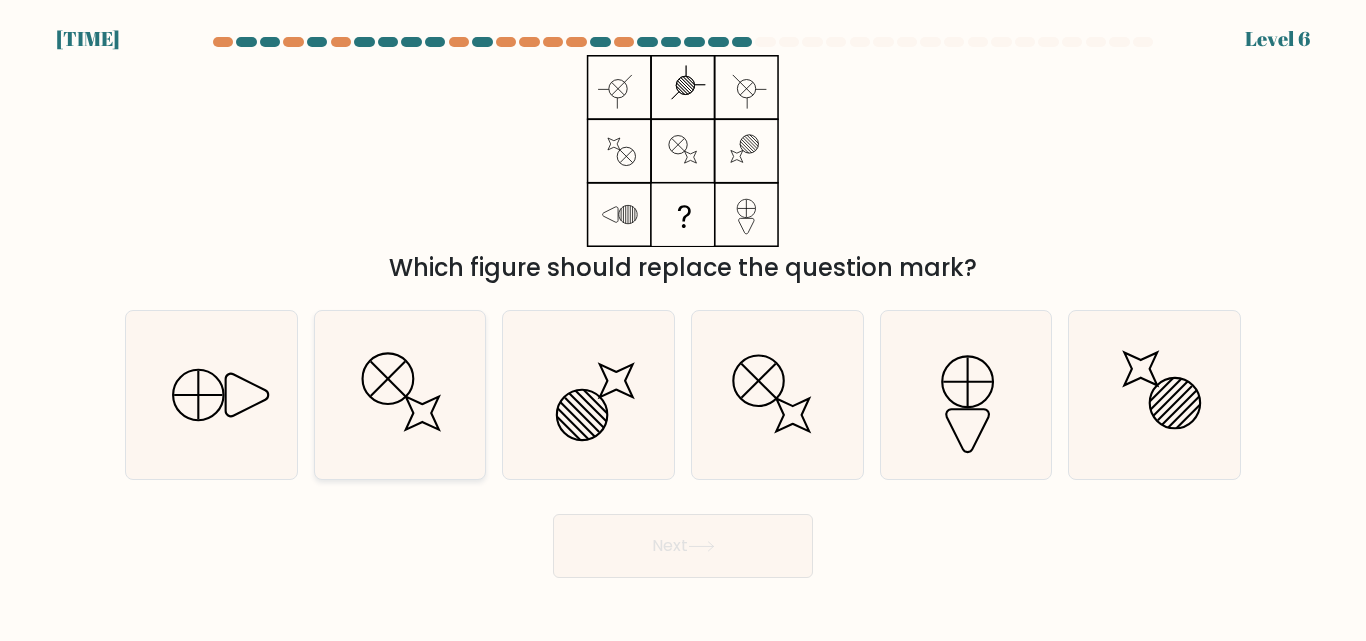 click at bounding box center [399, 394] 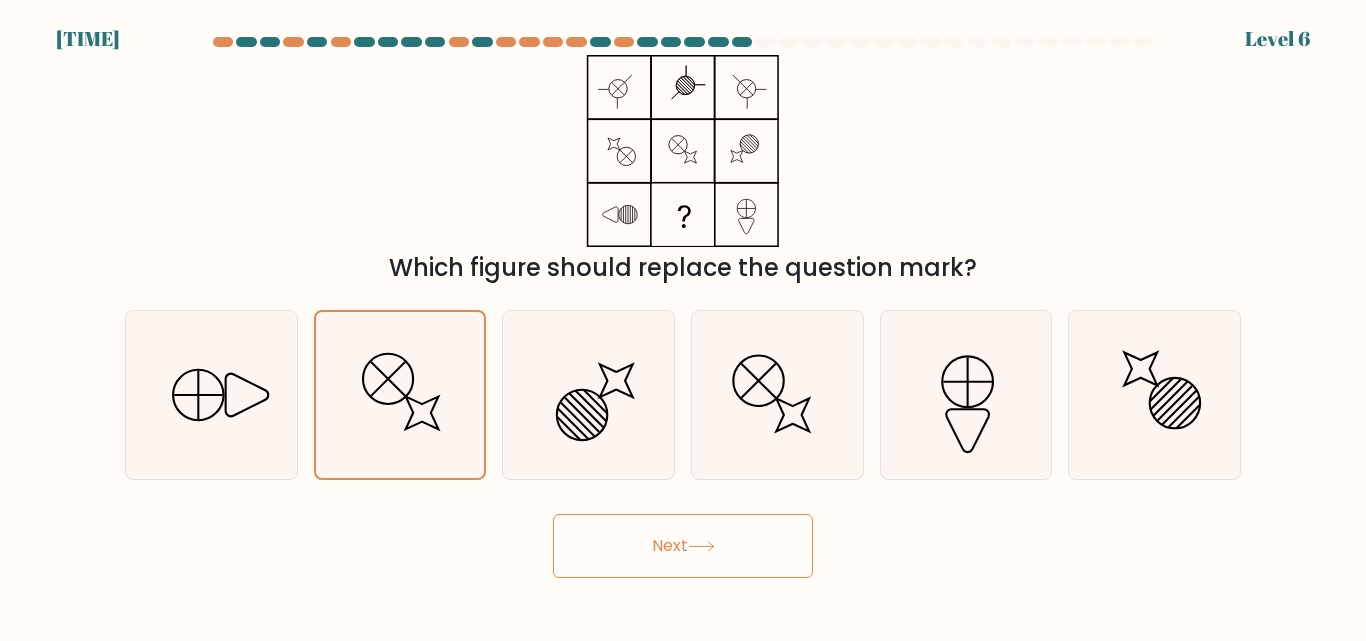 click at bounding box center (701, 546) 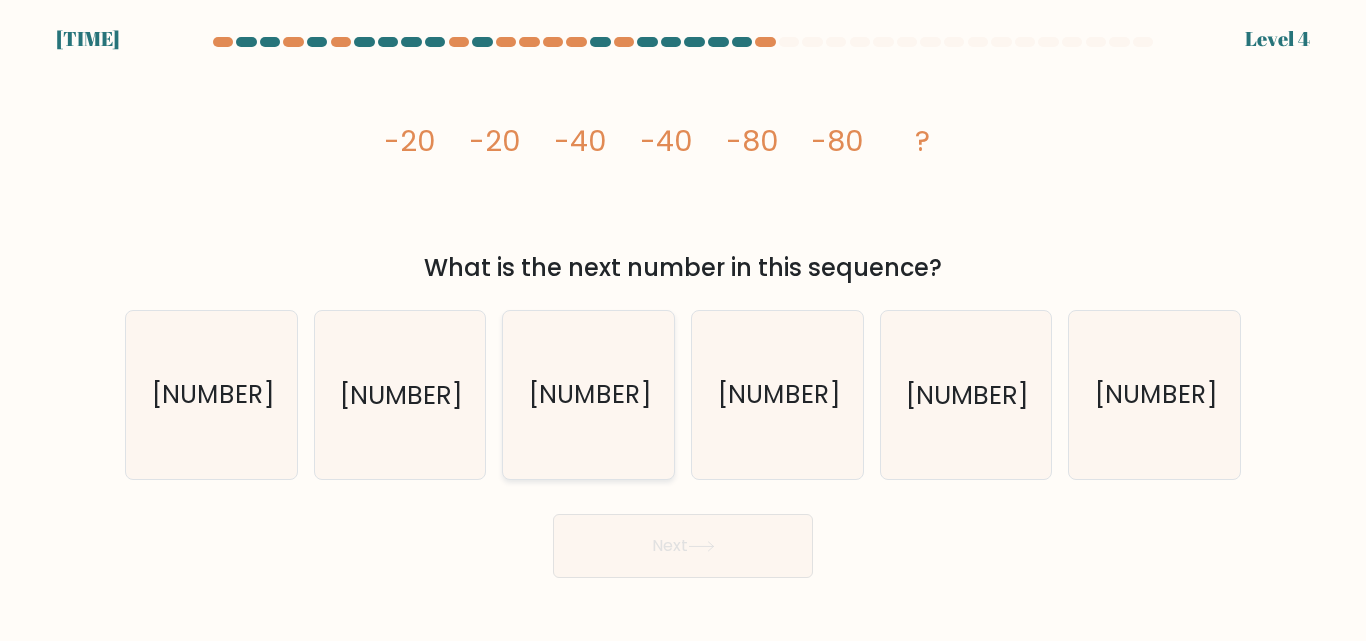 click on "-160" at bounding box center [588, 394] 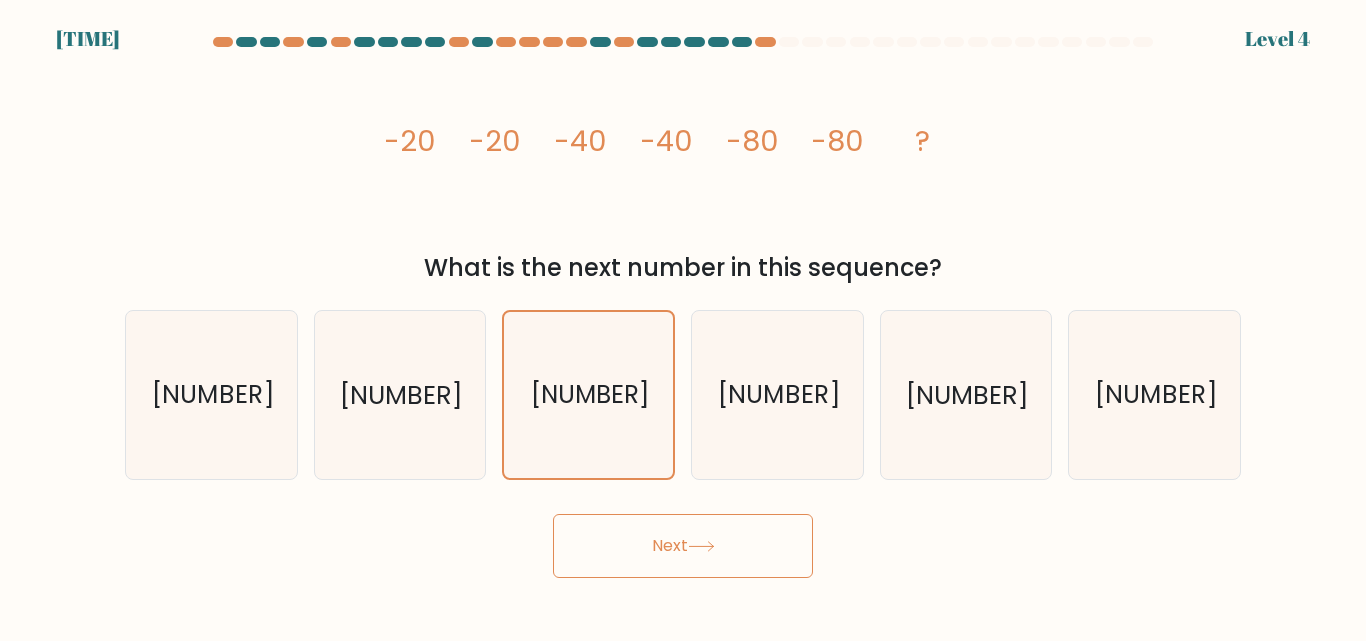 click at bounding box center [701, 546] 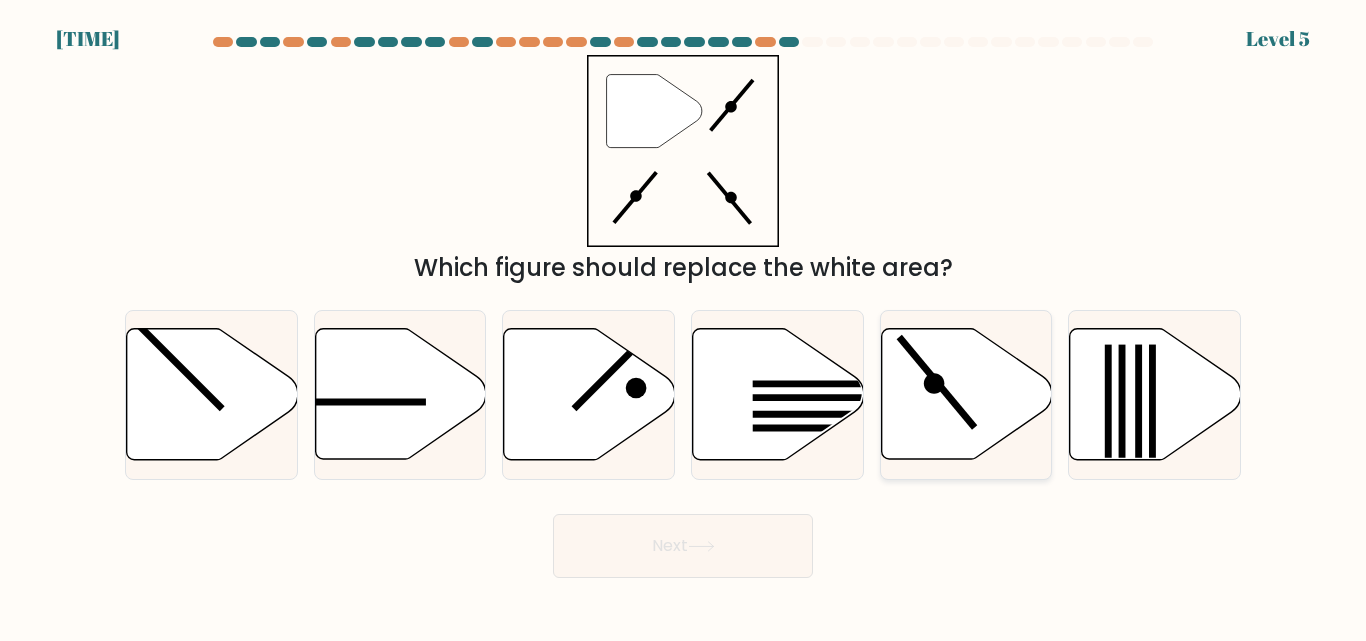 click at bounding box center [966, 394] 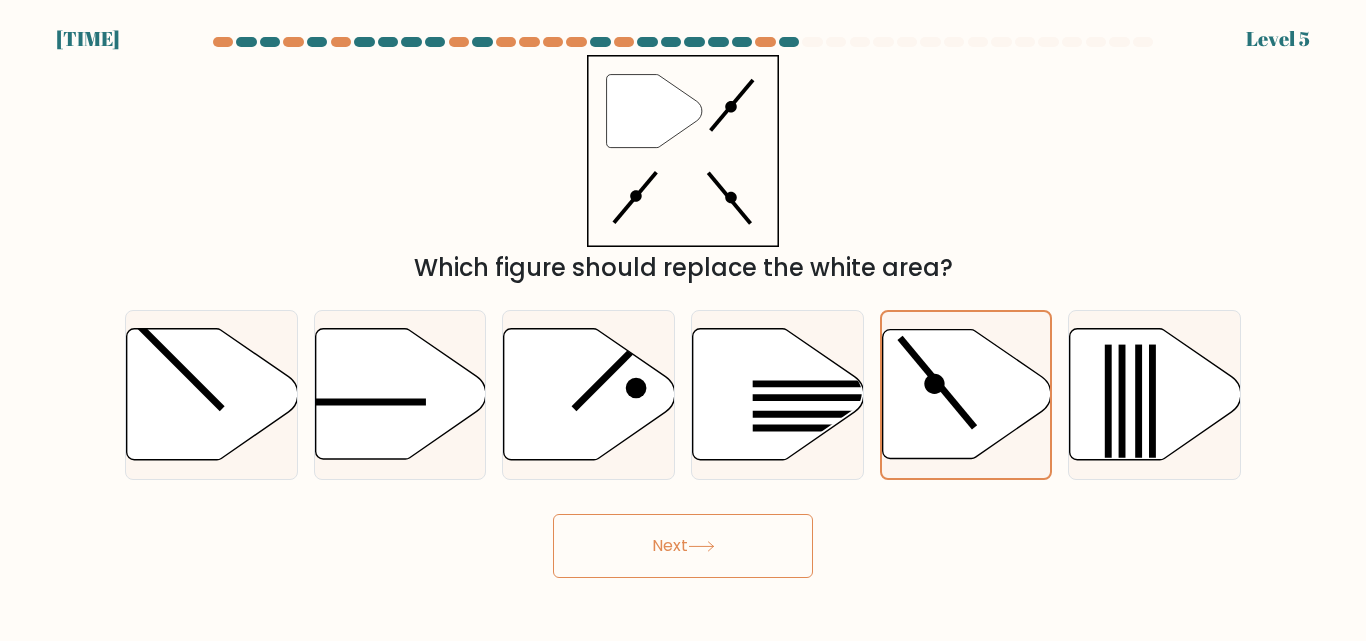 click on "Next" at bounding box center [683, 546] 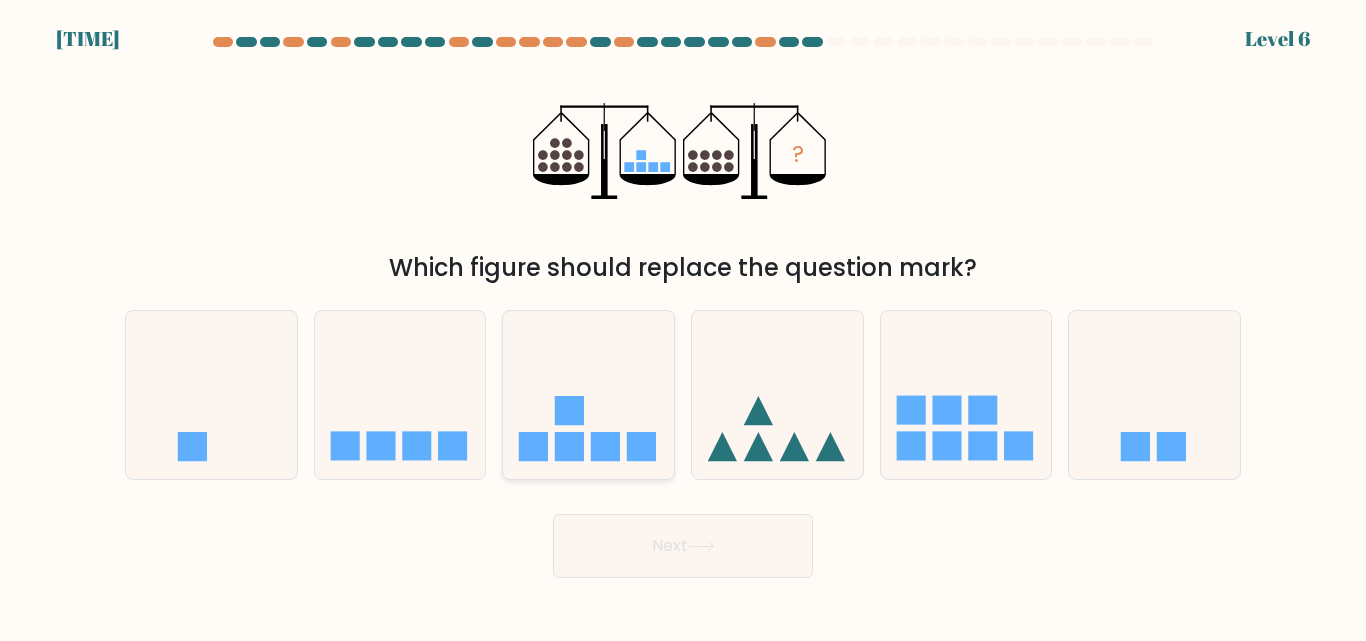 click at bounding box center [588, 394] 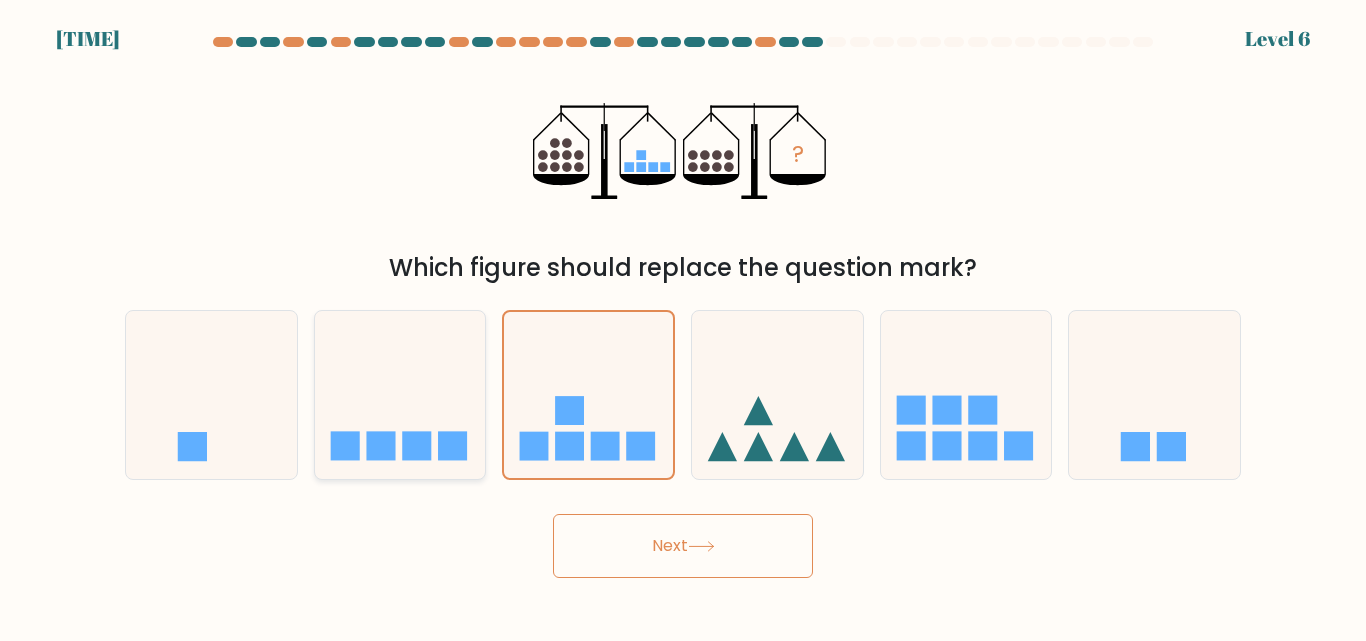 click at bounding box center [400, 394] 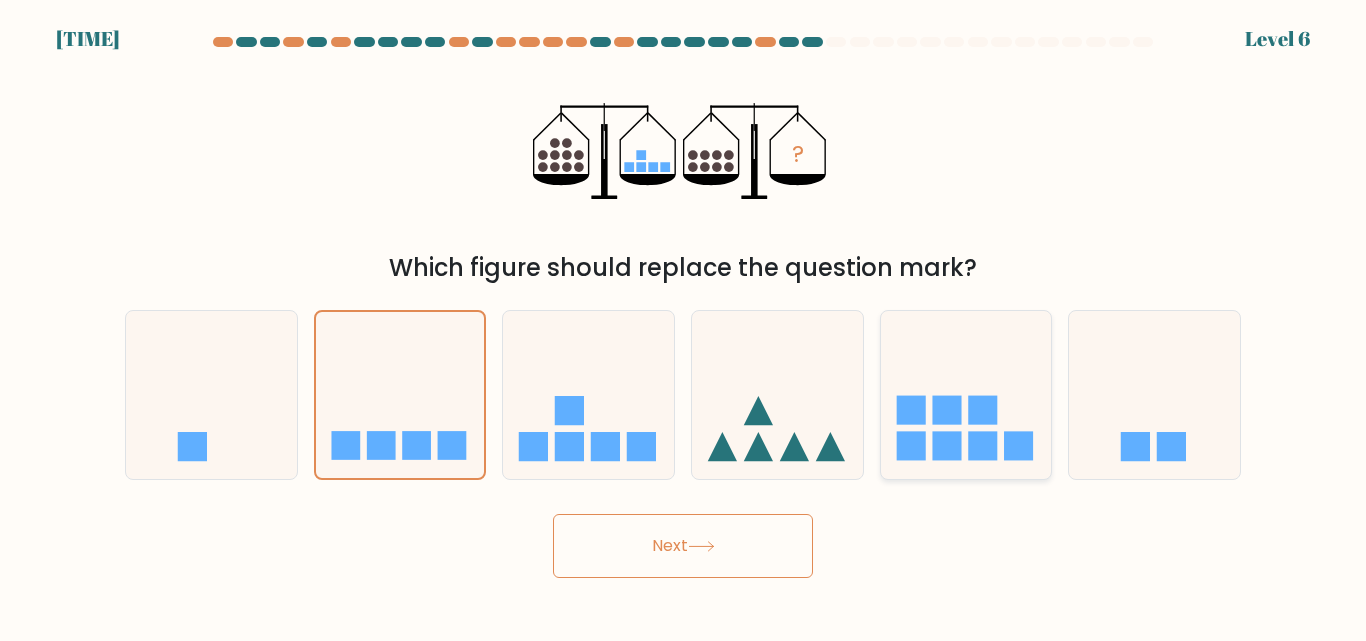 click at bounding box center [946, 446] 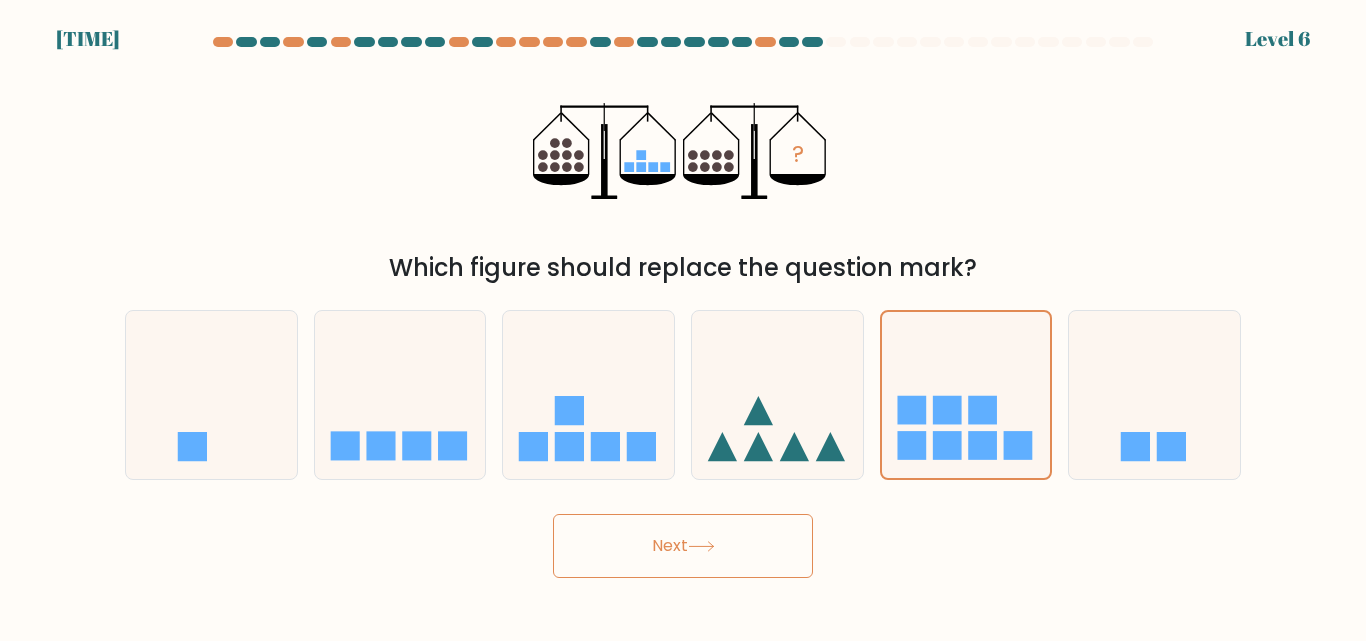 click on "Next" at bounding box center [683, 546] 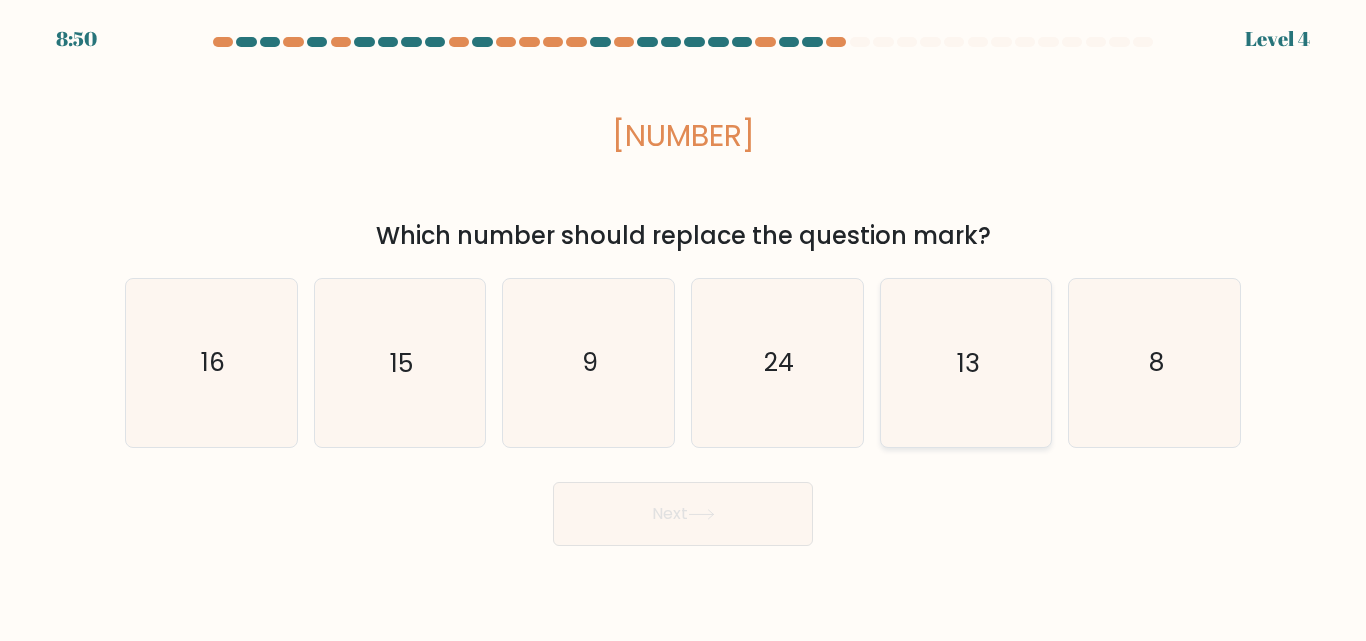 click on "13" at bounding box center [965, 362] 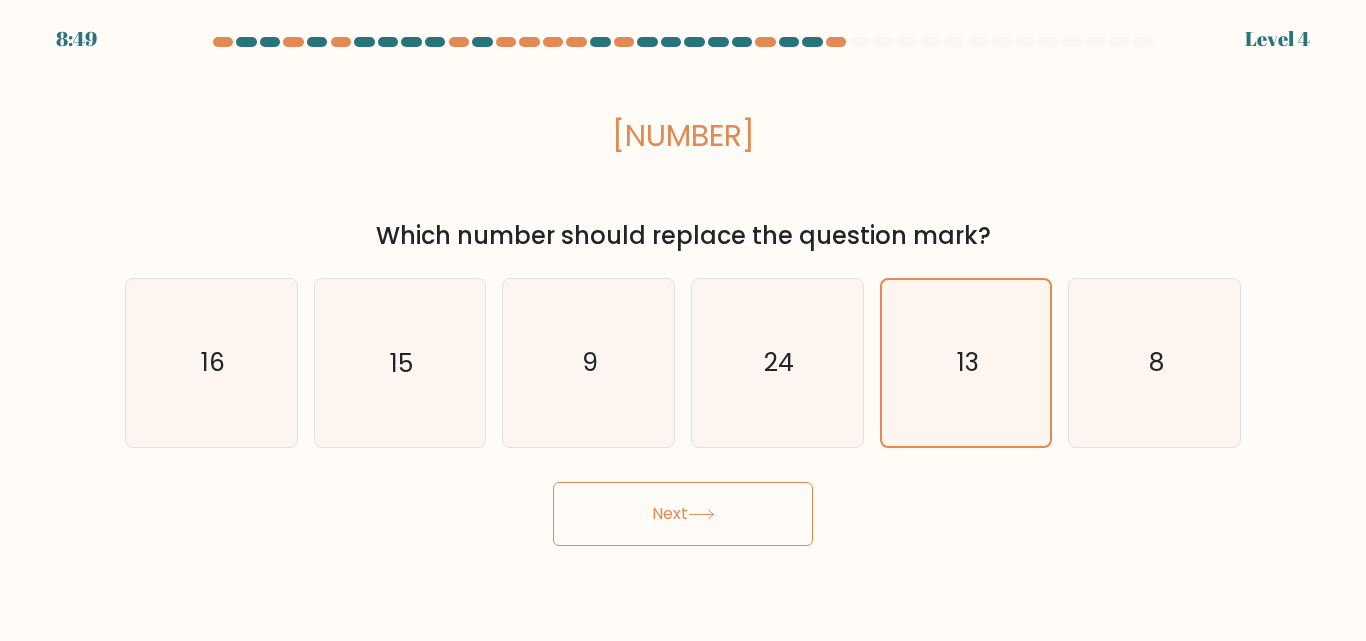 click on "Next" at bounding box center [683, 514] 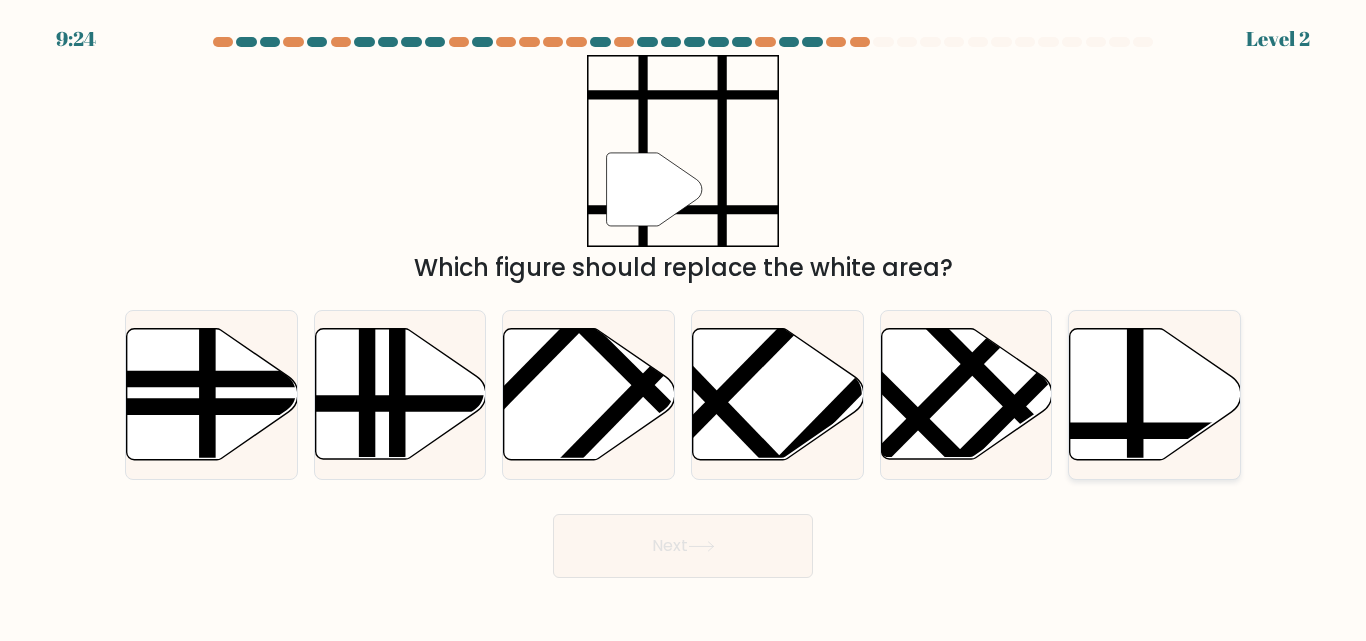 click at bounding box center (1155, 394) 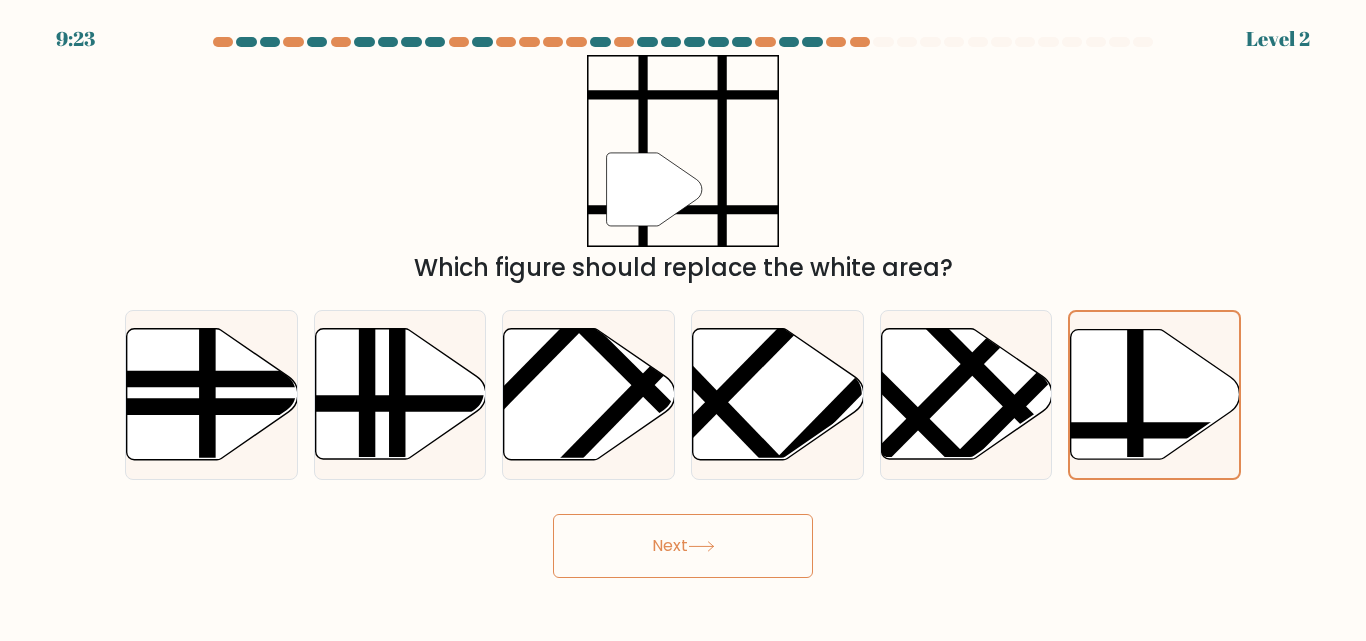 click on "Next" at bounding box center (683, 546) 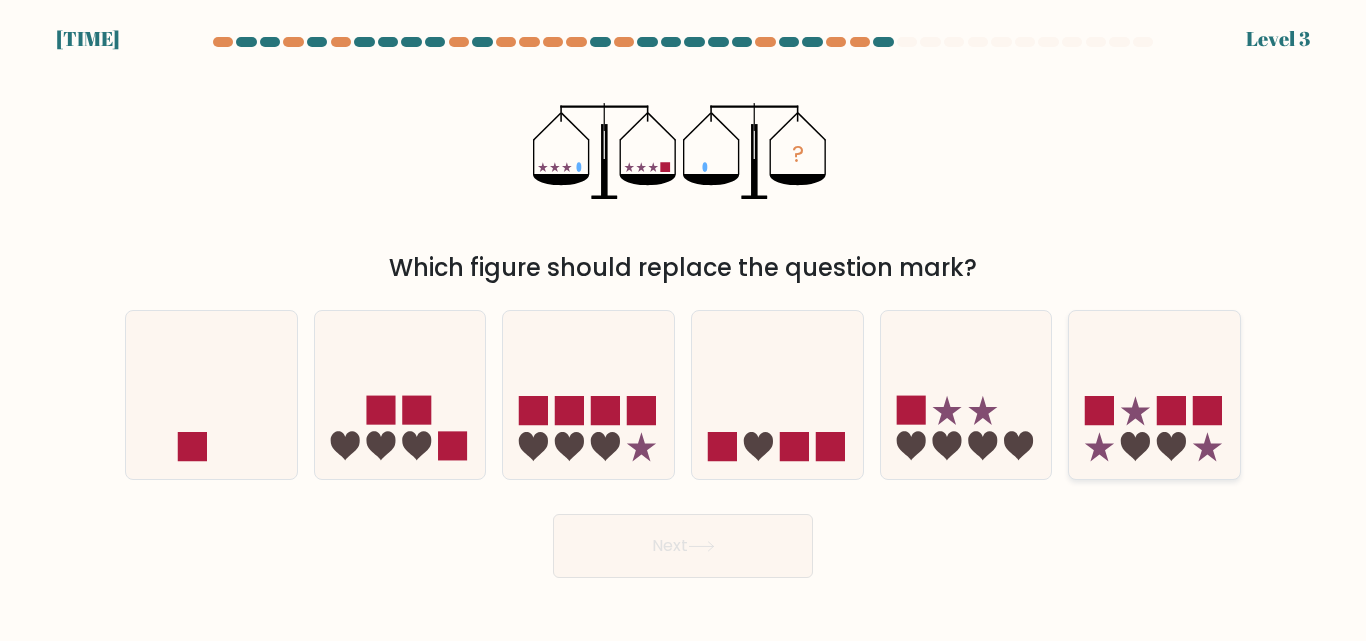 click at bounding box center [1135, 446] 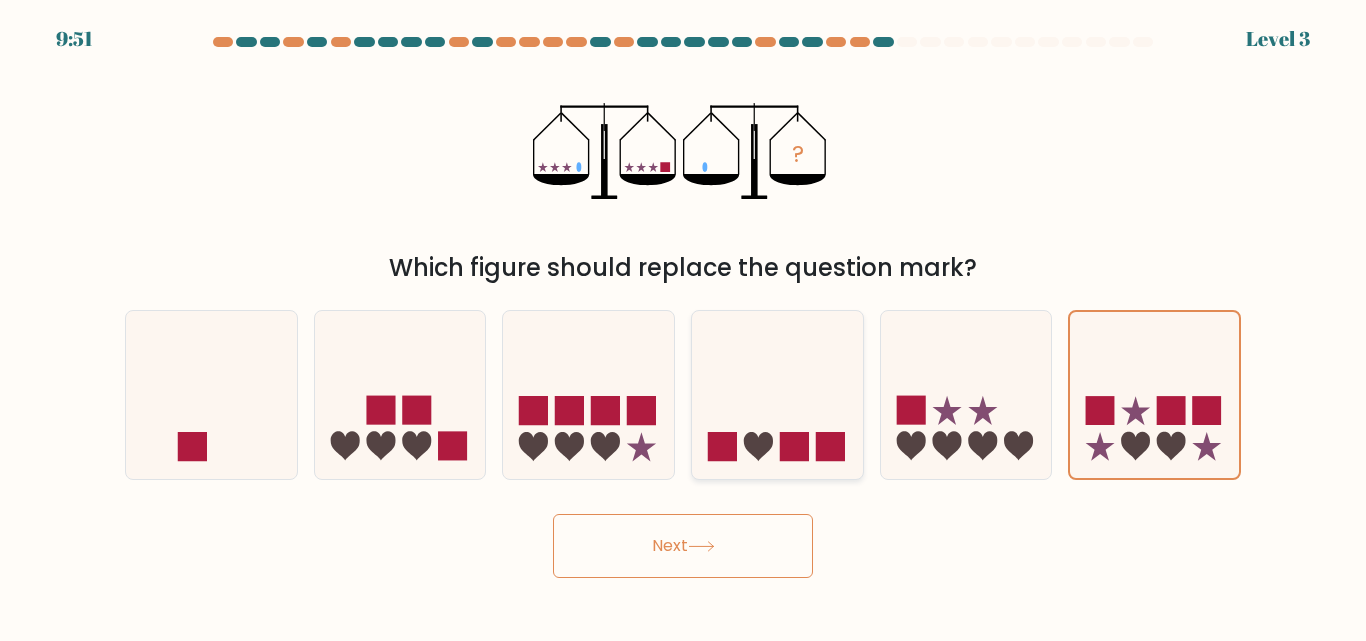 click at bounding box center [777, 394] 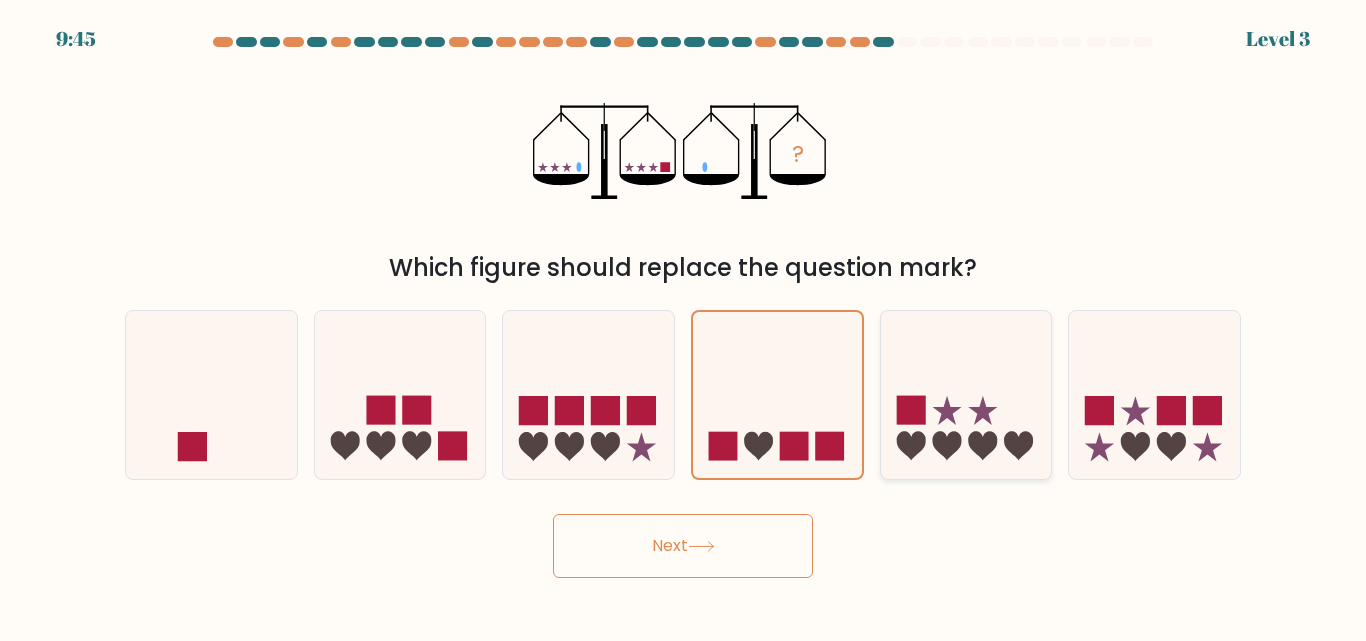drag, startPoint x: 704, startPoint y: 561, endPoint x: 935, endPoint y: 445, distance: 258.48984 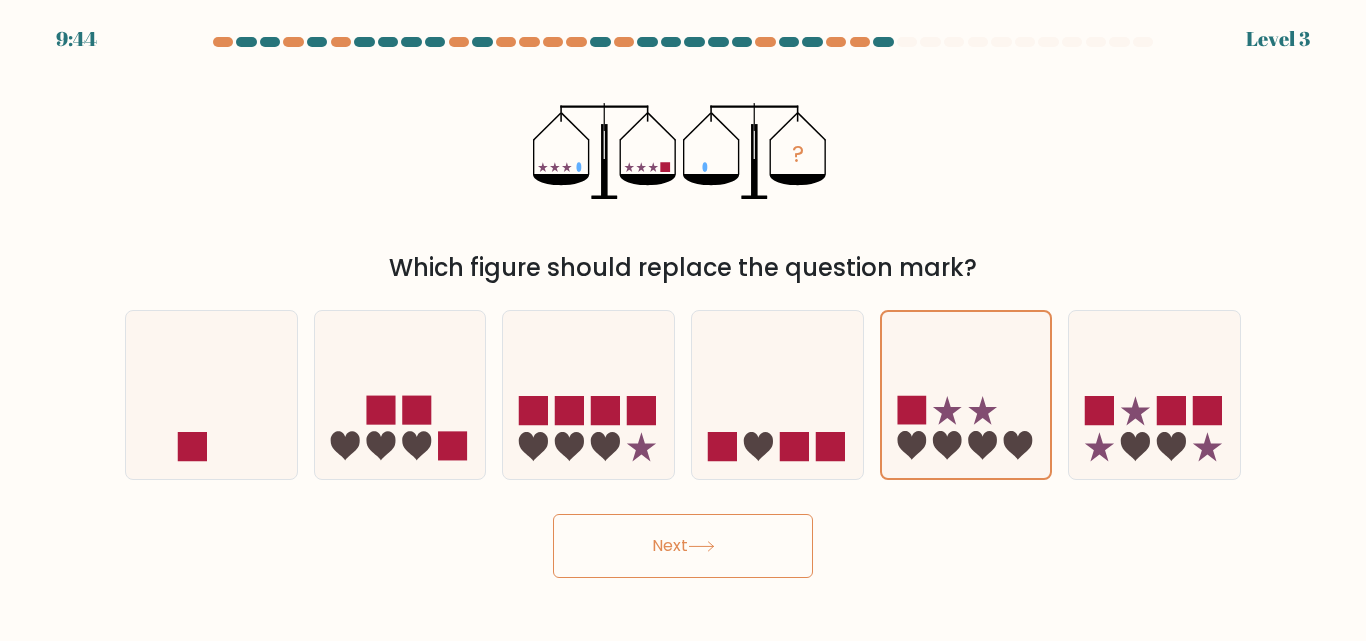 click on "Next" at bounding box center [683, 546] 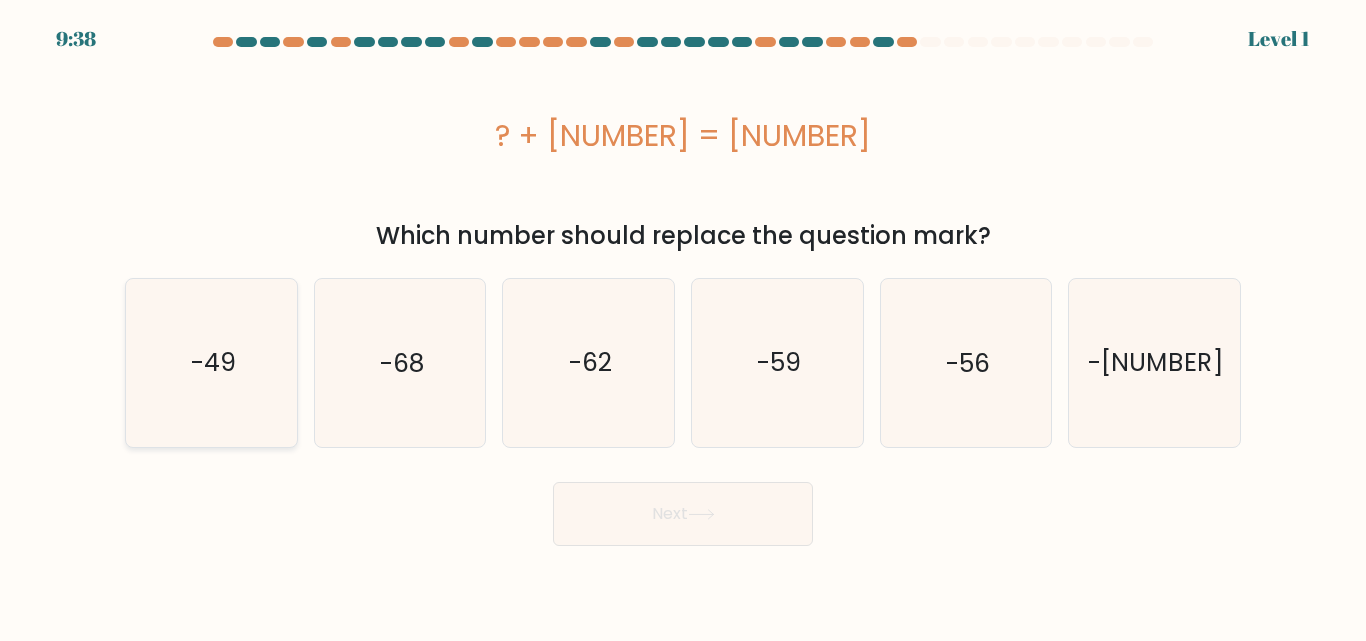 click on "-49" at bounding box center (211, 362) 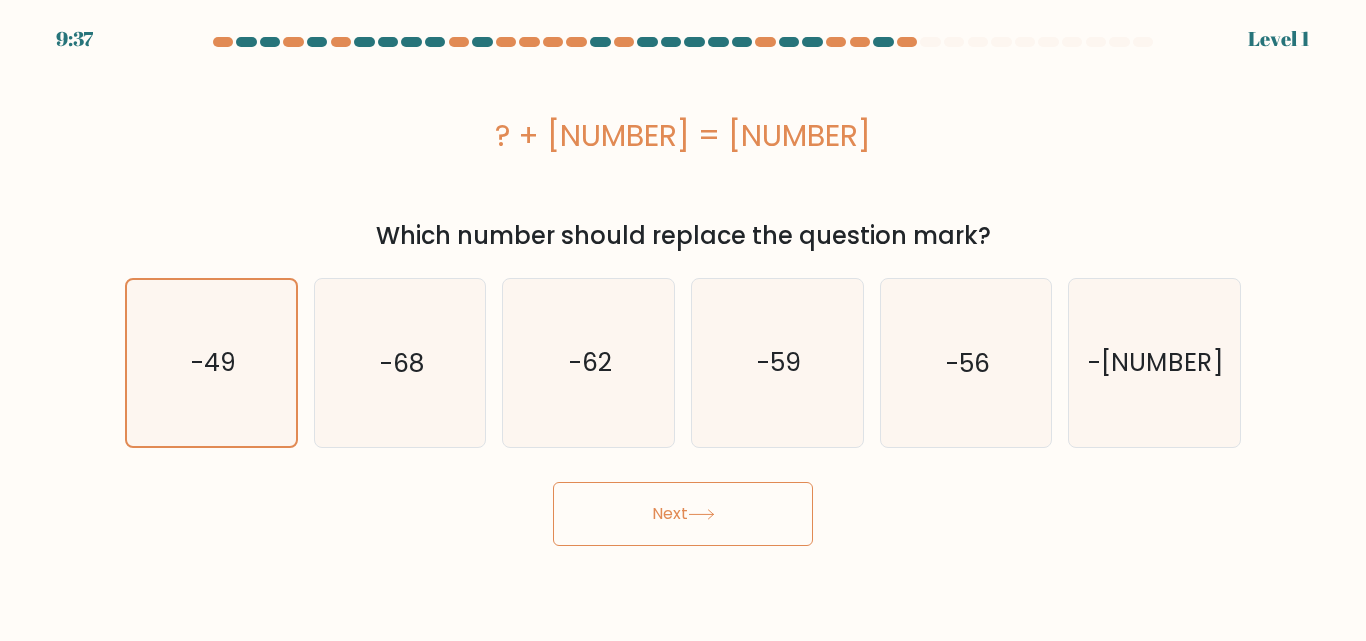 click on "Next" at bounding box center [683, 514] 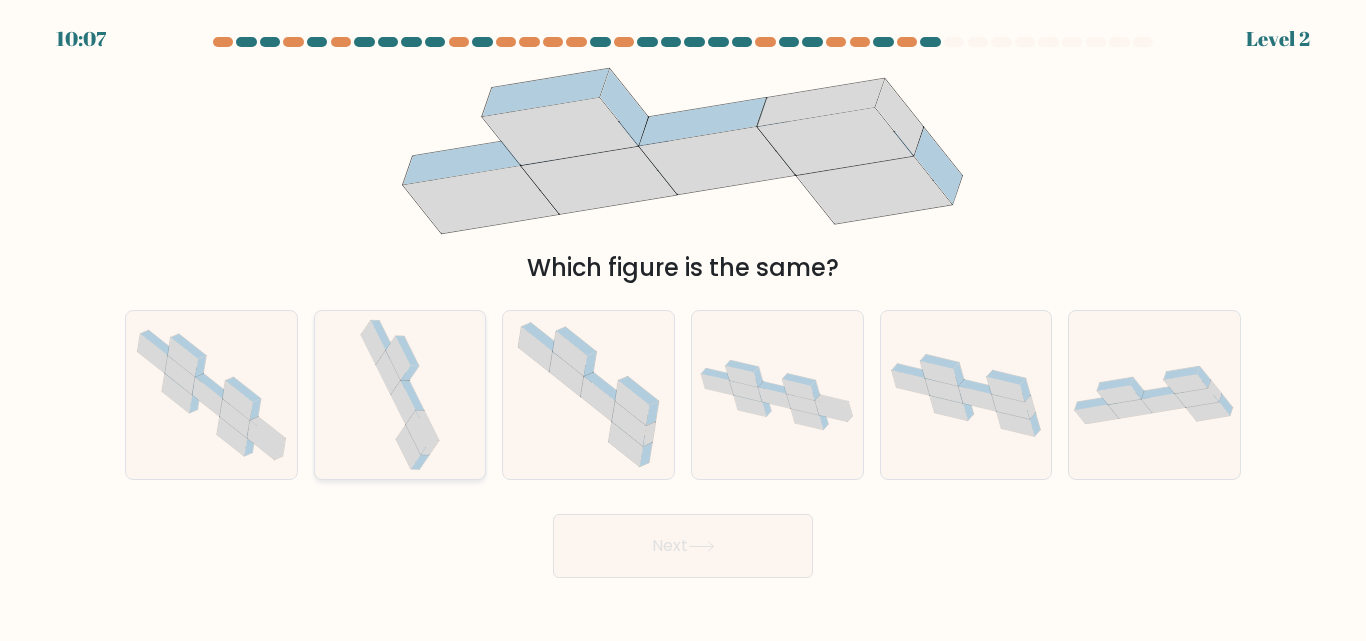 click at bounding box center (400, 394) 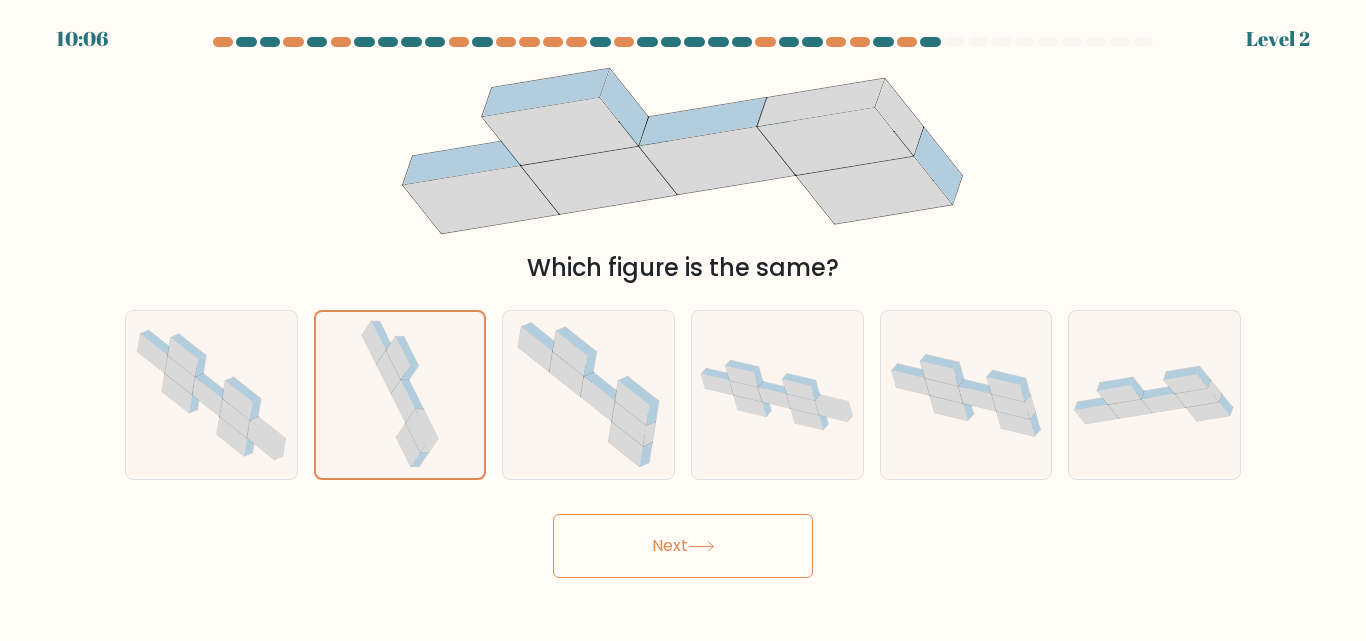 click on "Next" at bounding box center (683, 546) 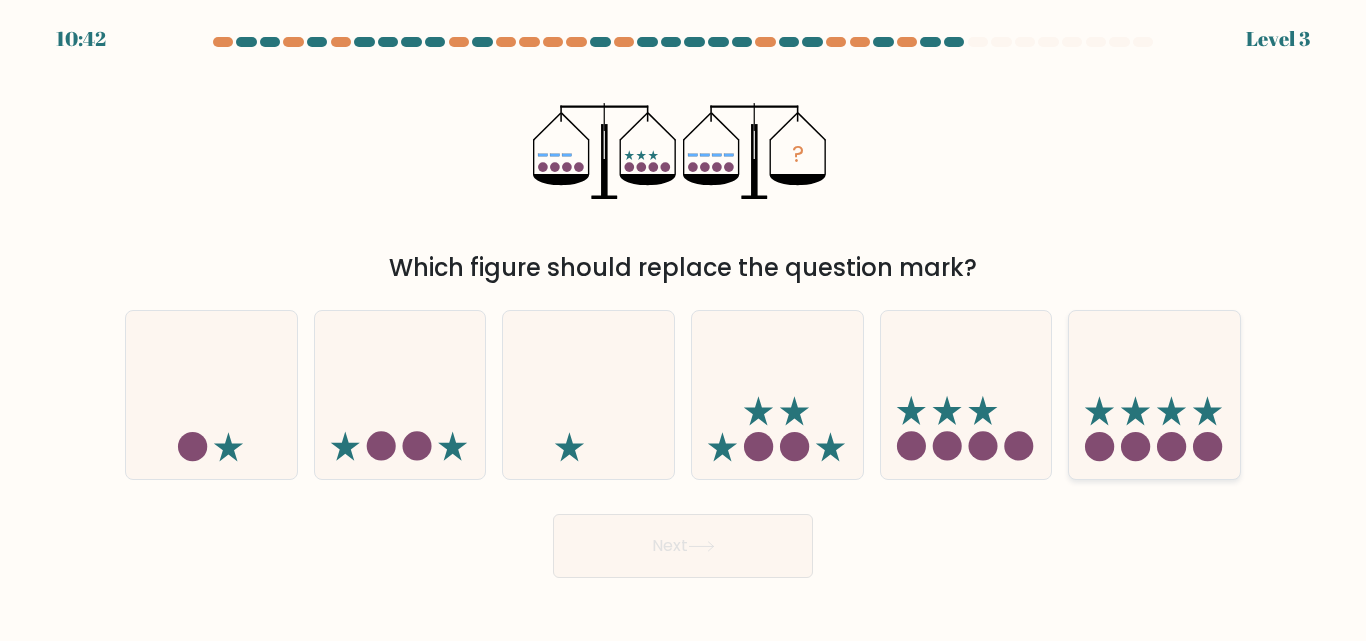 click at bounding box center [1154, 394] 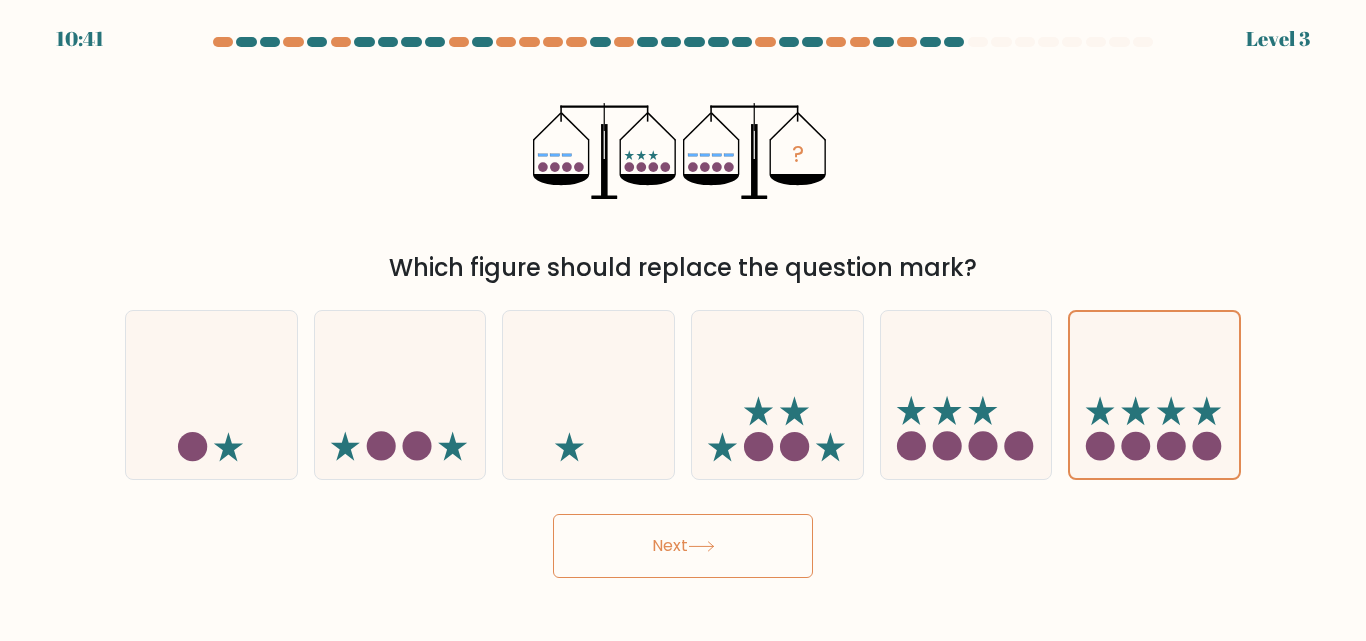 click on "Next" at bounding box center [683, 546] 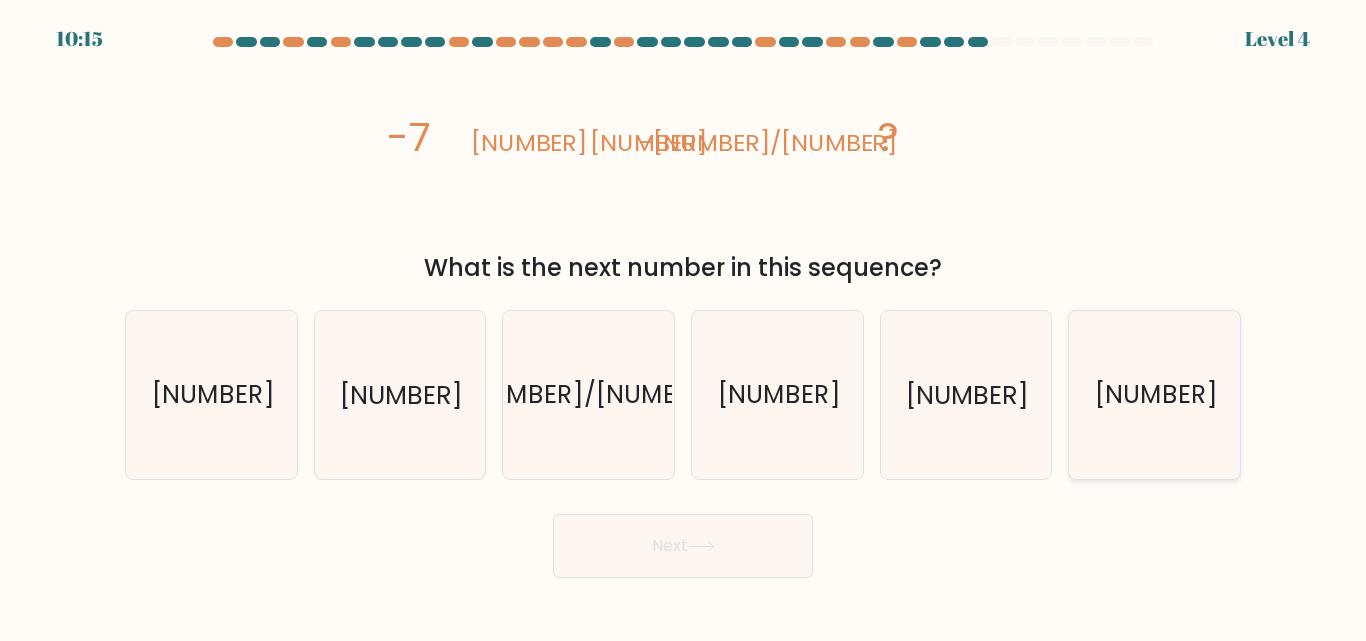 click on "-7/256" at bounding box center (1154, 394) 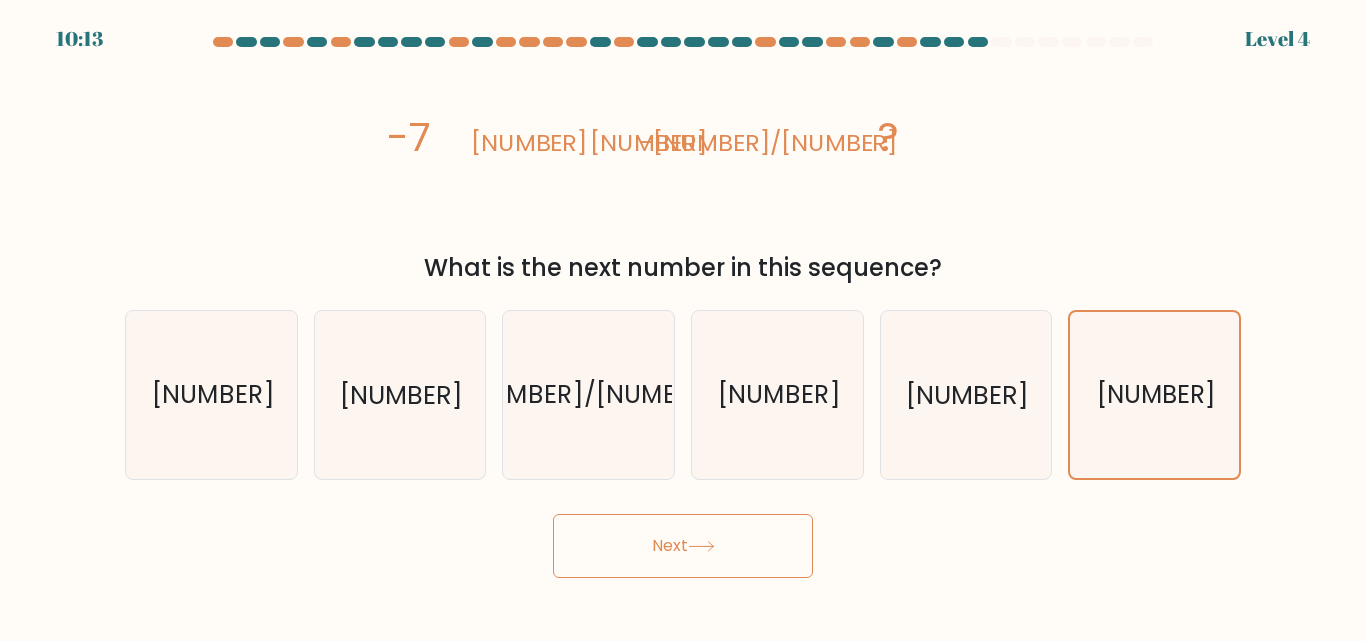 click on "Next" at bounding box center [683, 546] 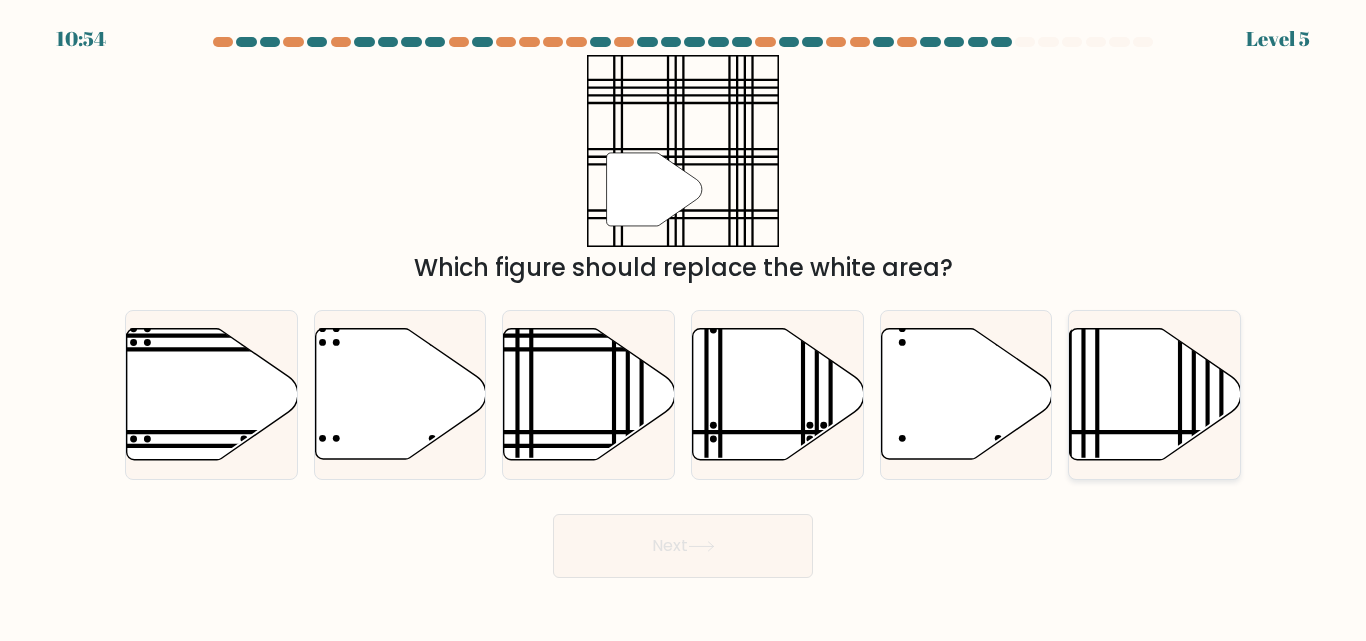 click at bounding box center (1155, 394) 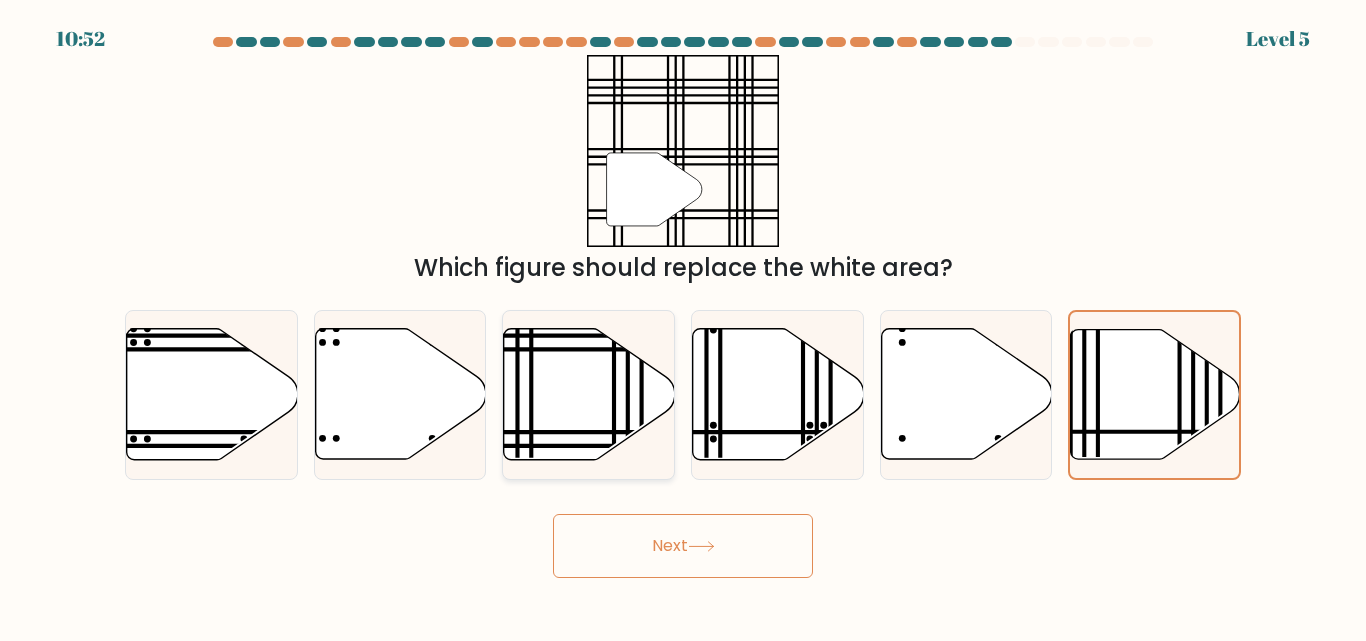 click at bounding box center (589, 394) 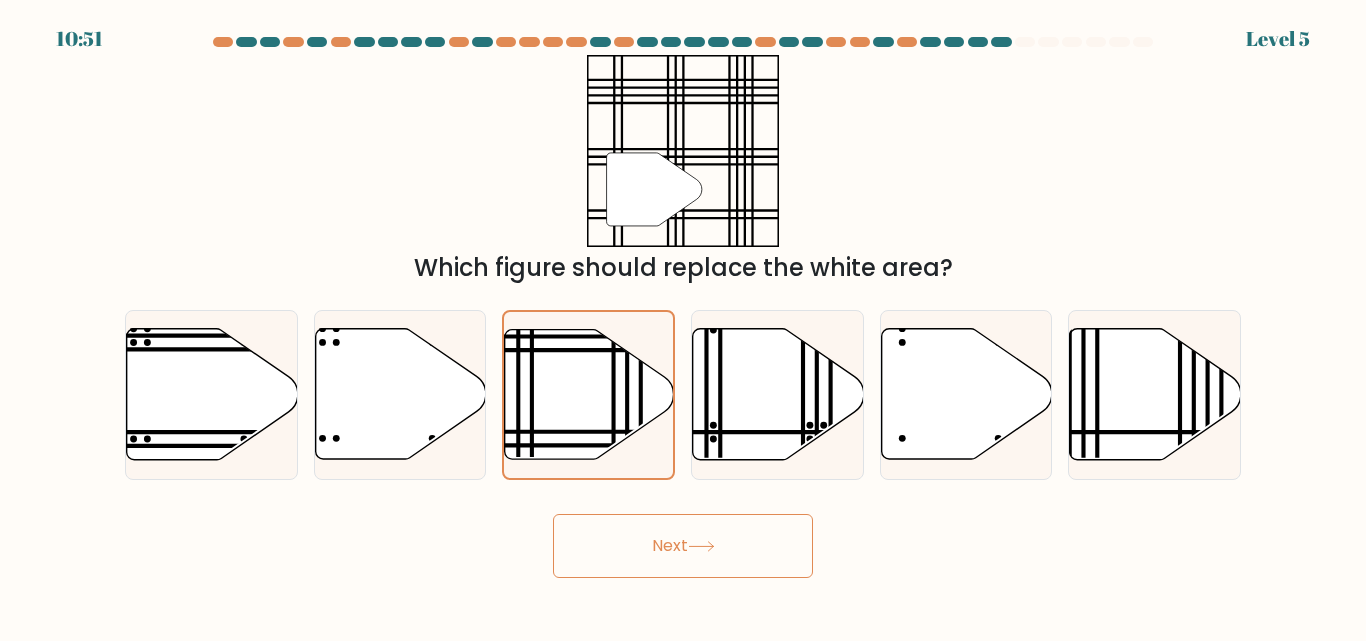 click at bounding box center [701, 546] 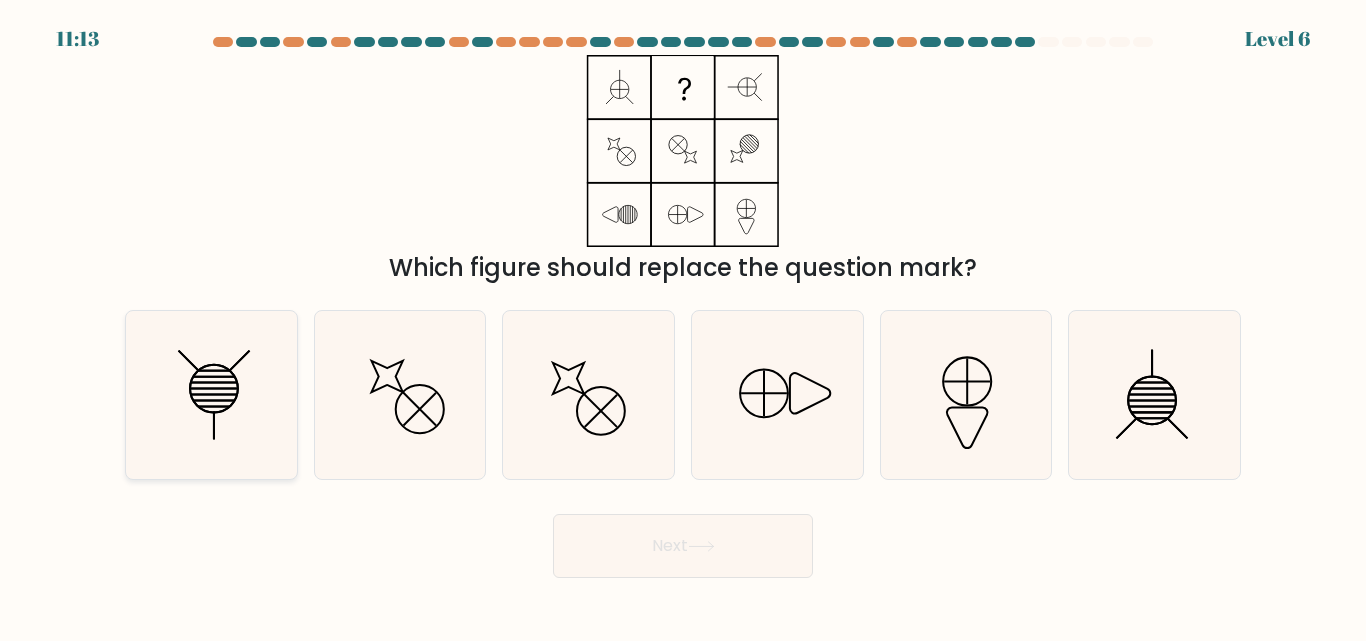 click at bounding box center [211, 394] 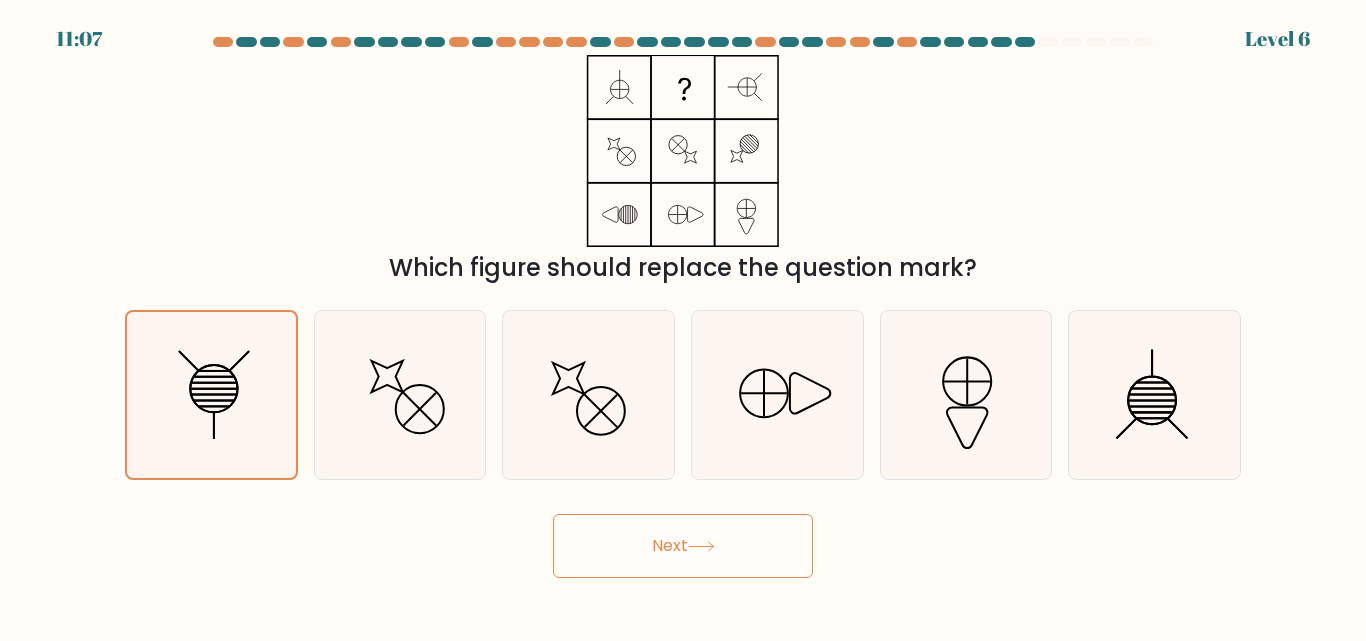 click on "Next" at bounding box center [683, 546] 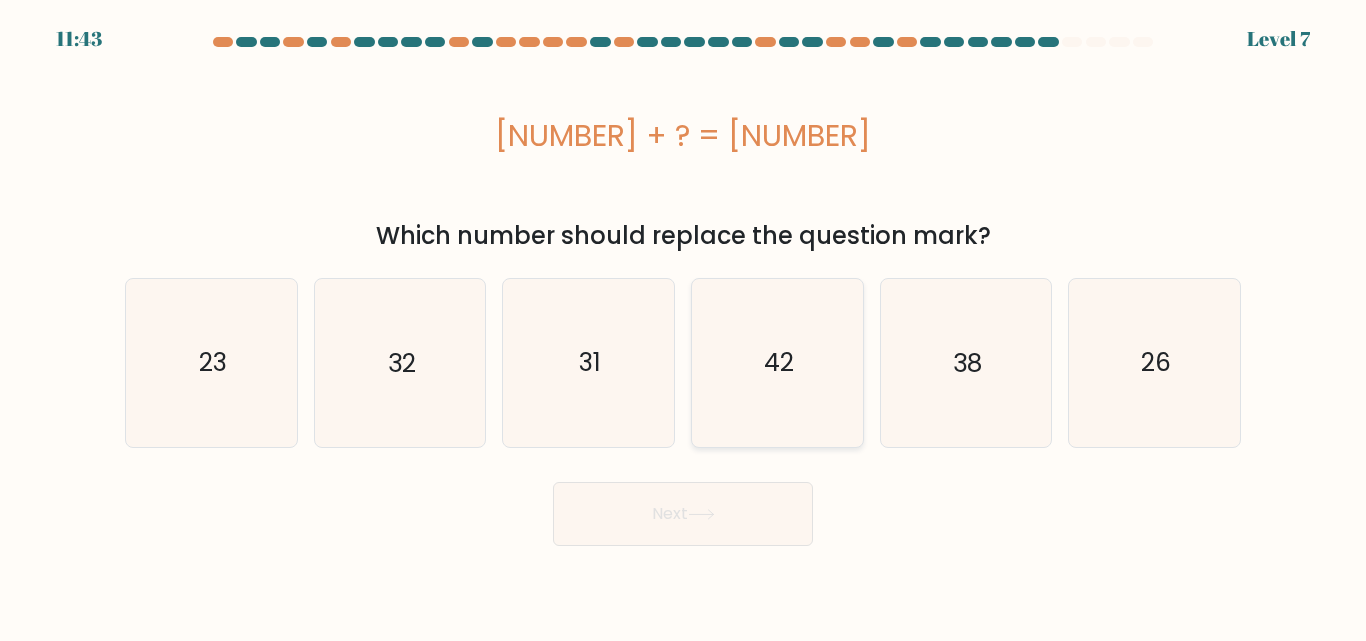 click on "42" at bounding box center (777, 362) 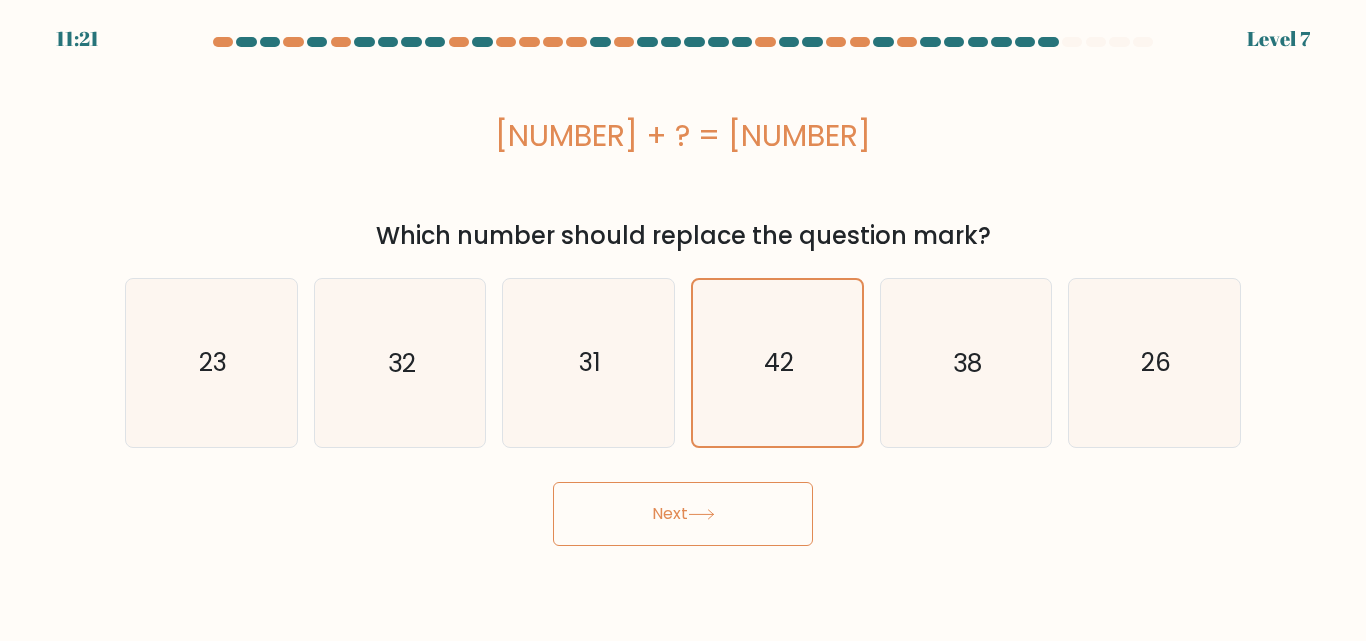 click on "Next" at bounding box center (683, 514) 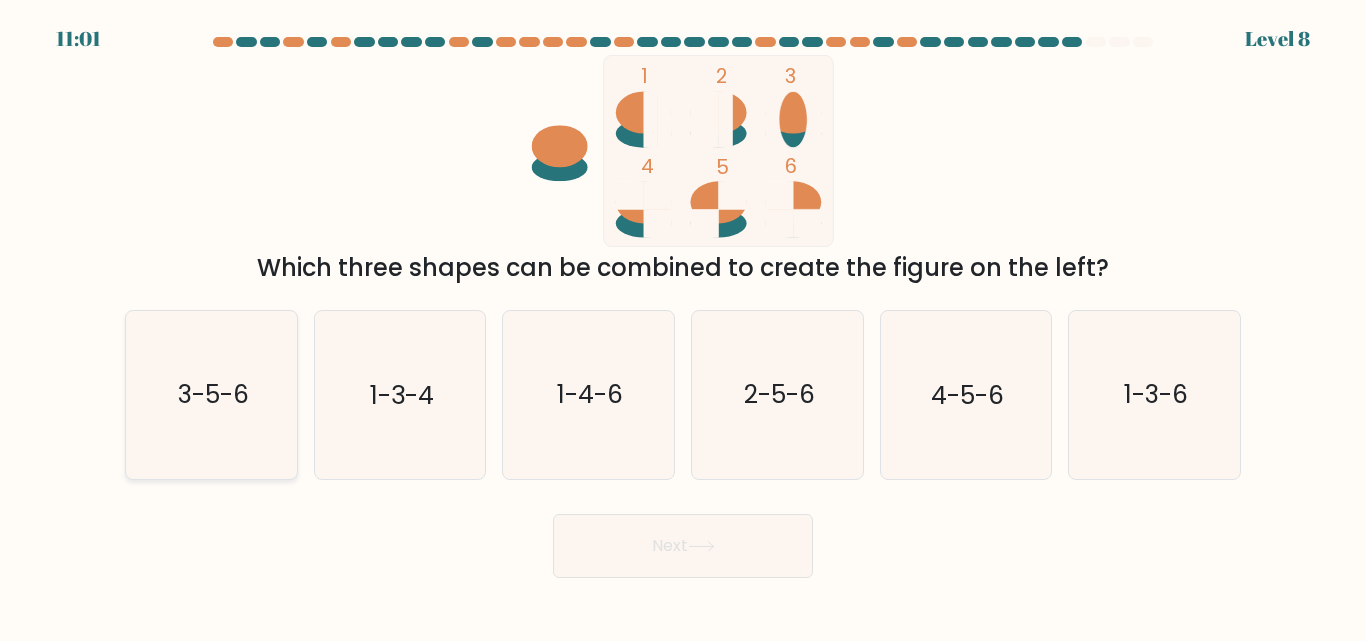 click on "3-5-6" at bounding box center [211, 394] 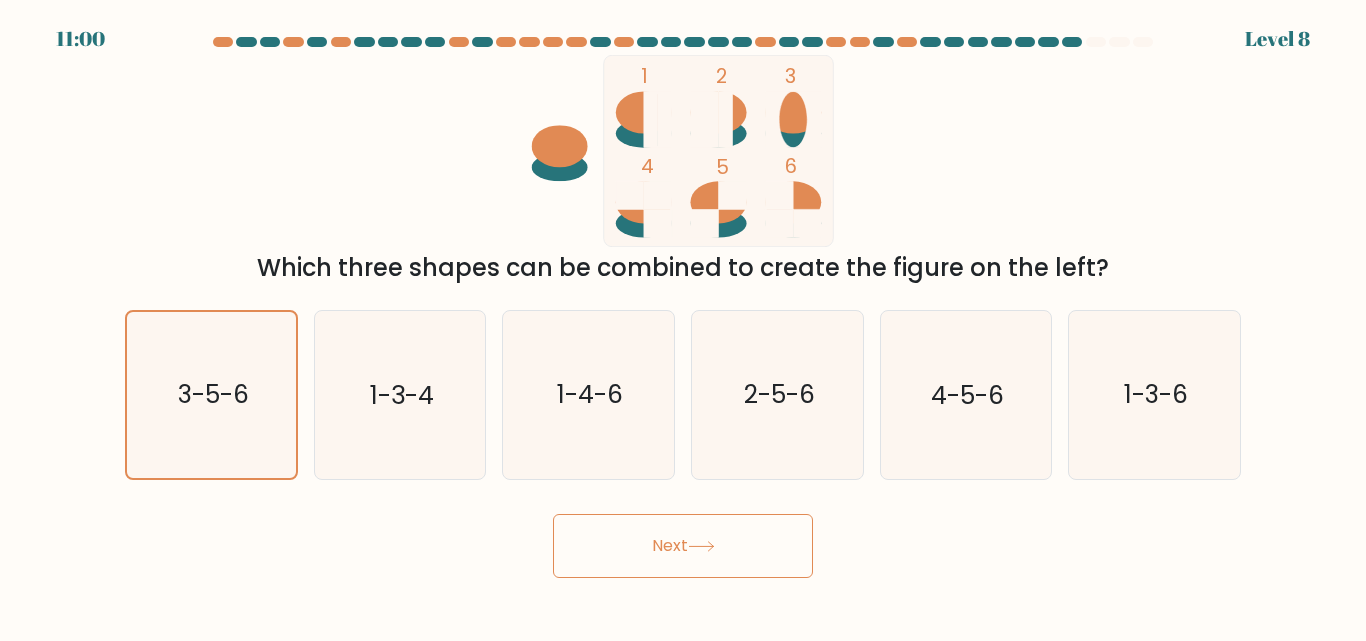 click on "Next" at bounding box center [683, 546] 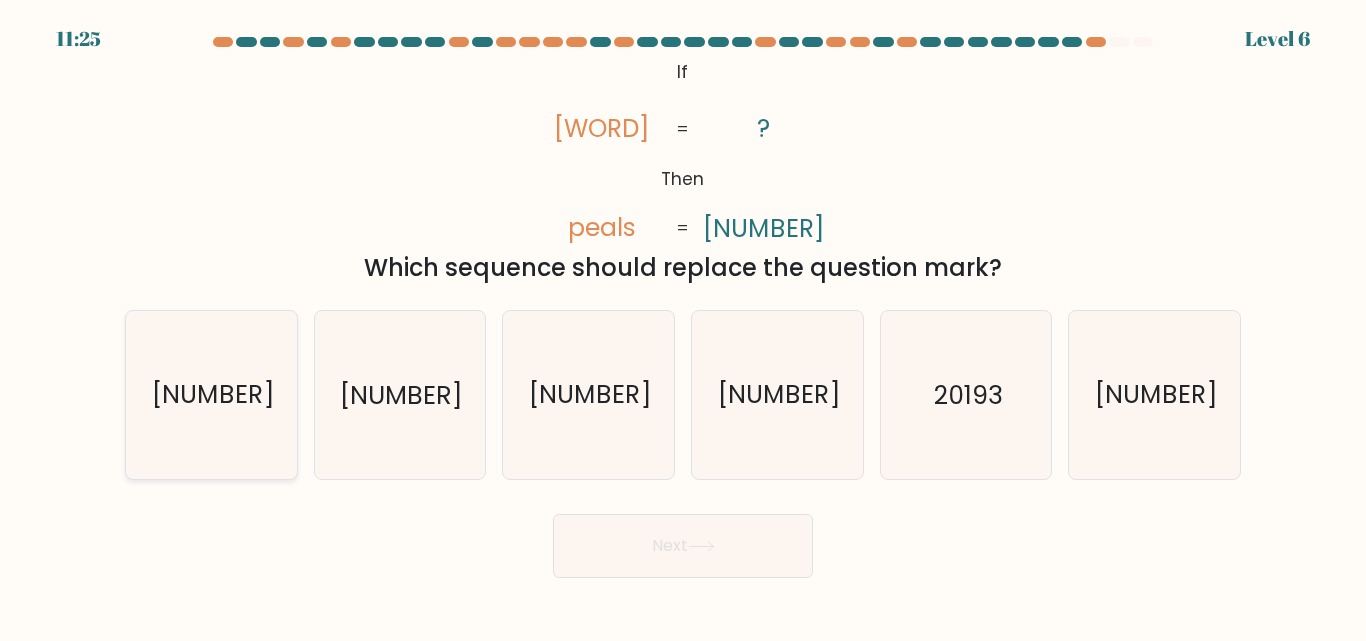 click on "93120" at bounding box center [211, 394] 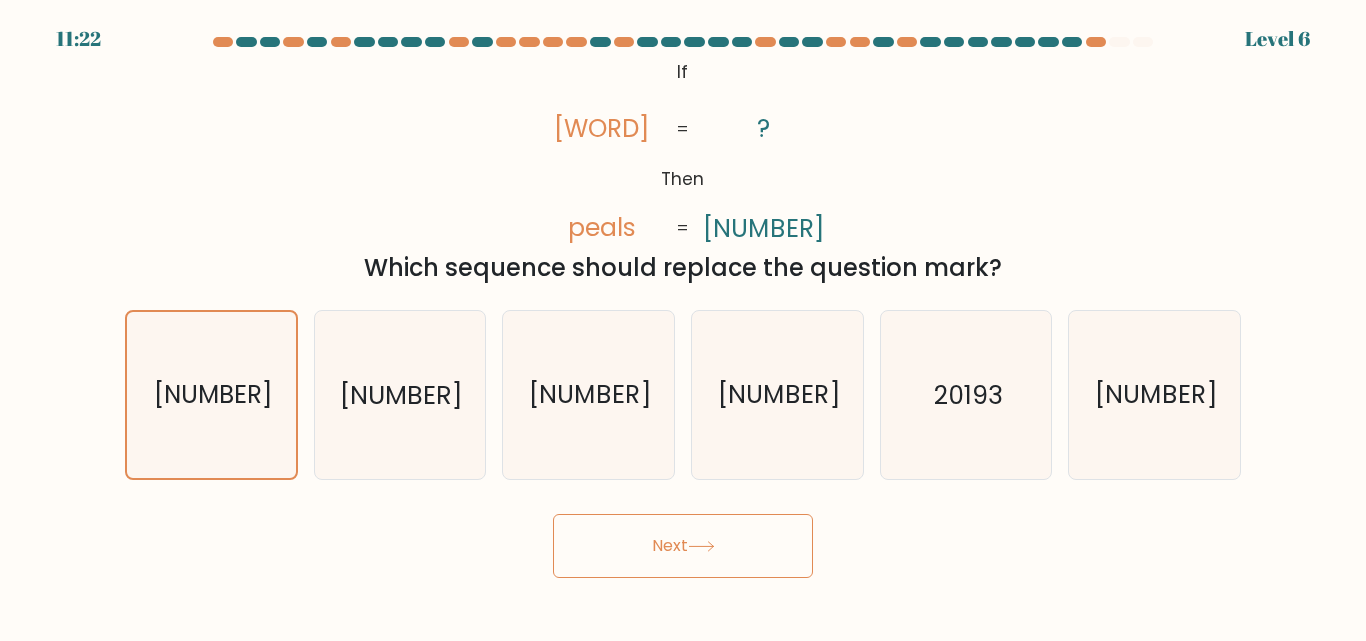click on "Next" at bounding box center [683, 546] 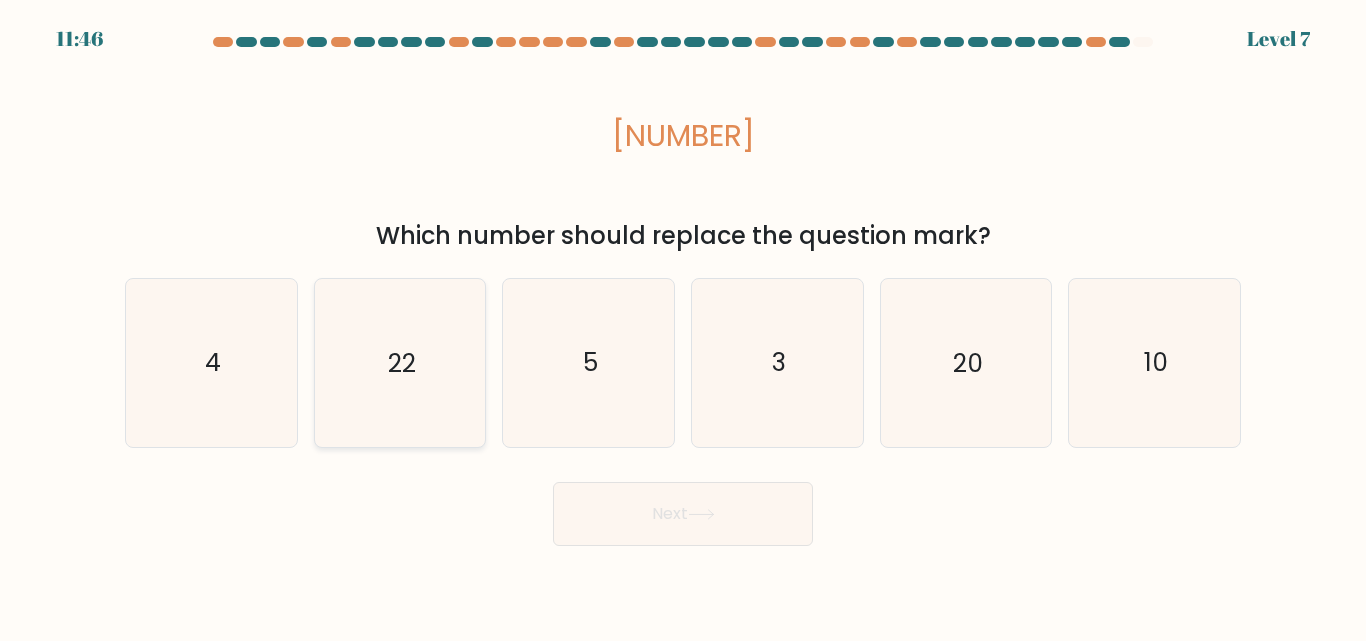 click on "22" at bounding box center (399, 362) 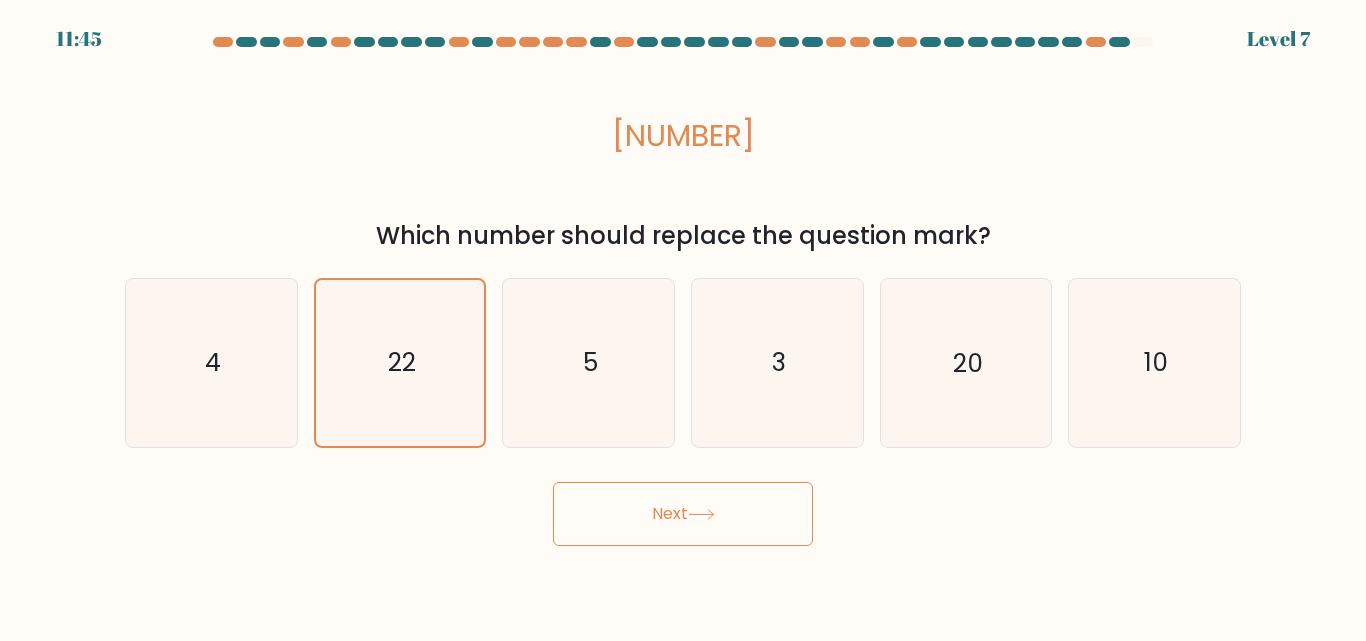 click on "Next" at bounding box center (683, 514) 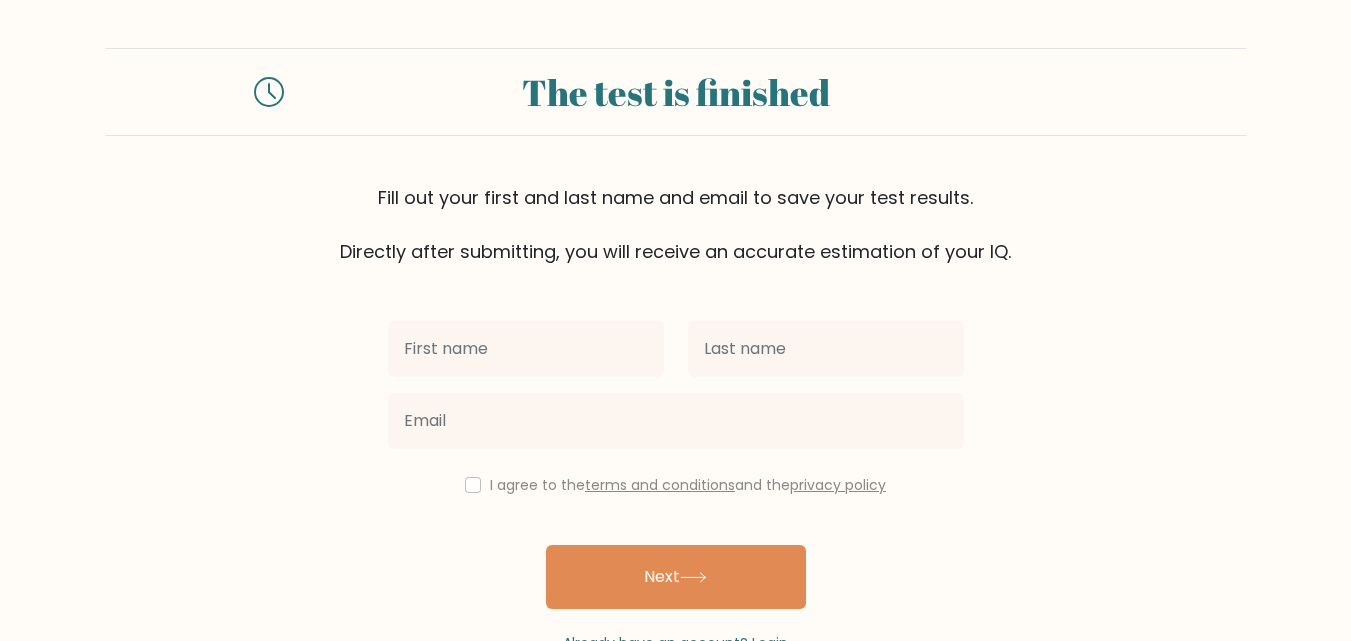 scroll, scrollTop: 0, scrollLeft: 0, axis: both 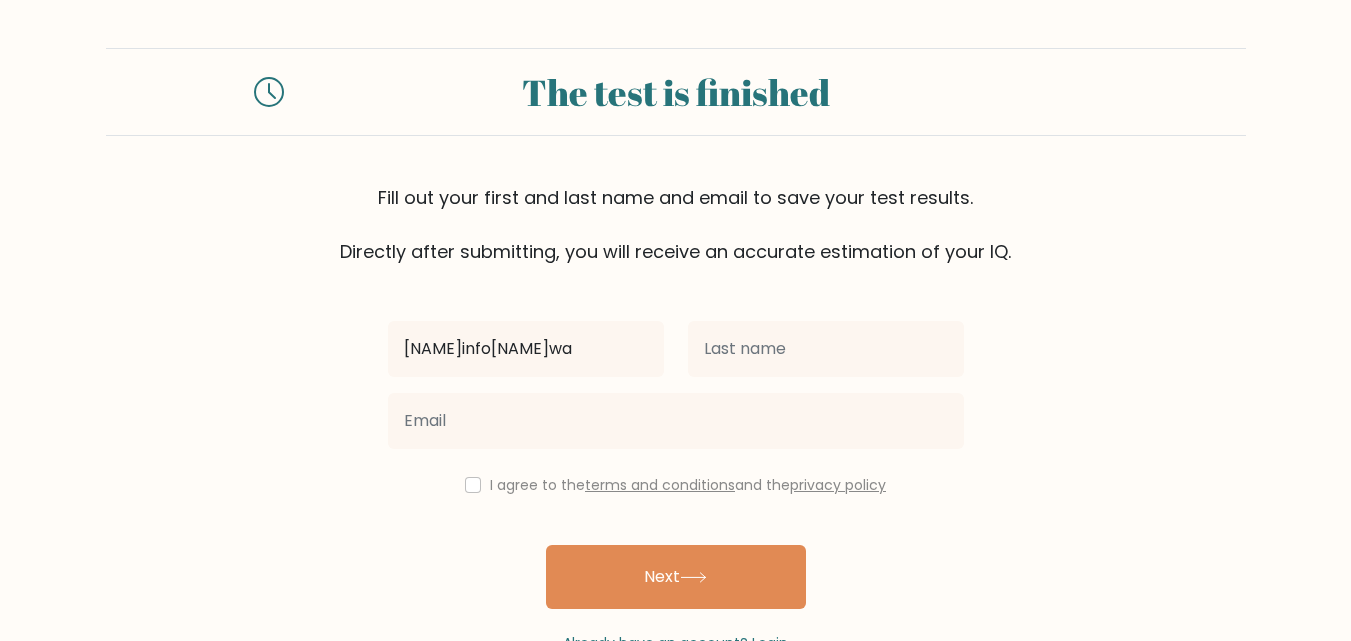 type on "[NAME]info[NAME]wa" 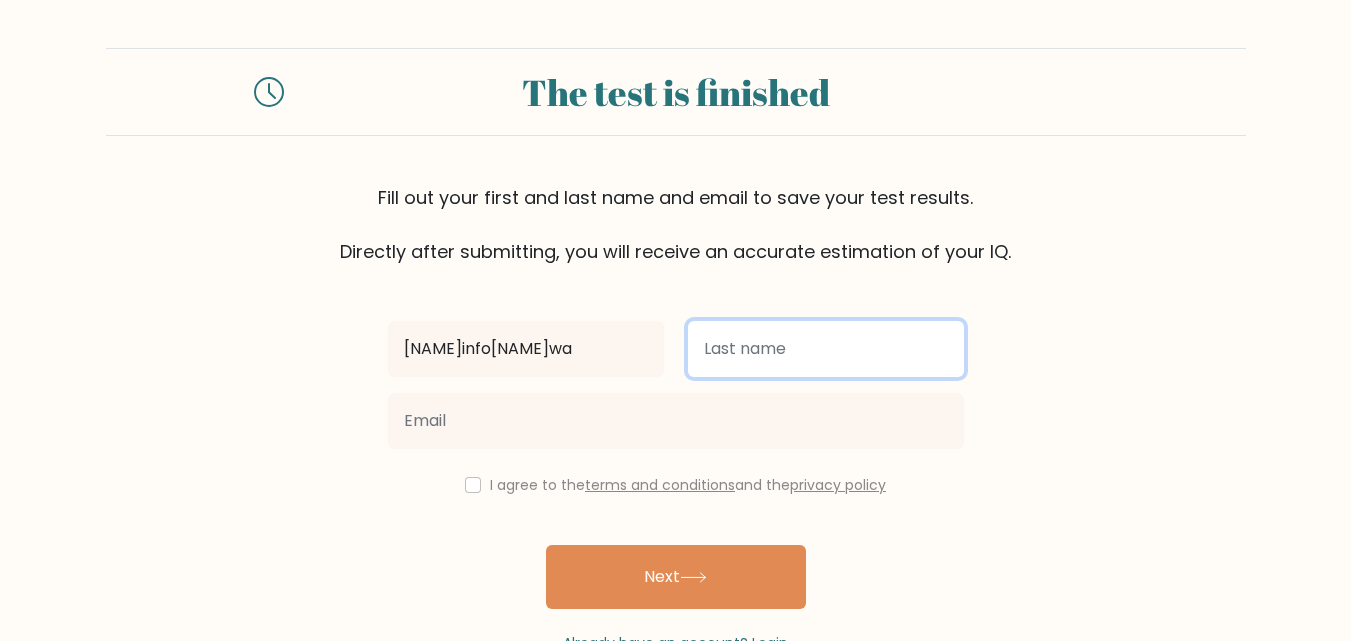 click at bounding box center [826, 349] 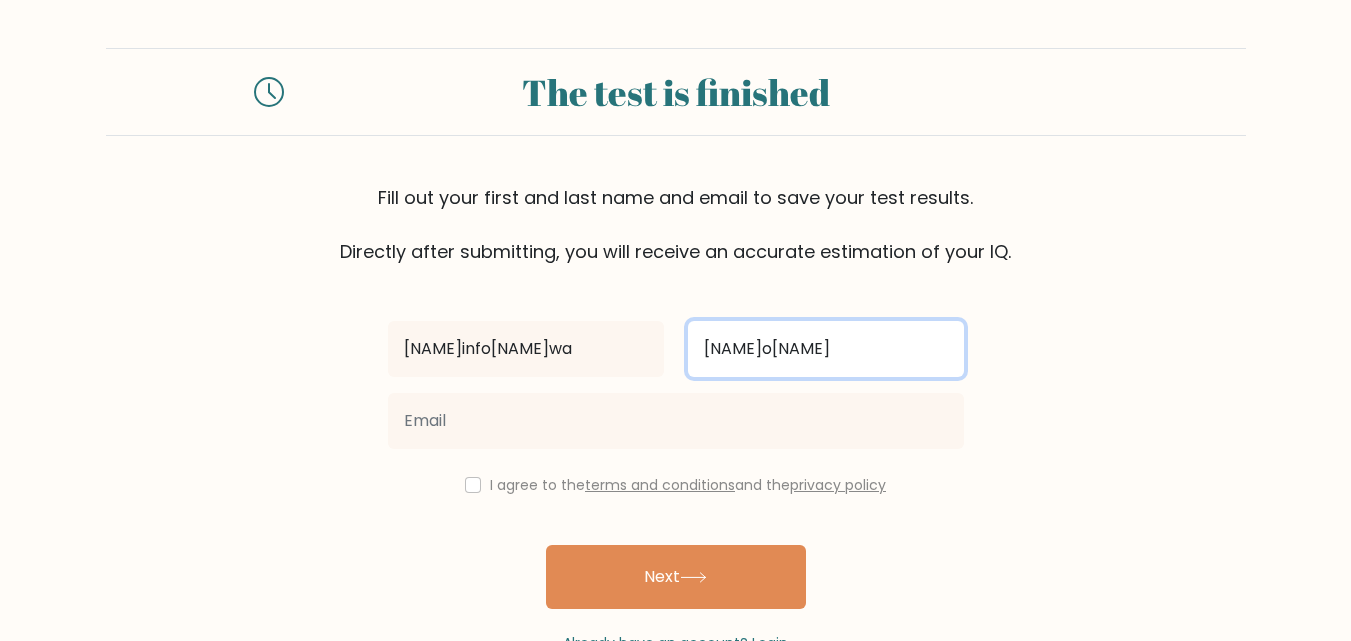 type on "[NAME]o[NAME]" 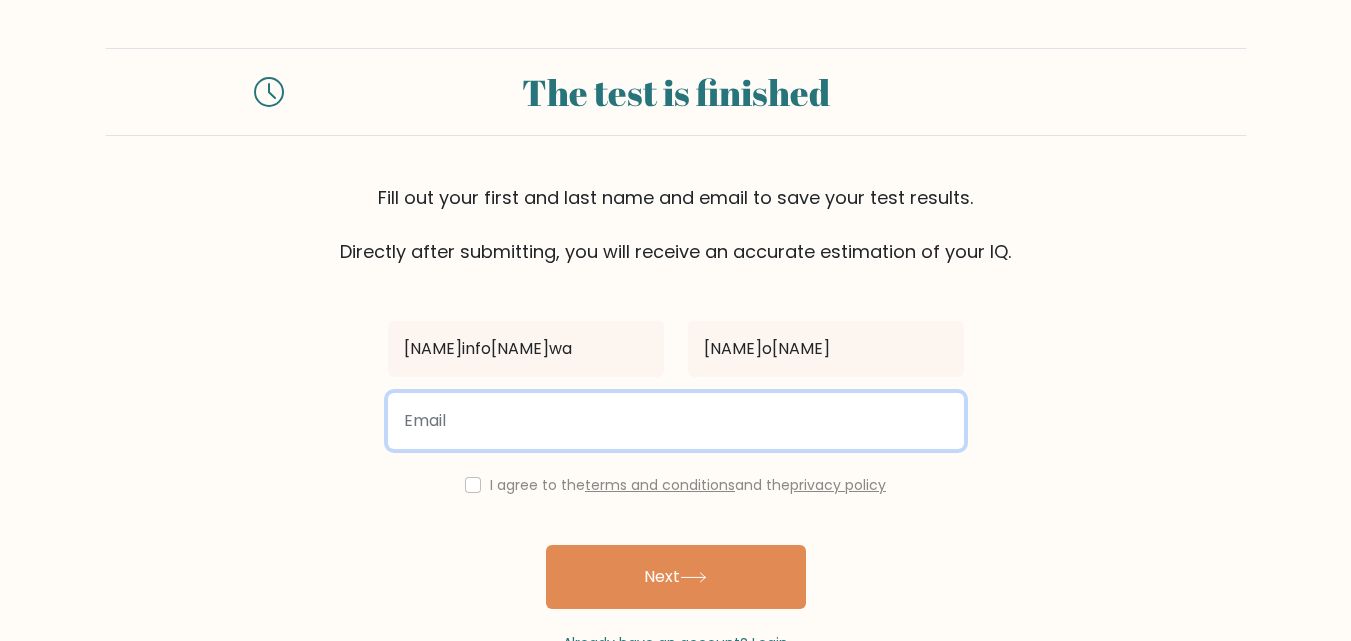 click at bounding box center (676, 421) 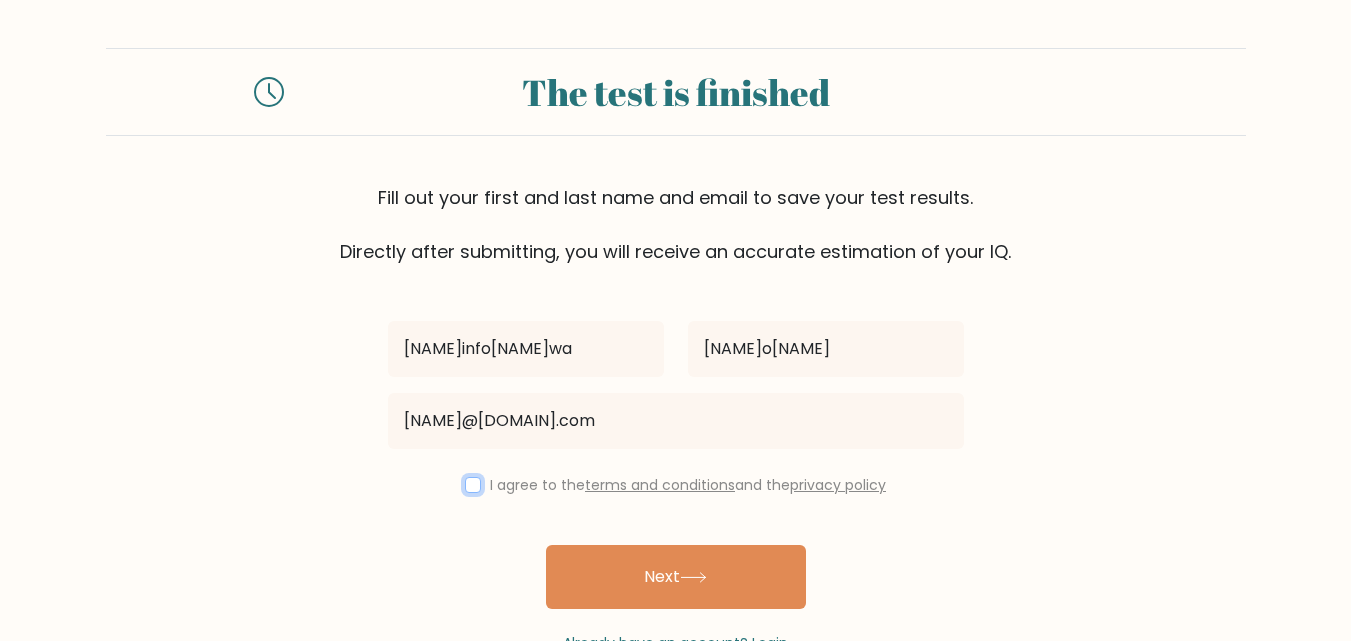 click at bounding box center (473, 485) 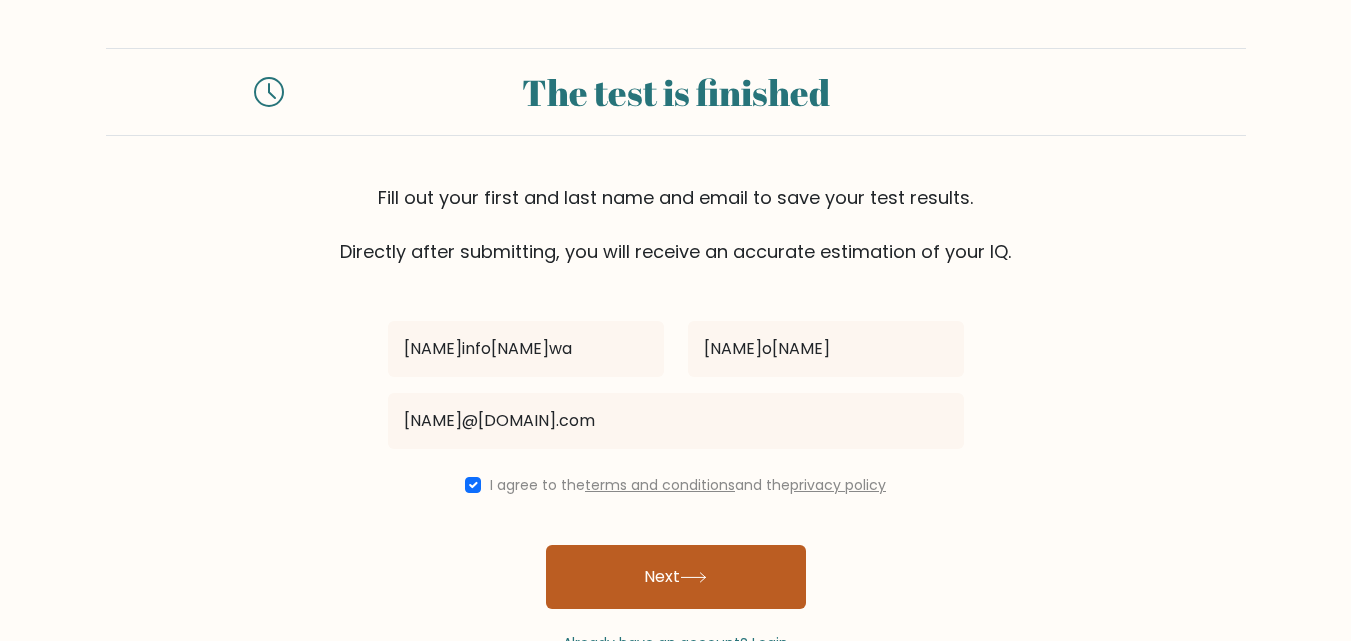 click on "Next" at bounding box center (676, 577) 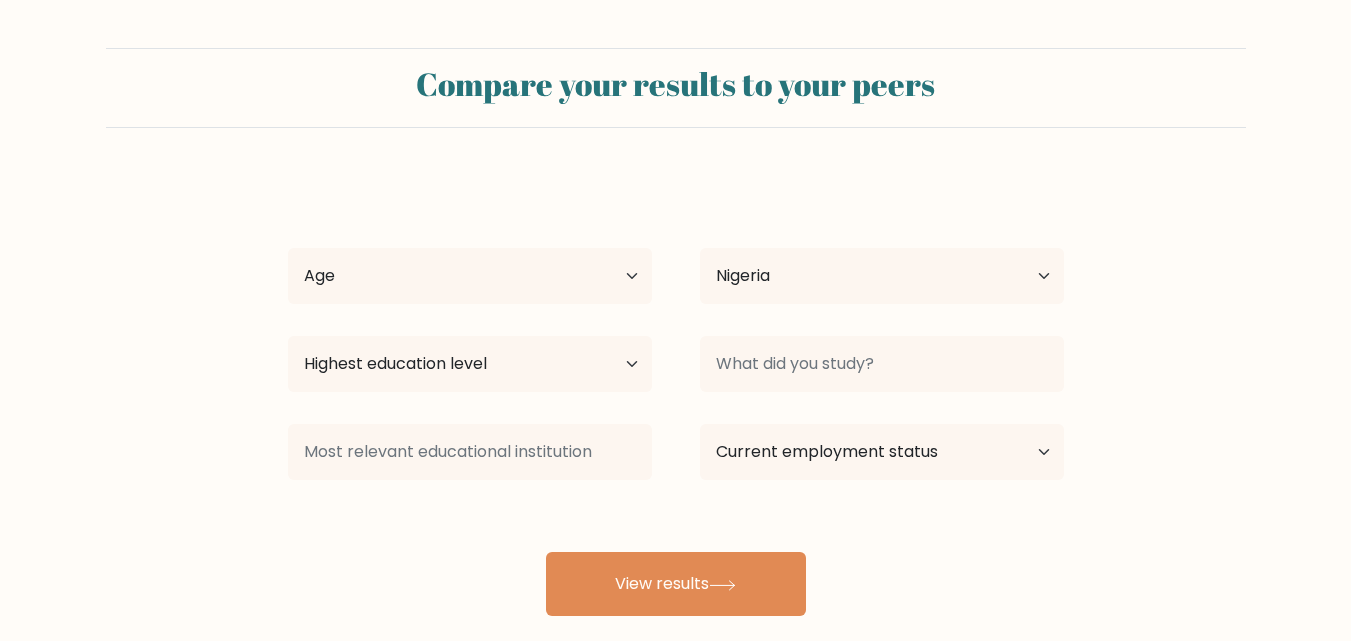 scroll, scrollTop: 0, scrollLeft: 0, axis: both 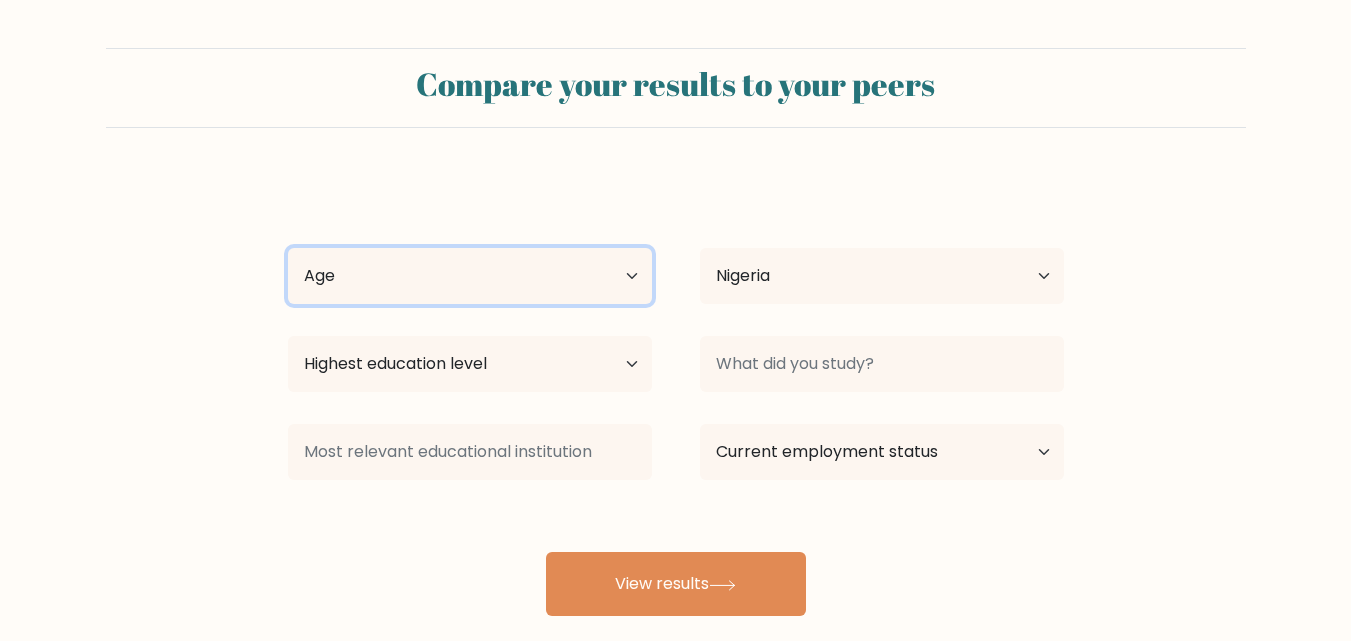 click on "Age
Under 18 years old
18-24 years old
25-34 years old
35-44 years old
45-54 years old
55-64 years old
65 years old and above" at bounding box center [470, 276] 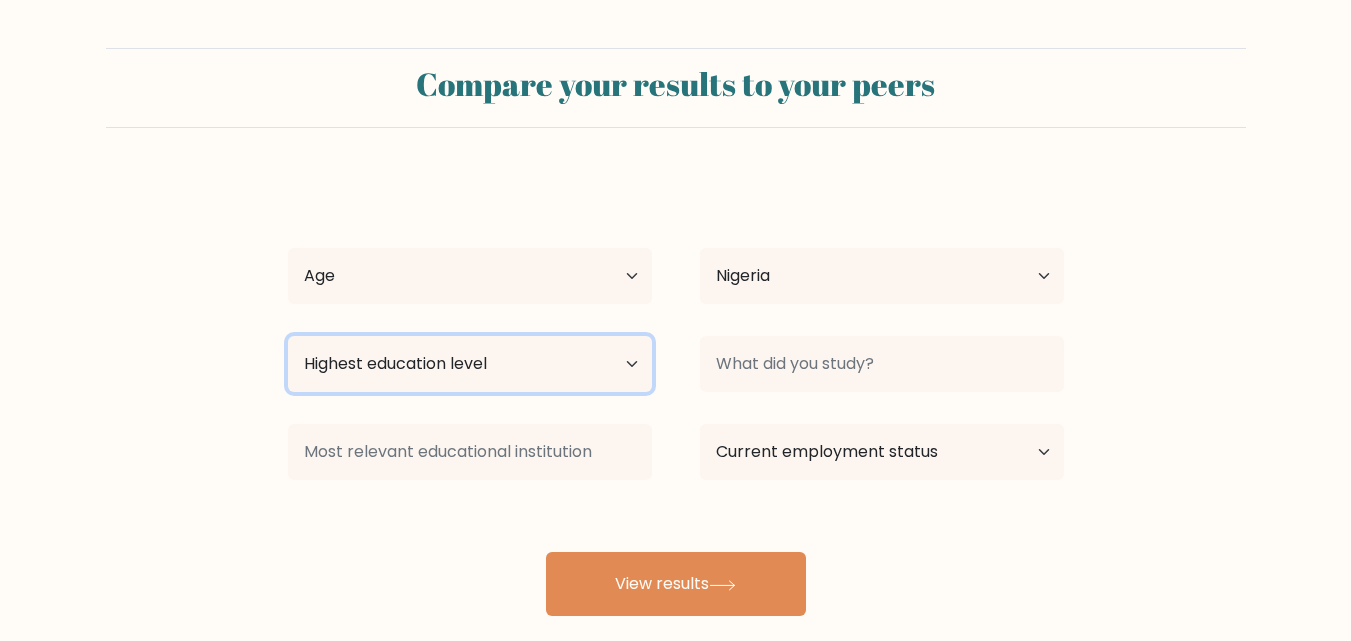 click on "Highest education level
No schooling
Primary
Lower Secondary
Upper Secondary
Occupation Specific
Bachelor's degree
Master's degree
Doctoral degree" at bounding box center [470, 364] 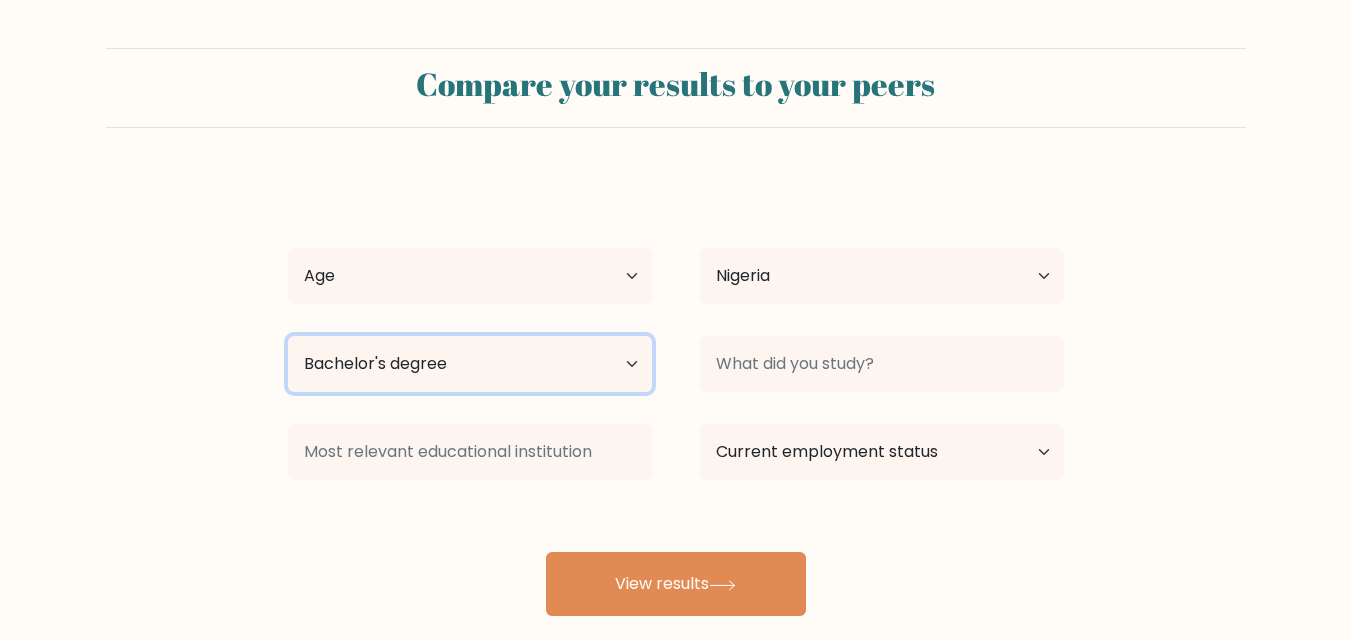 click on "Highest education level
No schooling
Primary
Lower Secondary
Upper Secondary
Occupation Specific
Bachelor's degree
Master's degree
Doctoral degree" at bounding box center [470, 364] 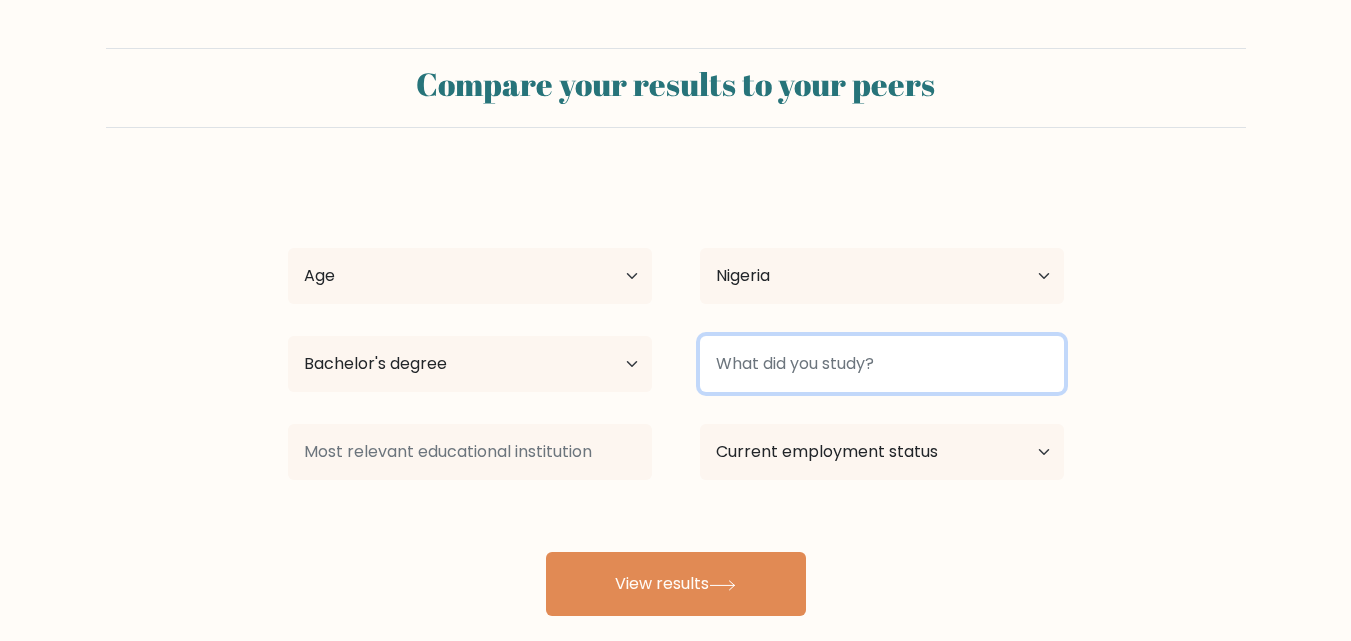 click at bounding box center [882, 364] 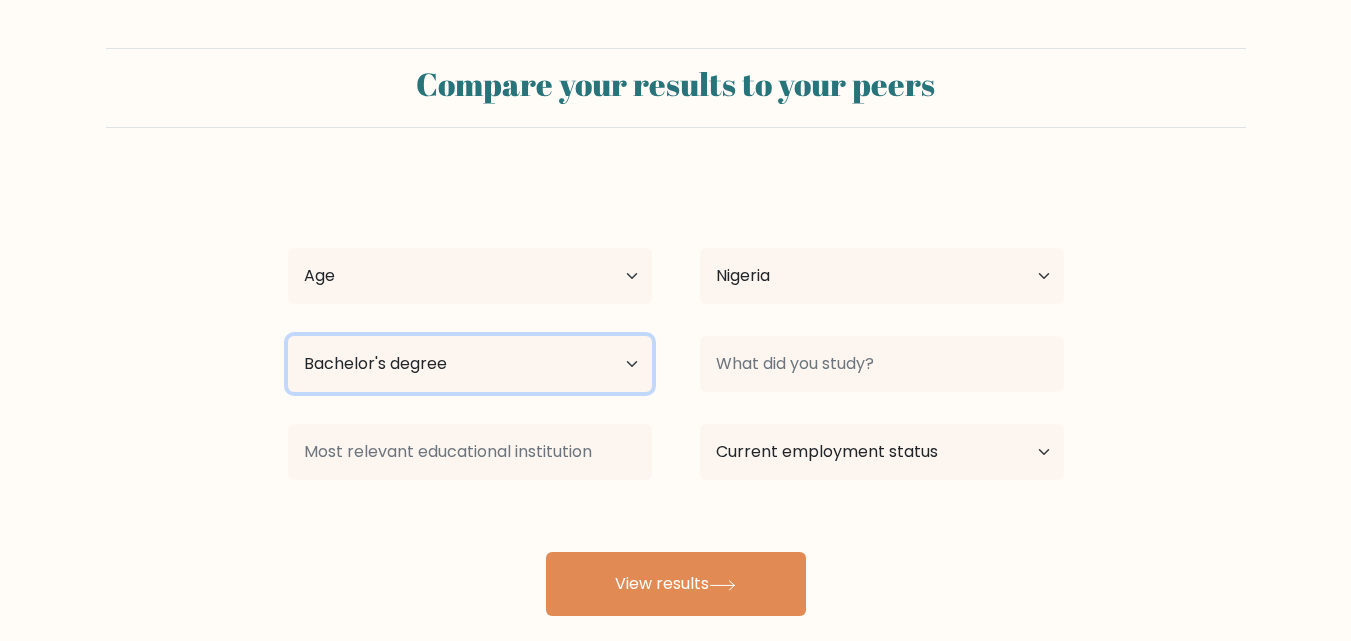 click on "Highest education level
No schooling
Primary
Lower Secondary
Upper Secondary
Occupation Specific
Bachelor's degree
Master's degree
Doctoral degree" at bounding box center (470, 364) 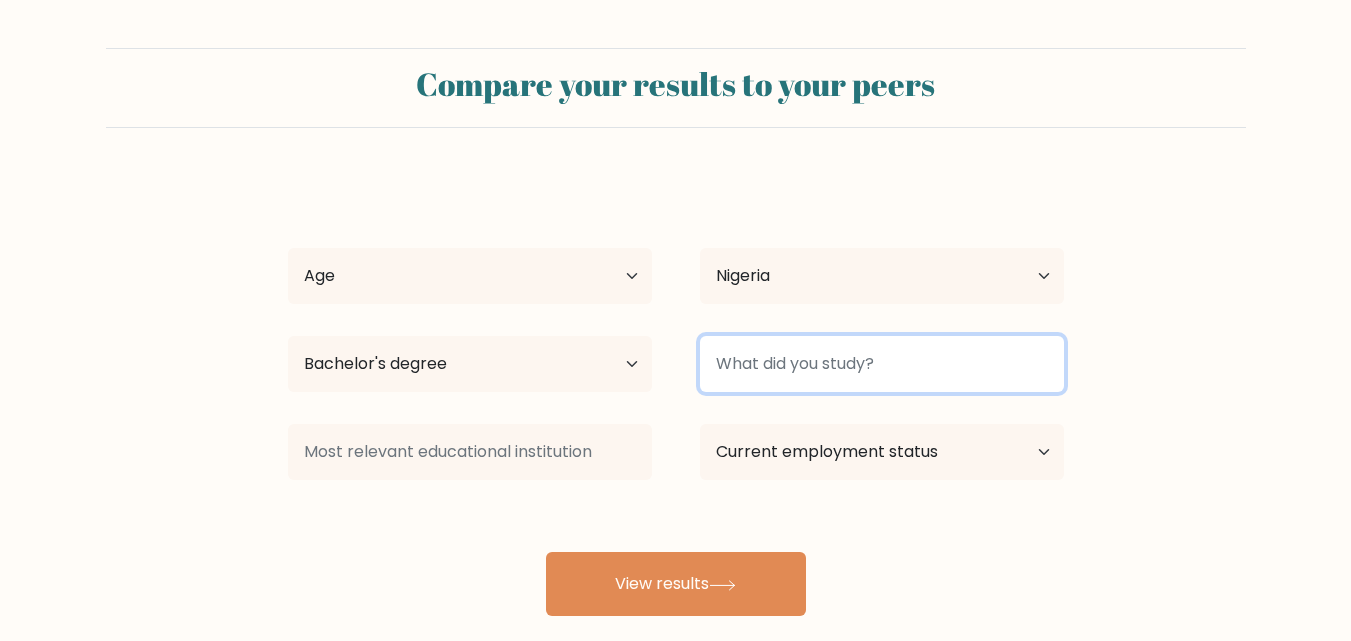 click at bounding box center [882, 364] 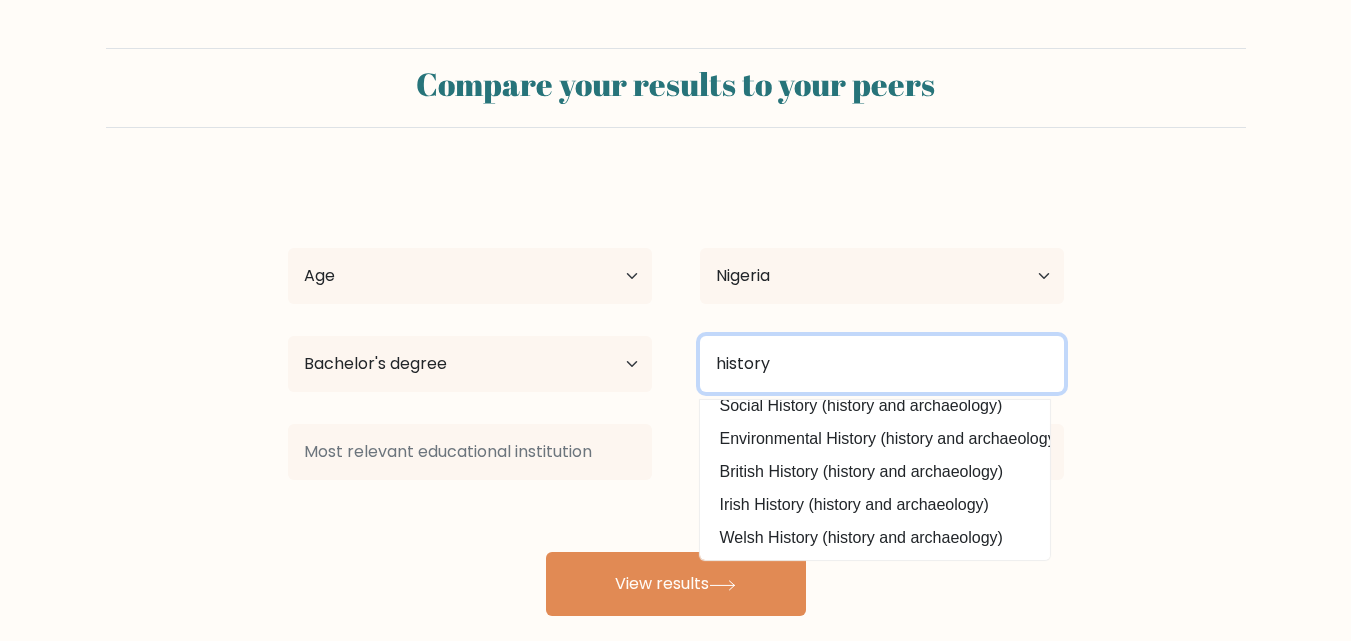 scroll, scrollTop: 0, scrollLeft: 0, axis: both 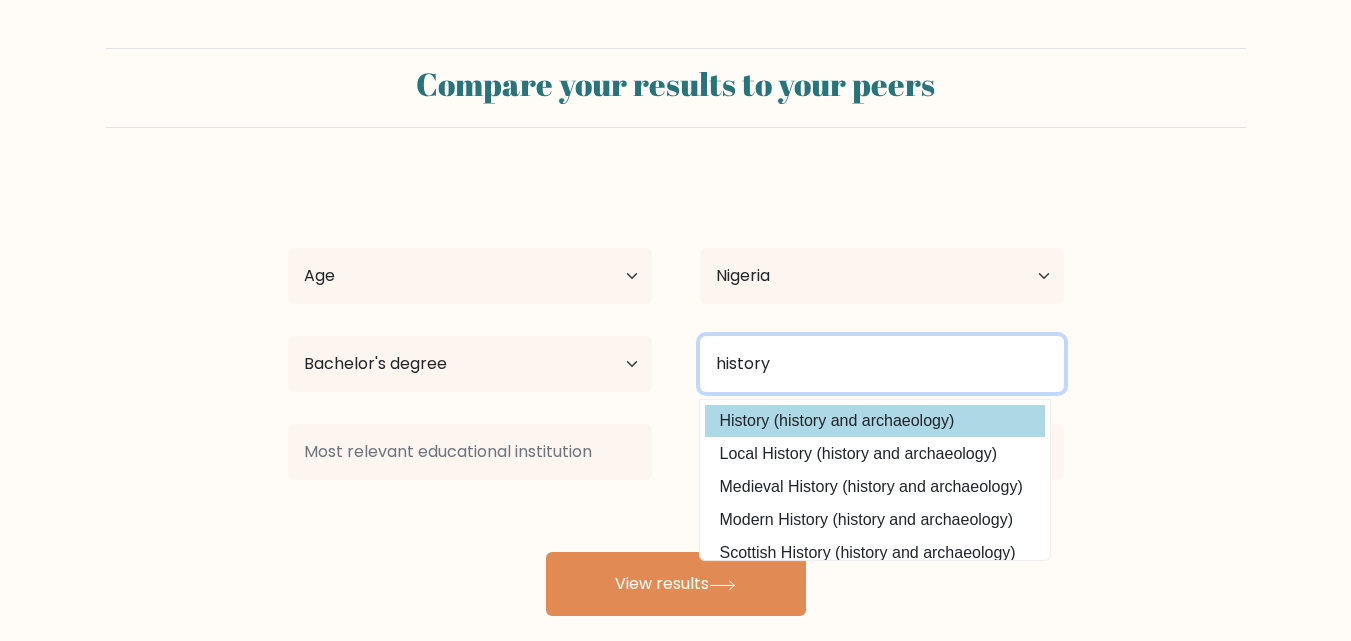type on "history" 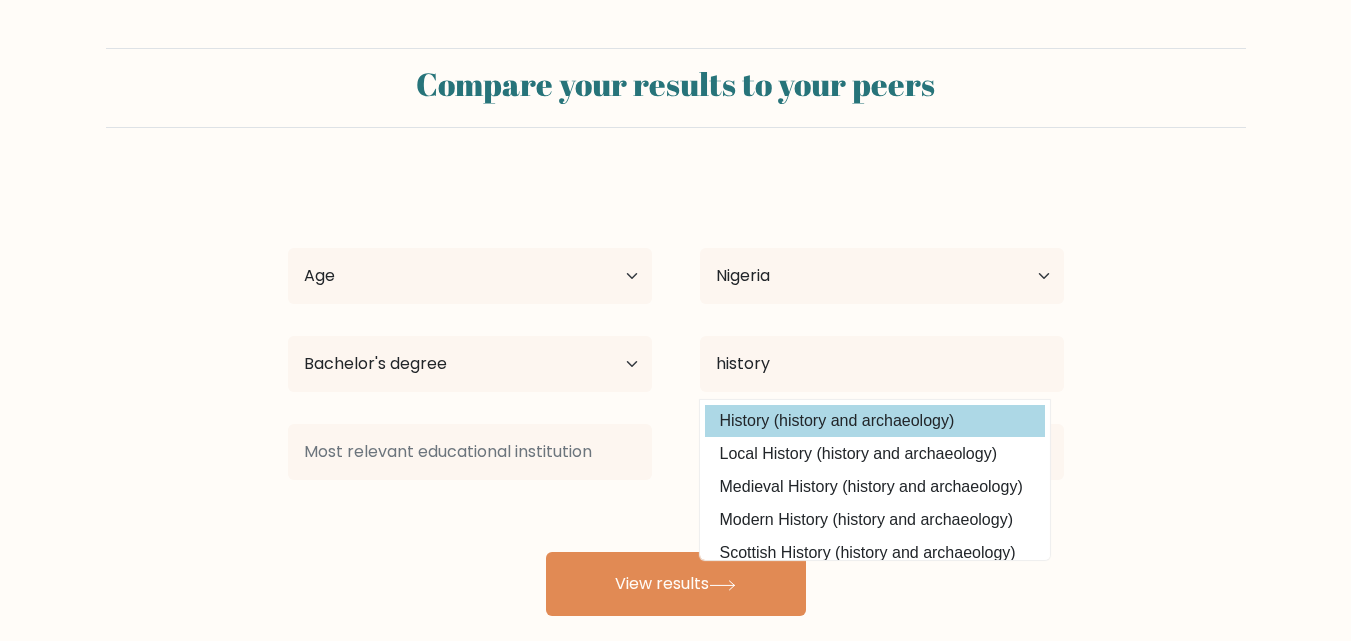 click on "fiyinfoluwa
orekoya
Age
Under 18 years old
18-24 years old
25-34 years old
35-44 years old
45-54 years old
55-64 years old
65 years old and above
Country
Afghanistan
Albania
Algeria
American Samoa
Andorra
Angola
Anguilla
Antarctica
Antigua and Barbuda
Argentina
Armenia
Aruba
Australia
Austria
Azerbaijan
Bahamas
Bahrain
Bangladesh
Barbados
Belarus
Belgium
Belize
Benin
Bermuda
Bhutan
Bolivia
Bonaire, Sint Eustatius and Saba
Bosnia and Herzegovina
Botswana
Bouvet Island
Brazil
Chad" at bounding box center [676, 396] 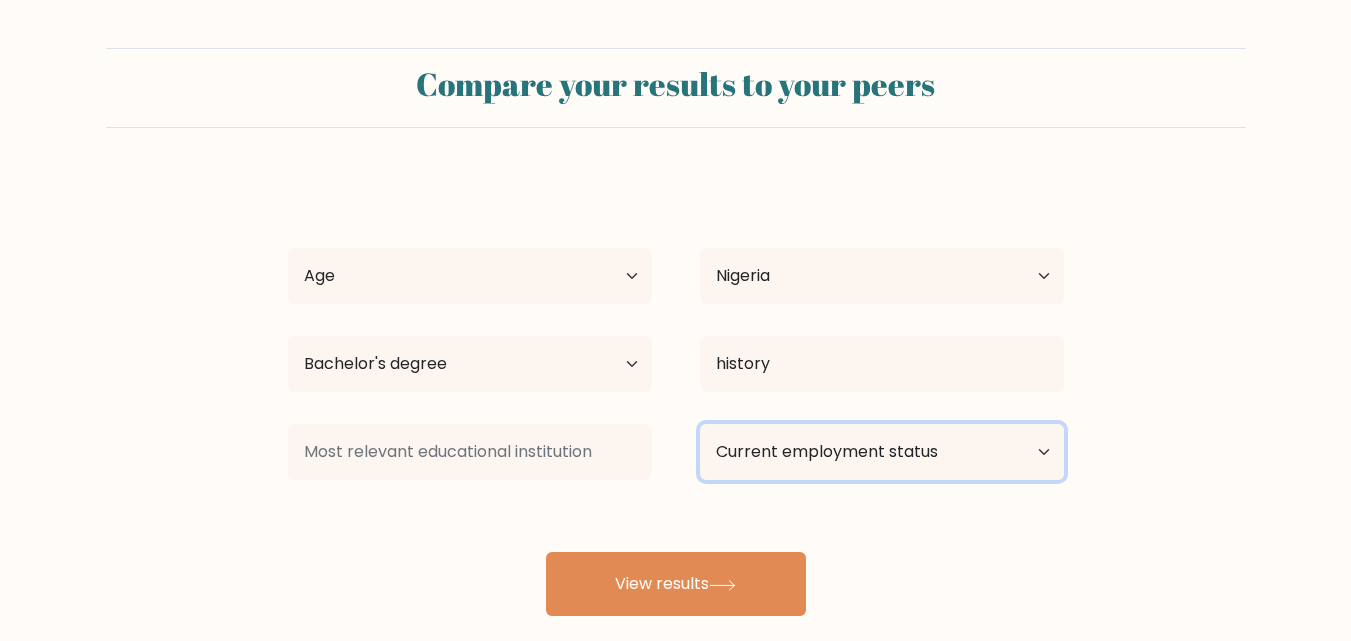 click on "Current employment status
Employed
Student
Retired
Other / prefer not to answer" at bounding box center [882, 452] 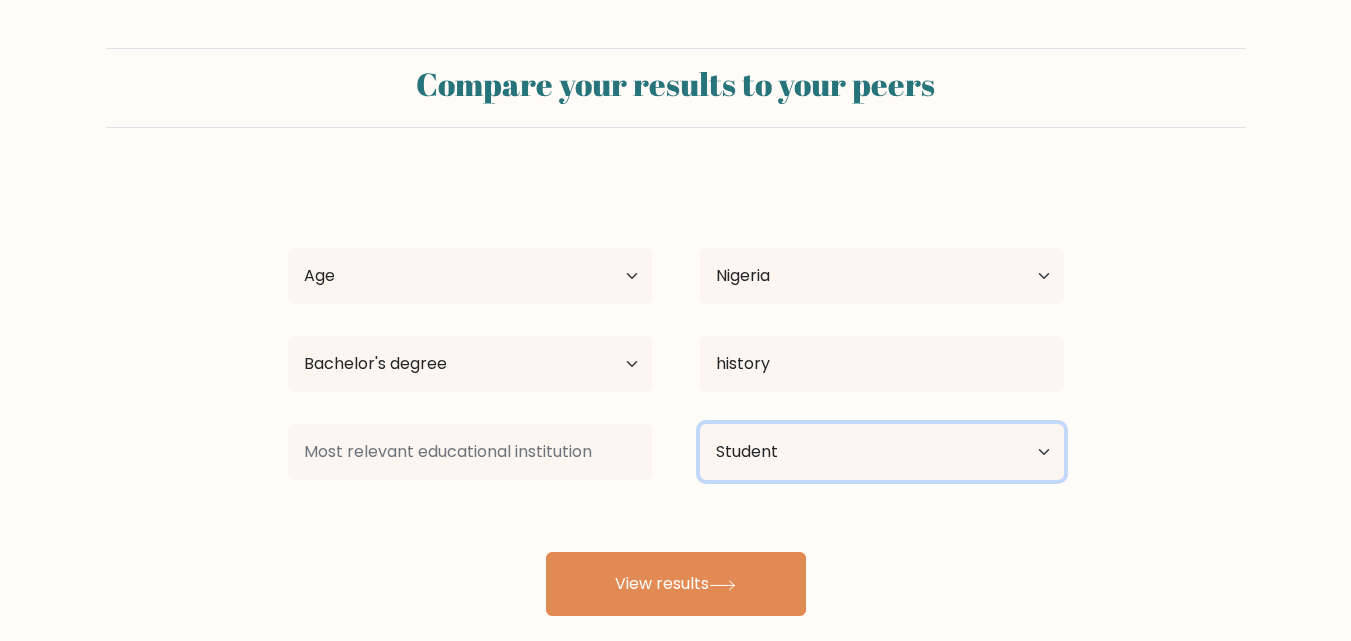 click on "Current employment status
Employed
Student
Retired
Other / prefer not to answer" at bounding box center (882, 452) 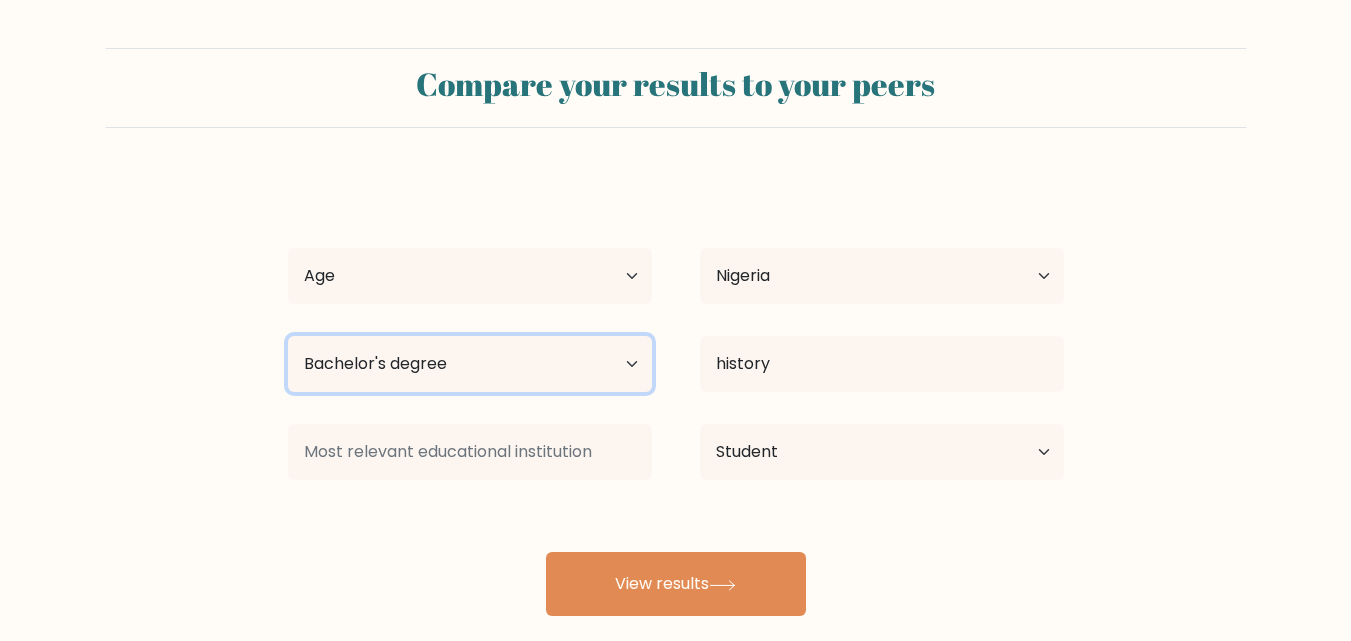 click on "Highest education level
No schooling
Primary
Lower Secondary
Upper Secondary
Occupation Specific
Bachelor's degree
Master's degree
Doctoral degree" at bounding box center [470, 364] 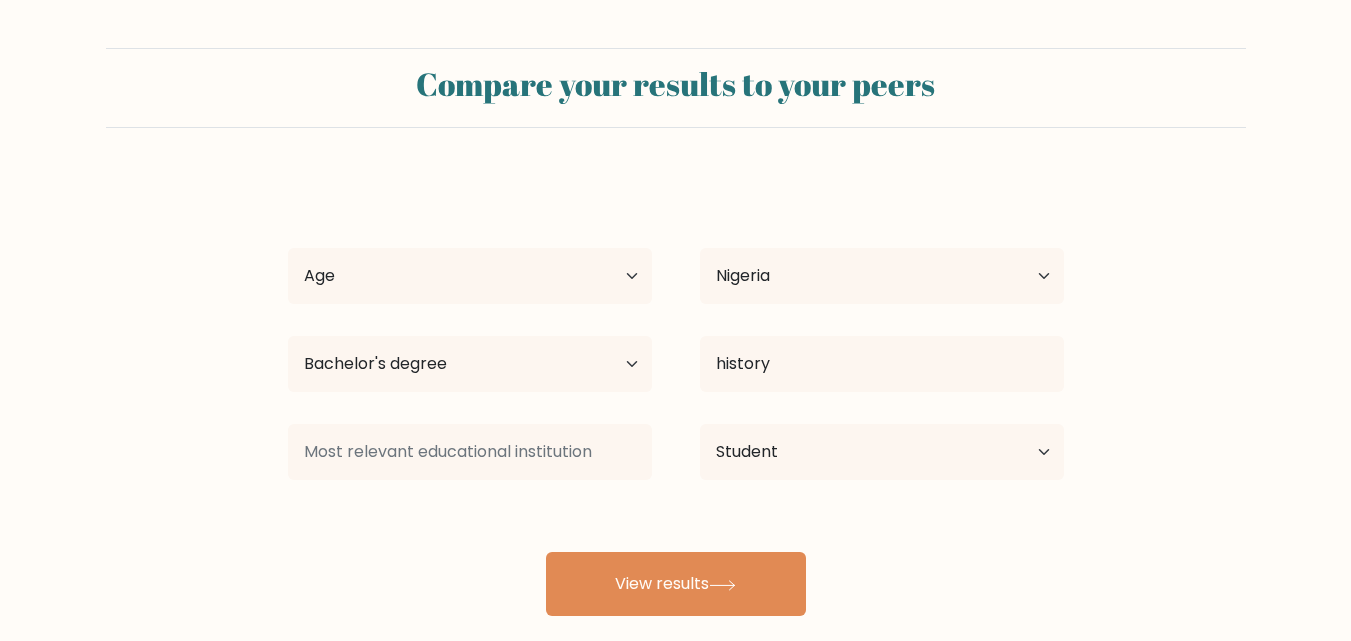 click on "fiyinfoluwa
orekoya
Age
Under 18 years old
18-24 years old
25-34 years old
35-44 years old
45-54 years old
55-64 years old
65 years old and above
Country
Afghanistan
Albania
Algeria
American Samoa
Andorra
Angola
Anguilla
Antarctica
Antigua and Barbuda
Argentina
Armenia
Aruba
Australia
Austria
Azerbaijan
Bahamas
Bahrain
Bangladesh
Barbados
Belarus
Belgium
Belize
Benin
Bermuda
Bhutan
Bolivia
Bonaire, Sint Eustatius and Saba
Bosnia and Herzegovina
Botswana
Bouvet Island
Brazil
Chad" at bounding box center (676, 396) 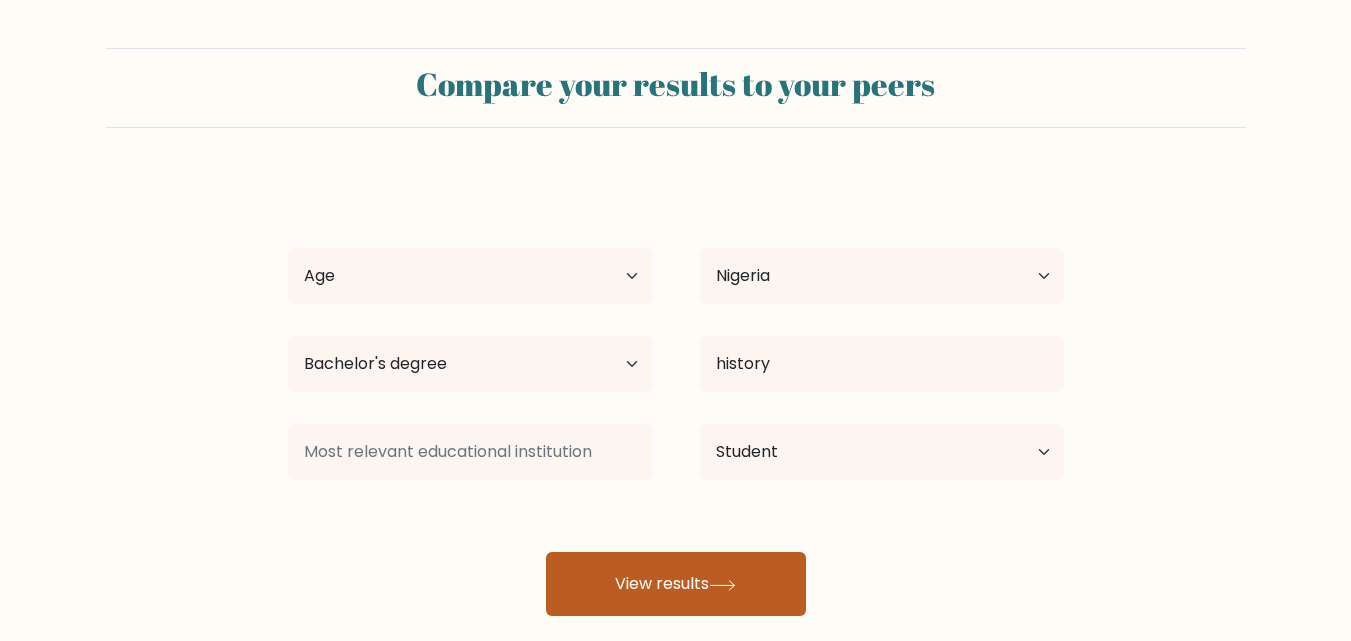 click on "View results" at bounding box center (676, 584) 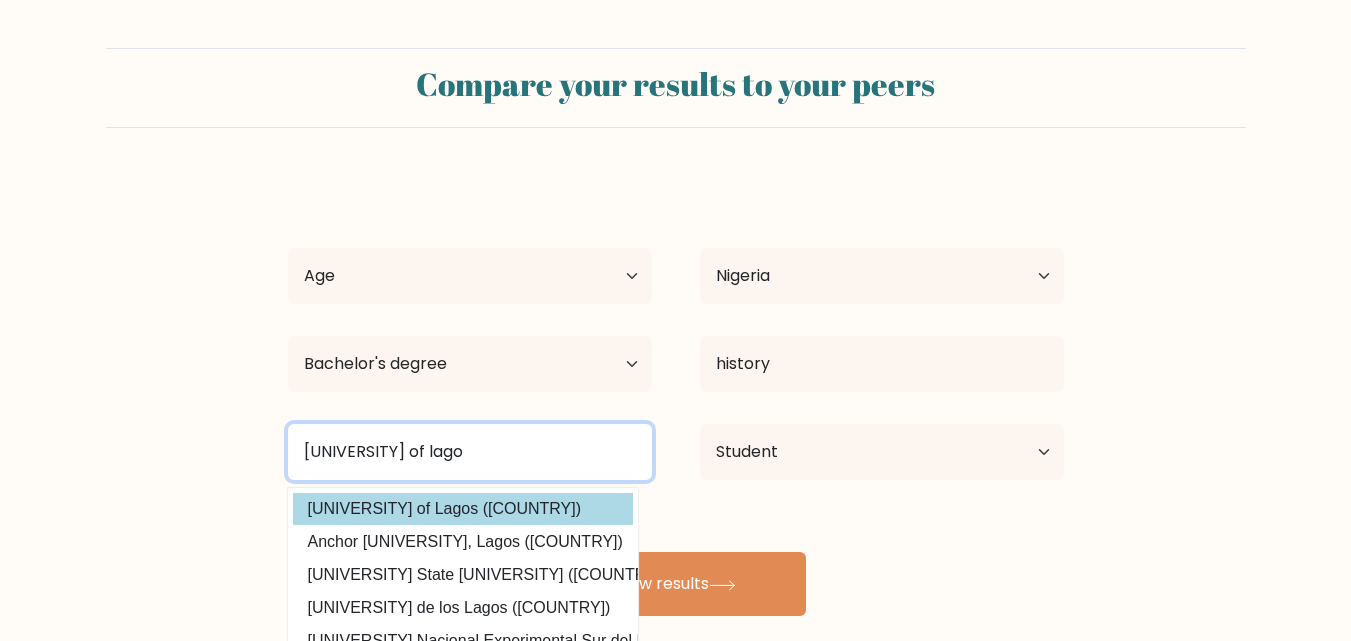 type on "university of lago" 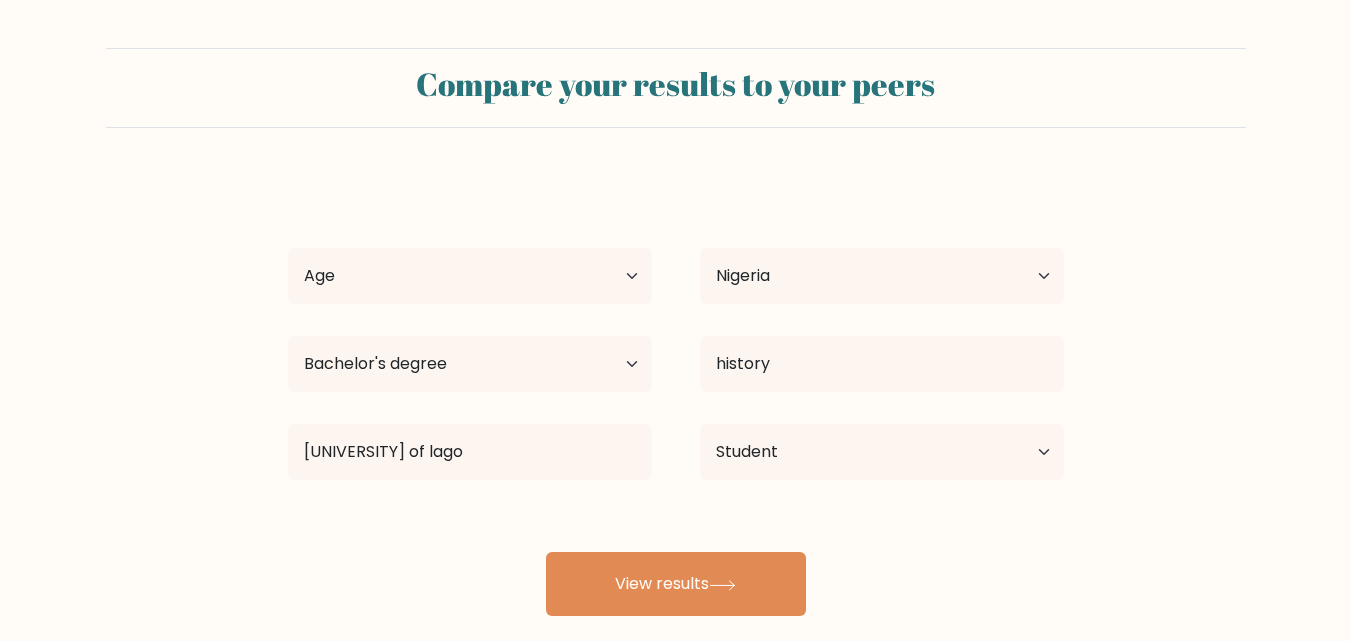 click on "fiyinfoluwa
orekoya
Age
Under 18 years old
18-24 years old
25-34 years old
35-44 years old
45-54 years old
55-64 years old
65 years old and above
Country
Afghanistan
Albania
Algeria
American Samoa
Andorra
Angola
Anguilla
Antarctica
Antigua and Barbuda
Argentina
Armenia
Aruba
Australia
Austria
Azerbaijan
Bahamas
Bahrain
Bangladesh
Barbados
Belarus
Belgium
Belize
Benin
Bermuda
Bhutan
Bolivia
Bonaire, Sint Eustatius and Saba
Bosnia and Herzegovina
Botswana
Bouvet Island
Brazil
Chad" at bounding box center [676, 396] 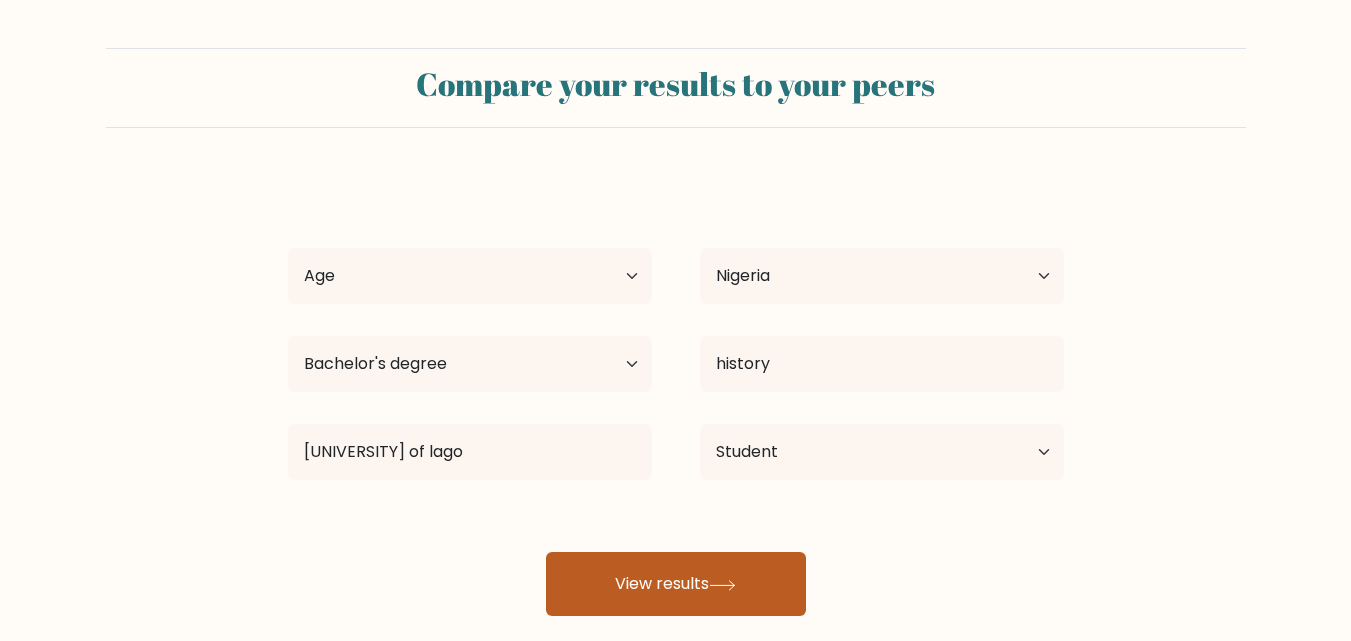 click on "View results" at bounding box center (676, 584) 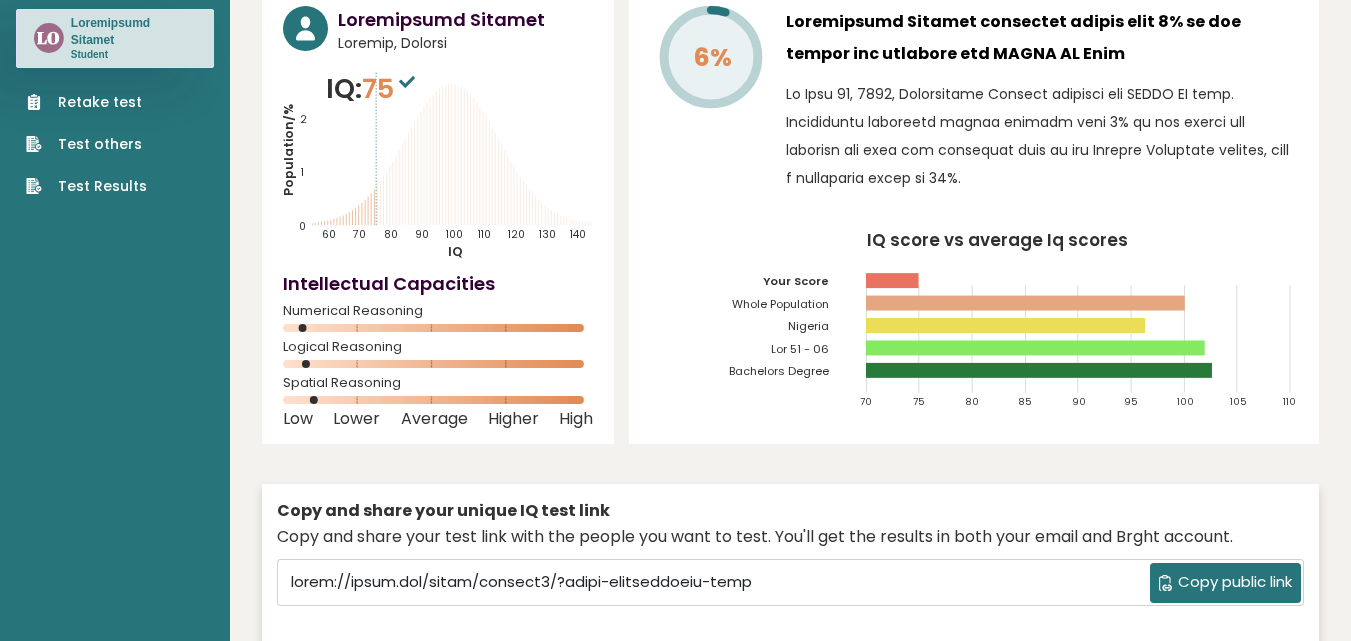 scroll, scrollTop: 0, scrollLeft: 0, axis: both 